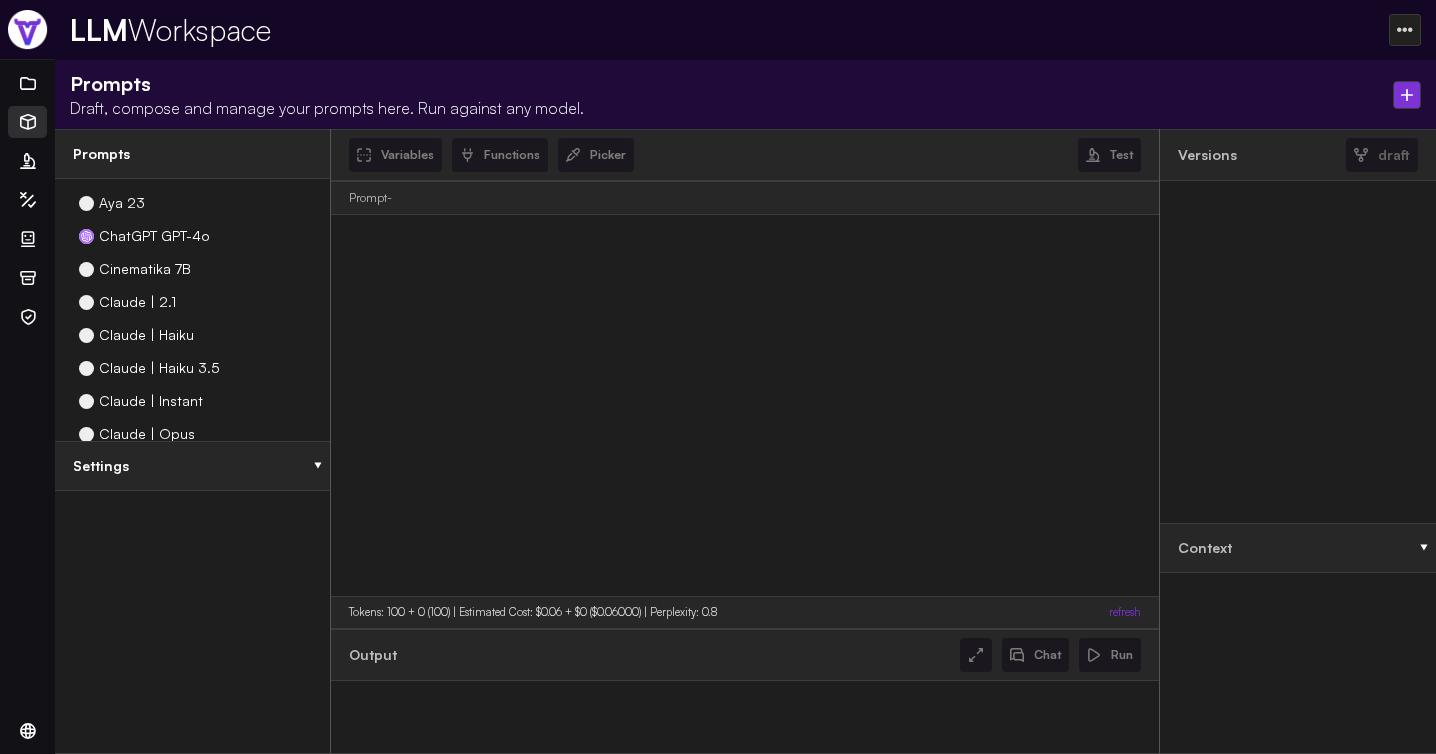 select on "xxxxxxxxxxxxxxxxxxxxxxxxxxxxxx" 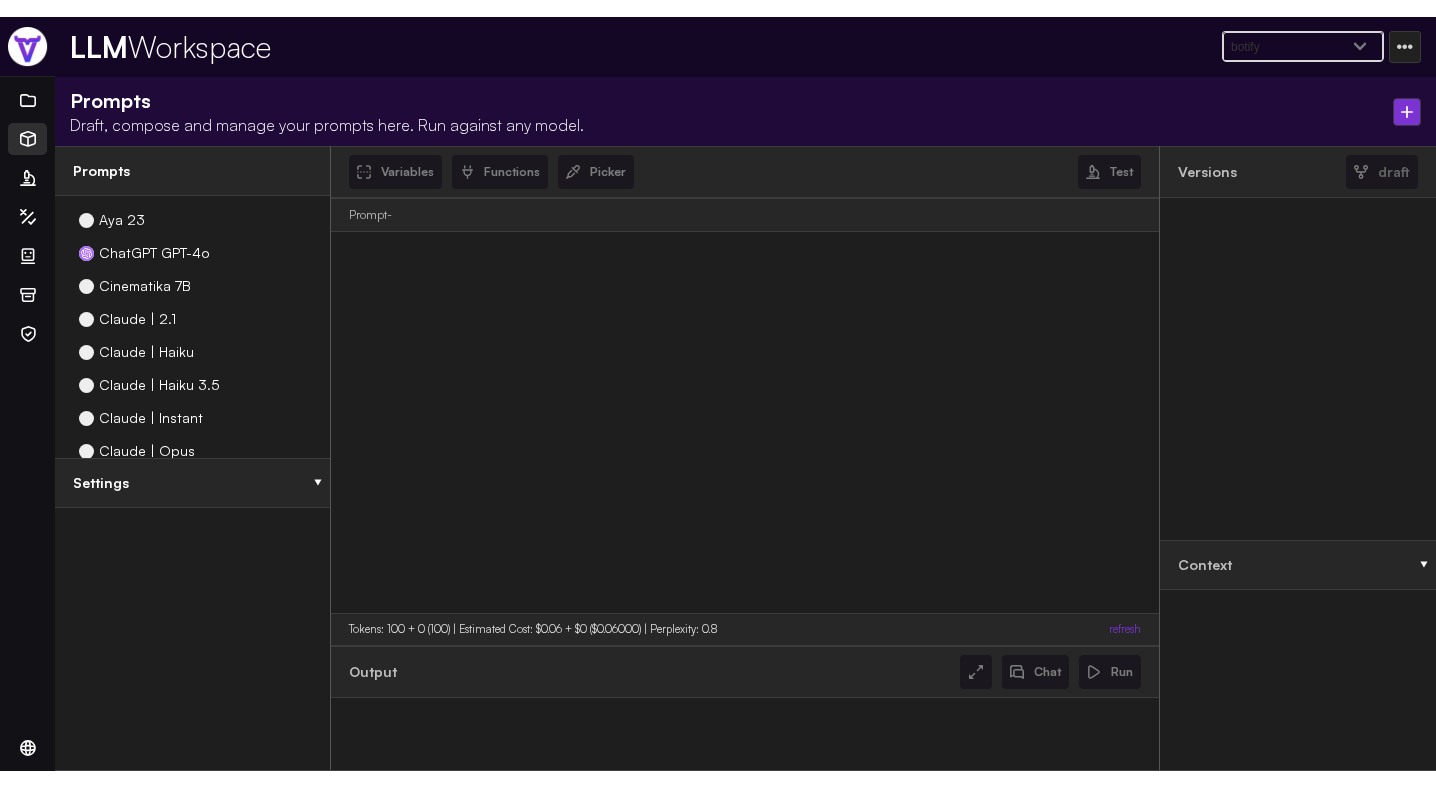 scroll, scrollTop: 0, scrollLeft: 0, axis: both 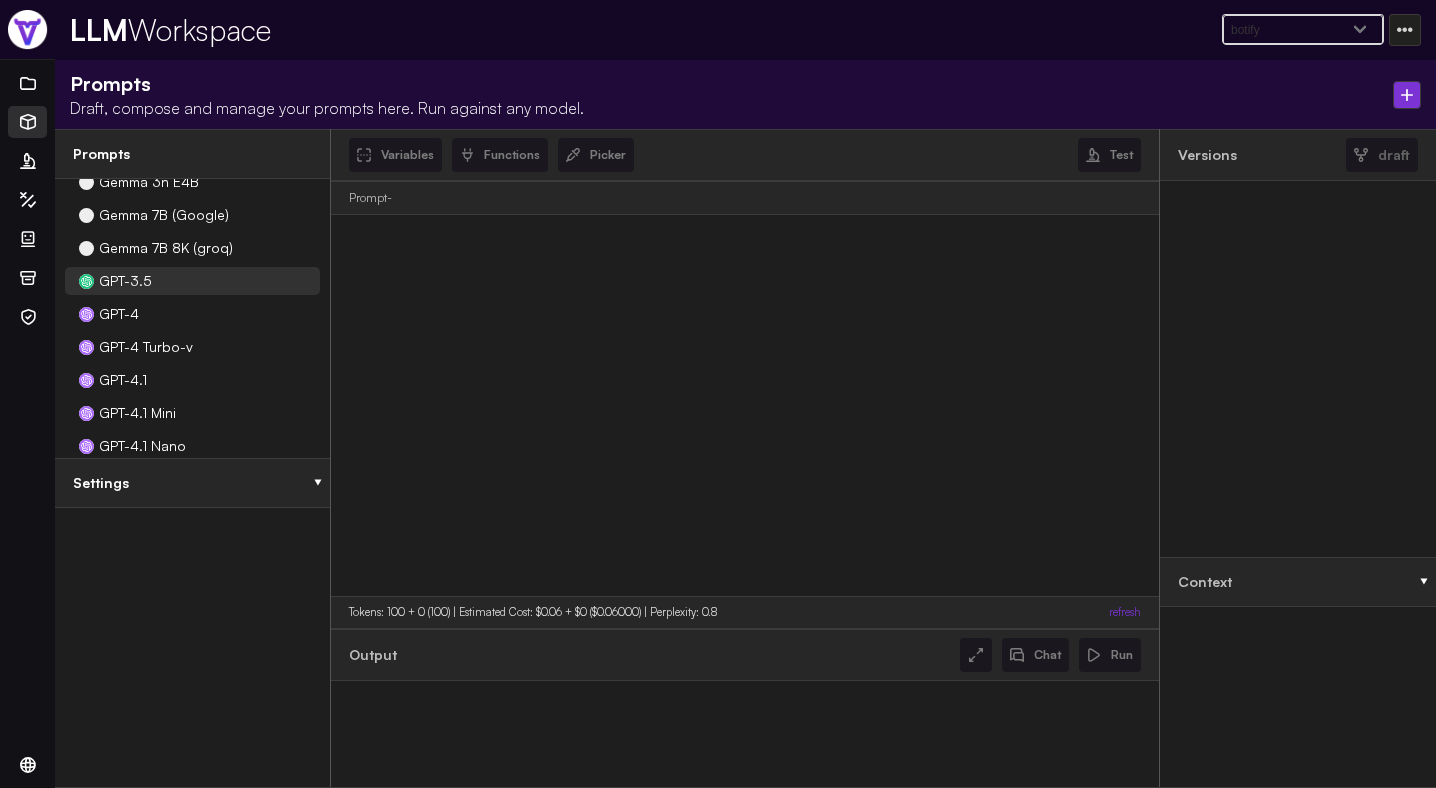 click on "GPT-3.5" at bounding box center [192, 281] 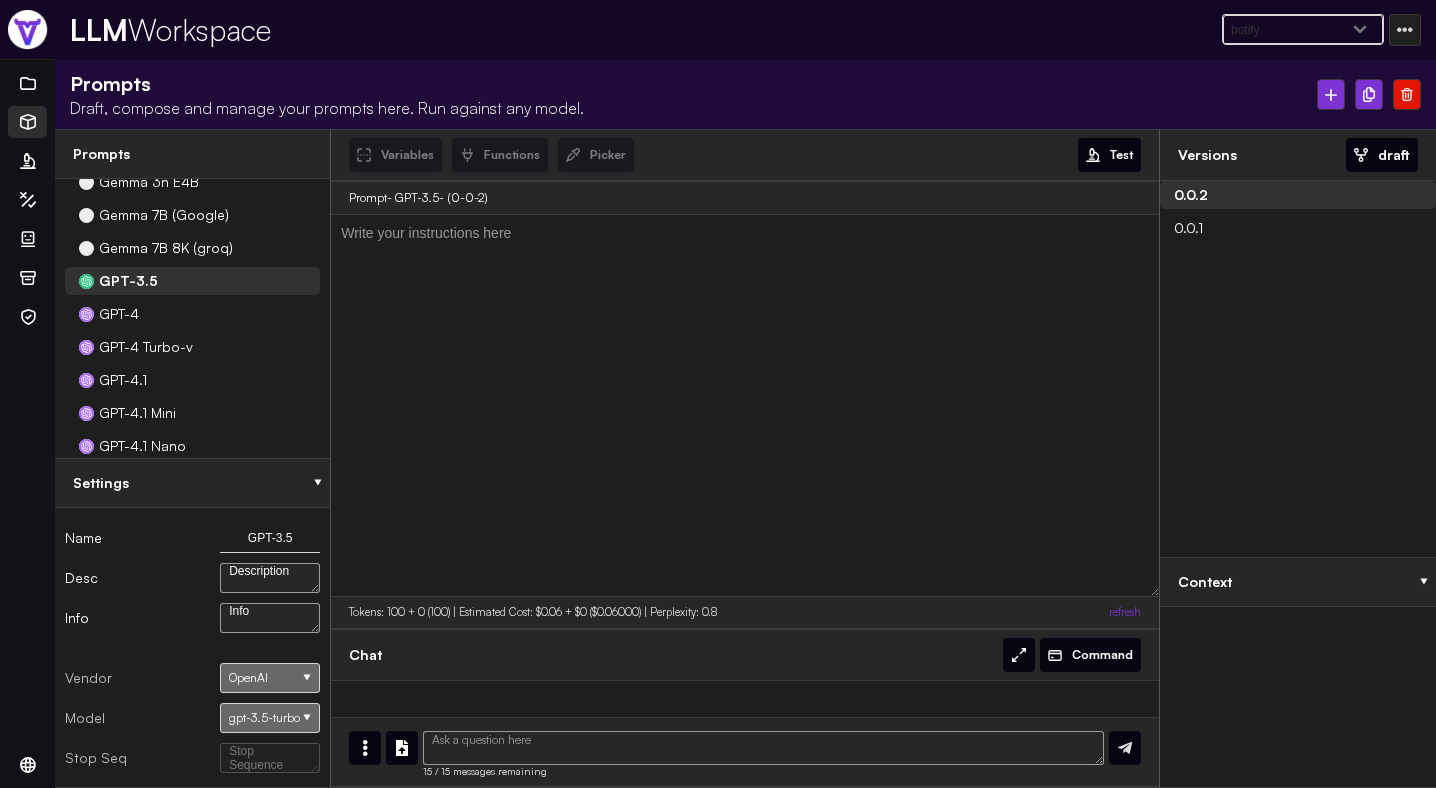 click at bounding box center (1369, 94) 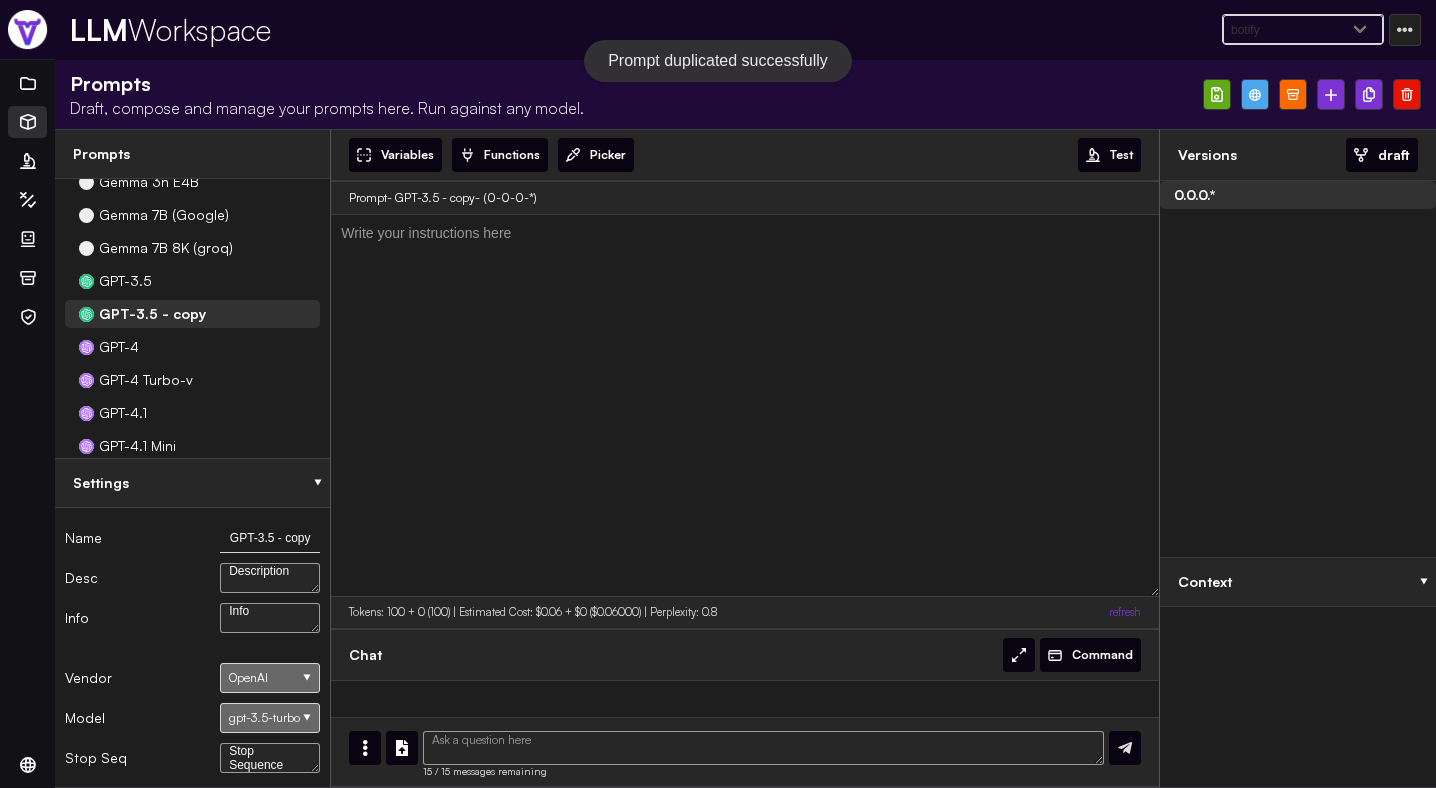 click on "GPT-3.5 - copy" at bounding box center (270, 538) 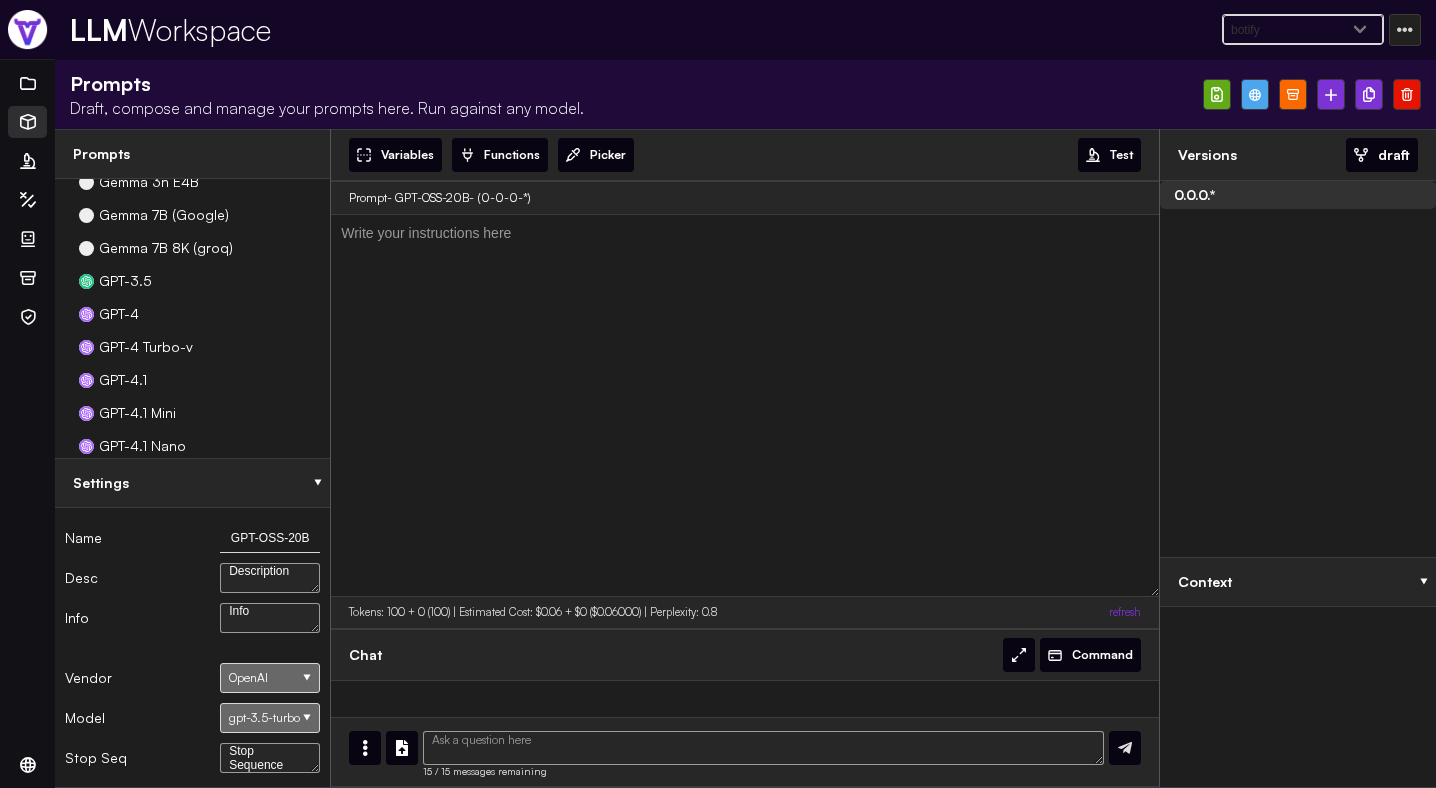 type on "GPT-OSS-20B" 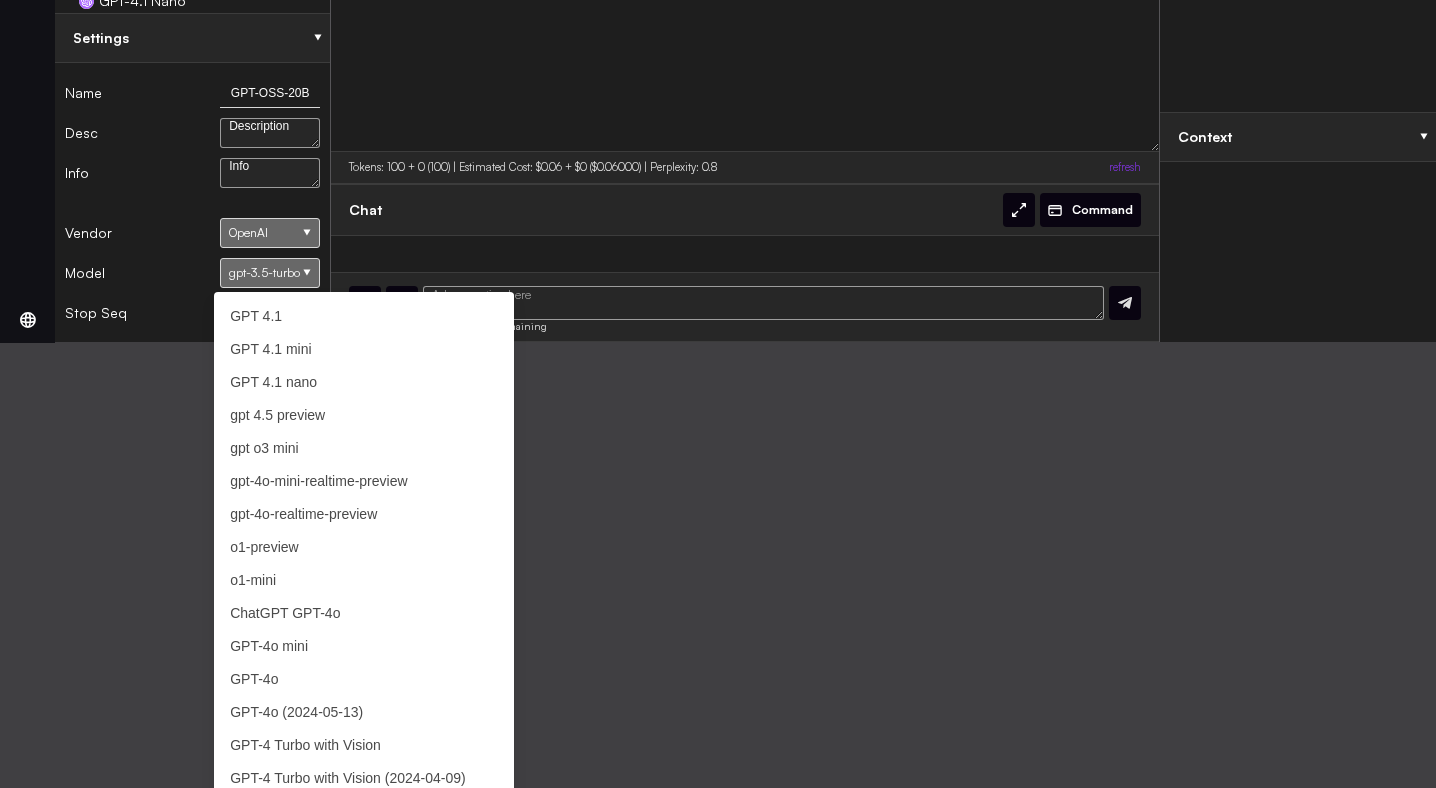 scroll, scrollTop: 379, scrollLeft: 0, axis: vertical 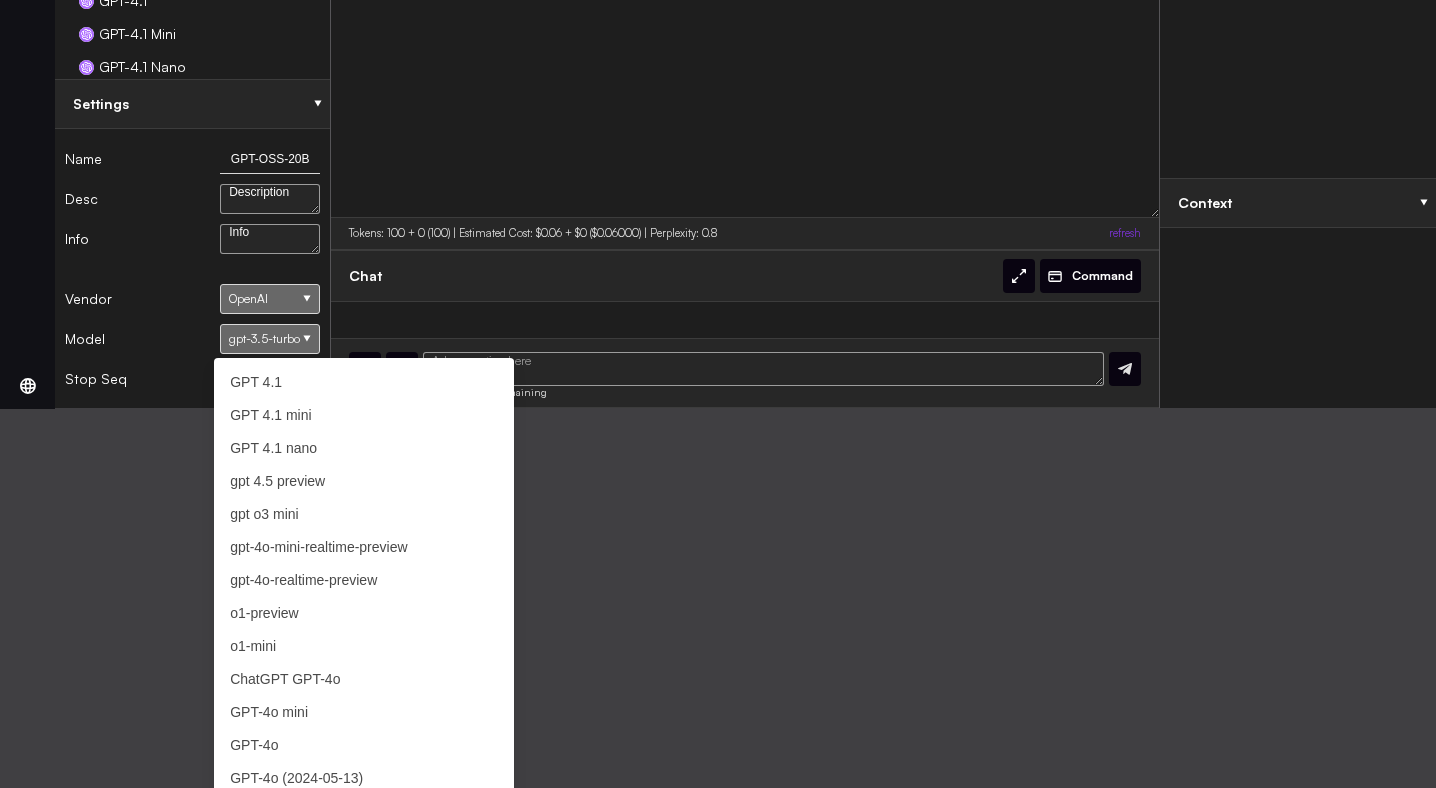 click on "OpenAI" at bounding box center [270, 299] 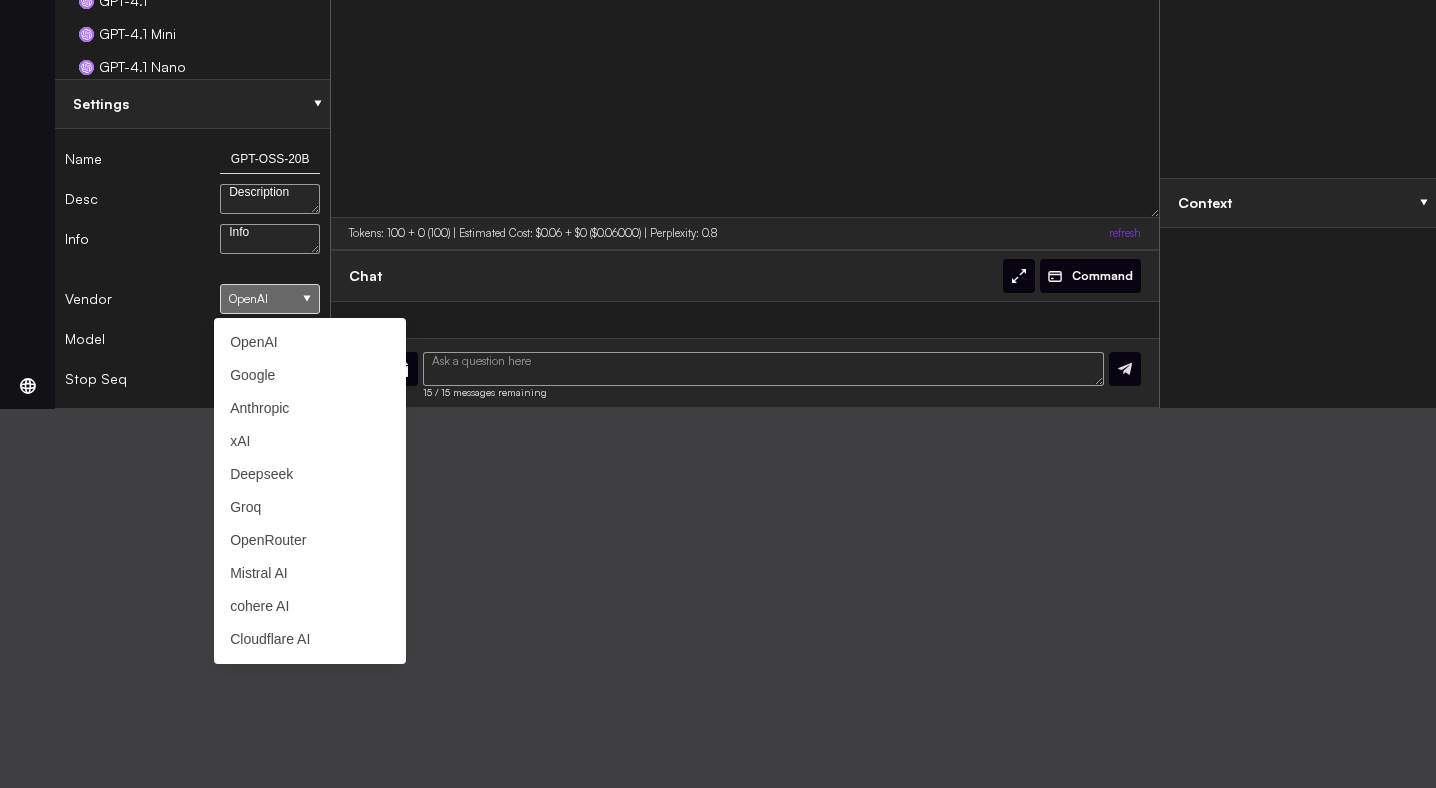 scroll, scrollTop: 254, scrollLeft: 0, axis: vertical 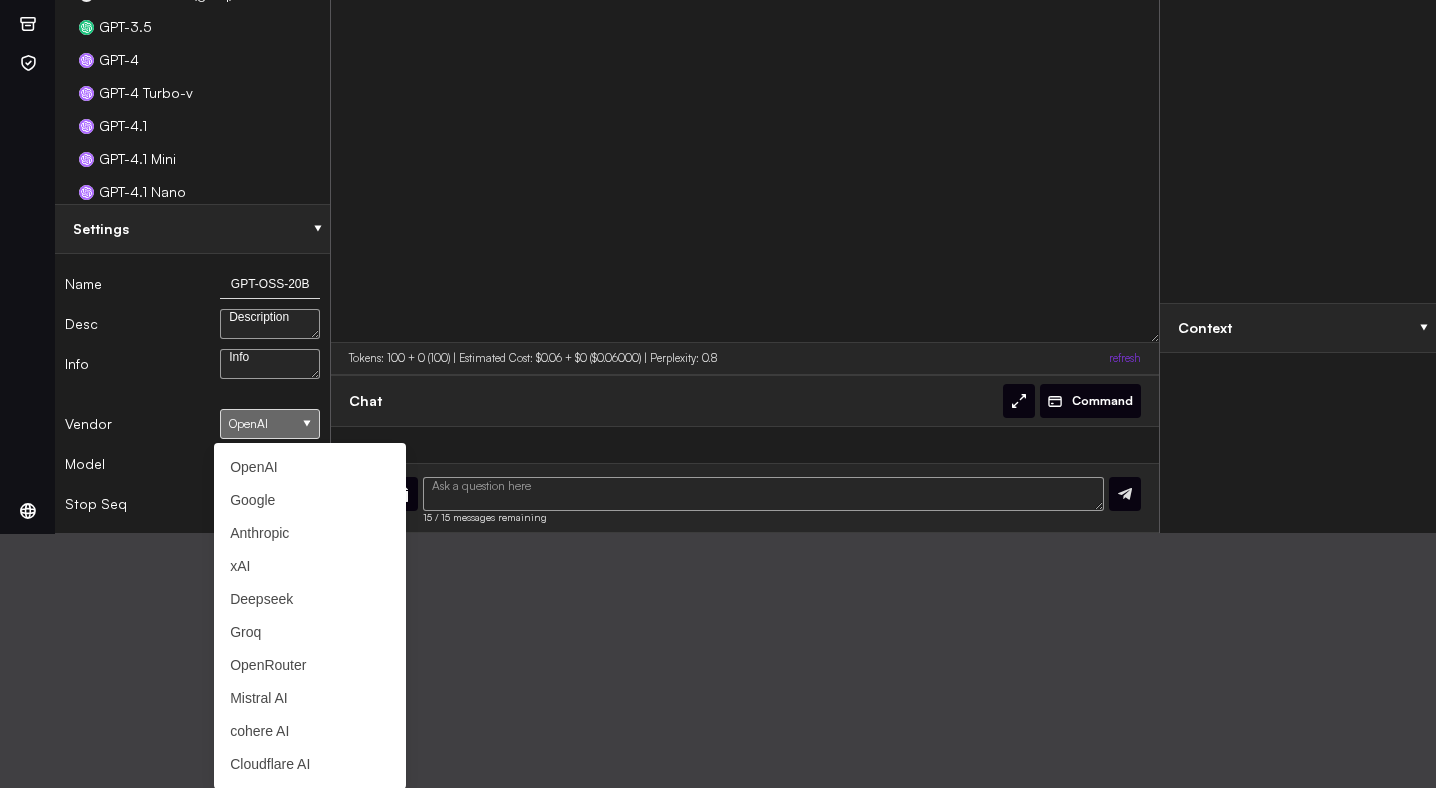 click on "Groq" at bounding box center (310, 632) 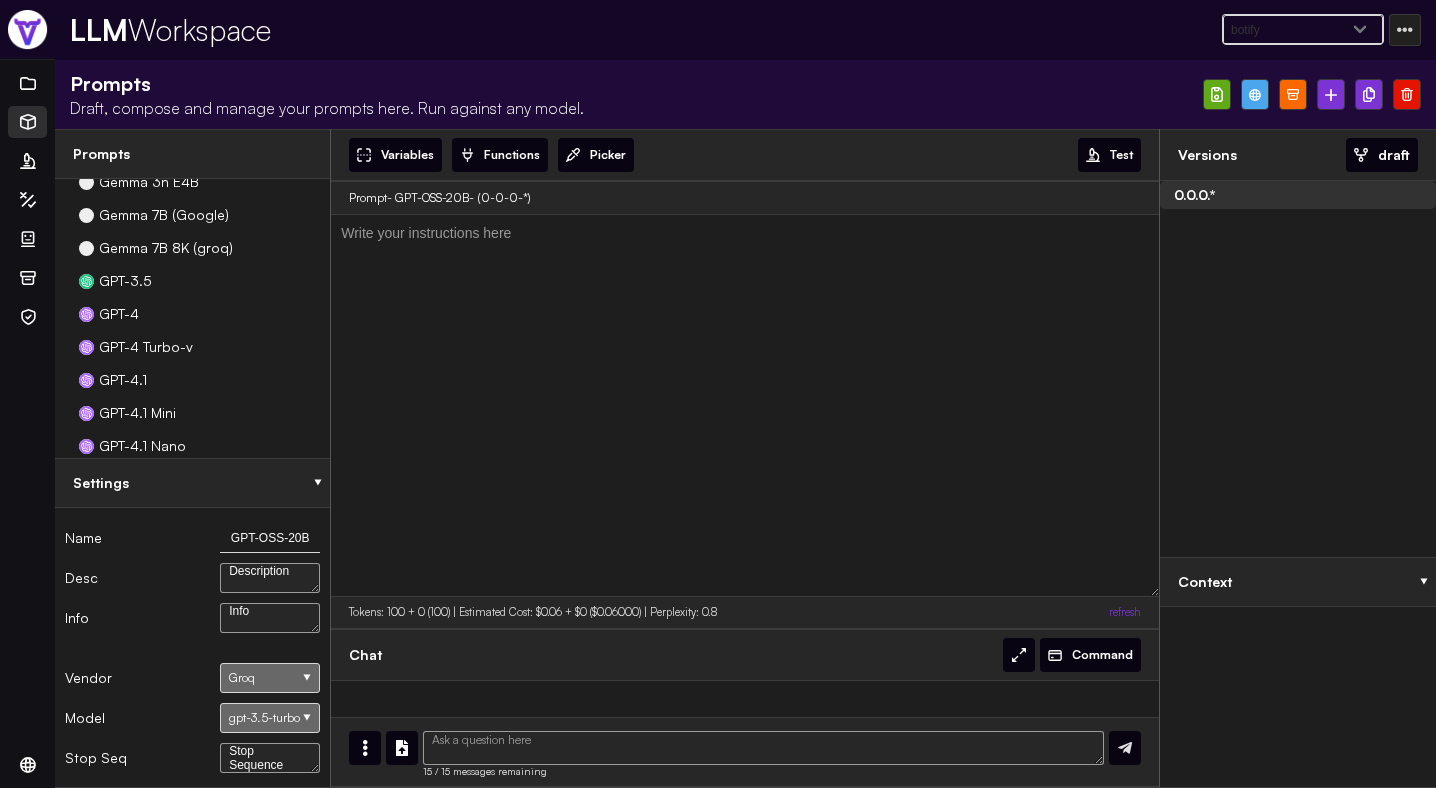 scroll, scrollTop: 0, scrollLeft: 0, axis: both 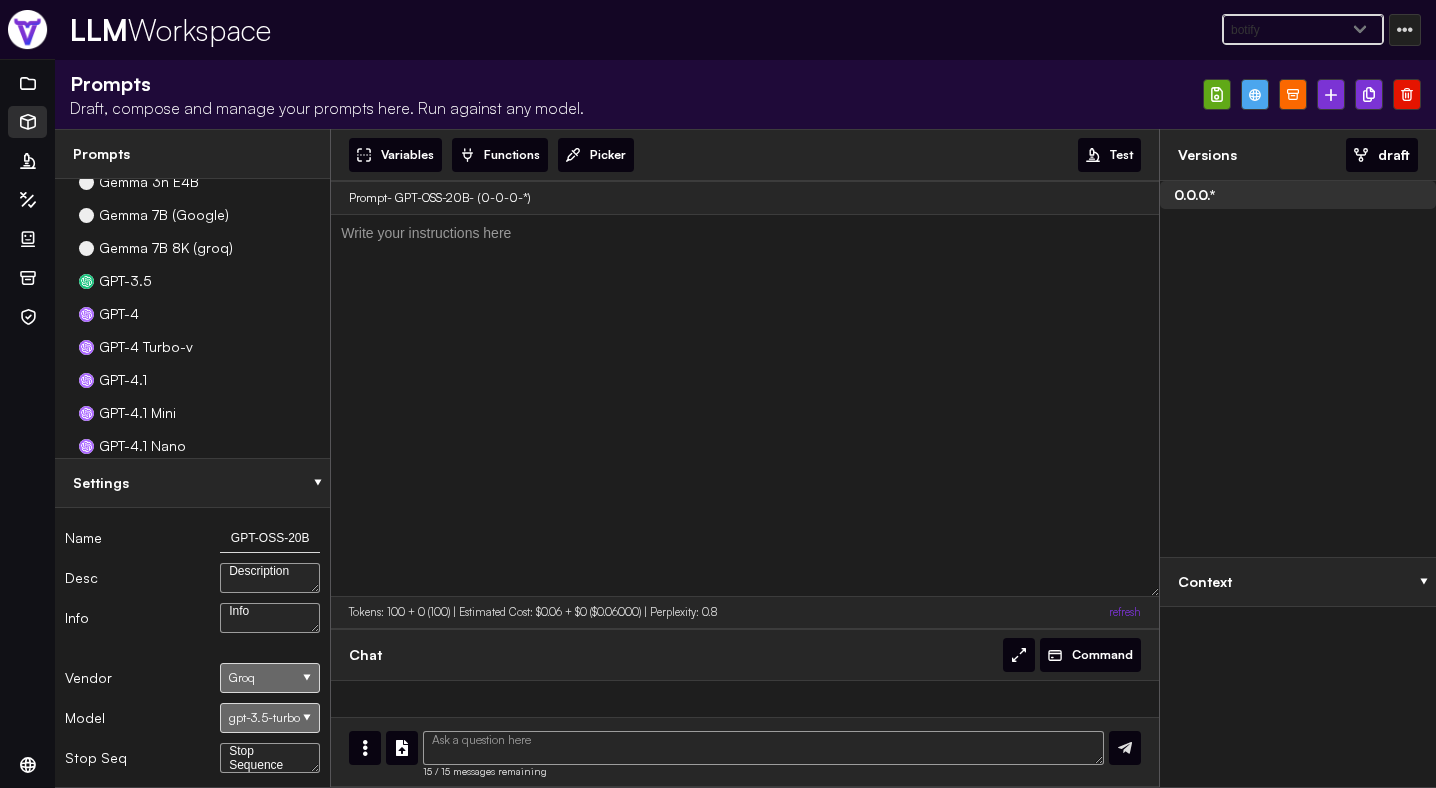 click on "gpt-3.5-turbo" at bounding box center (270, 718) 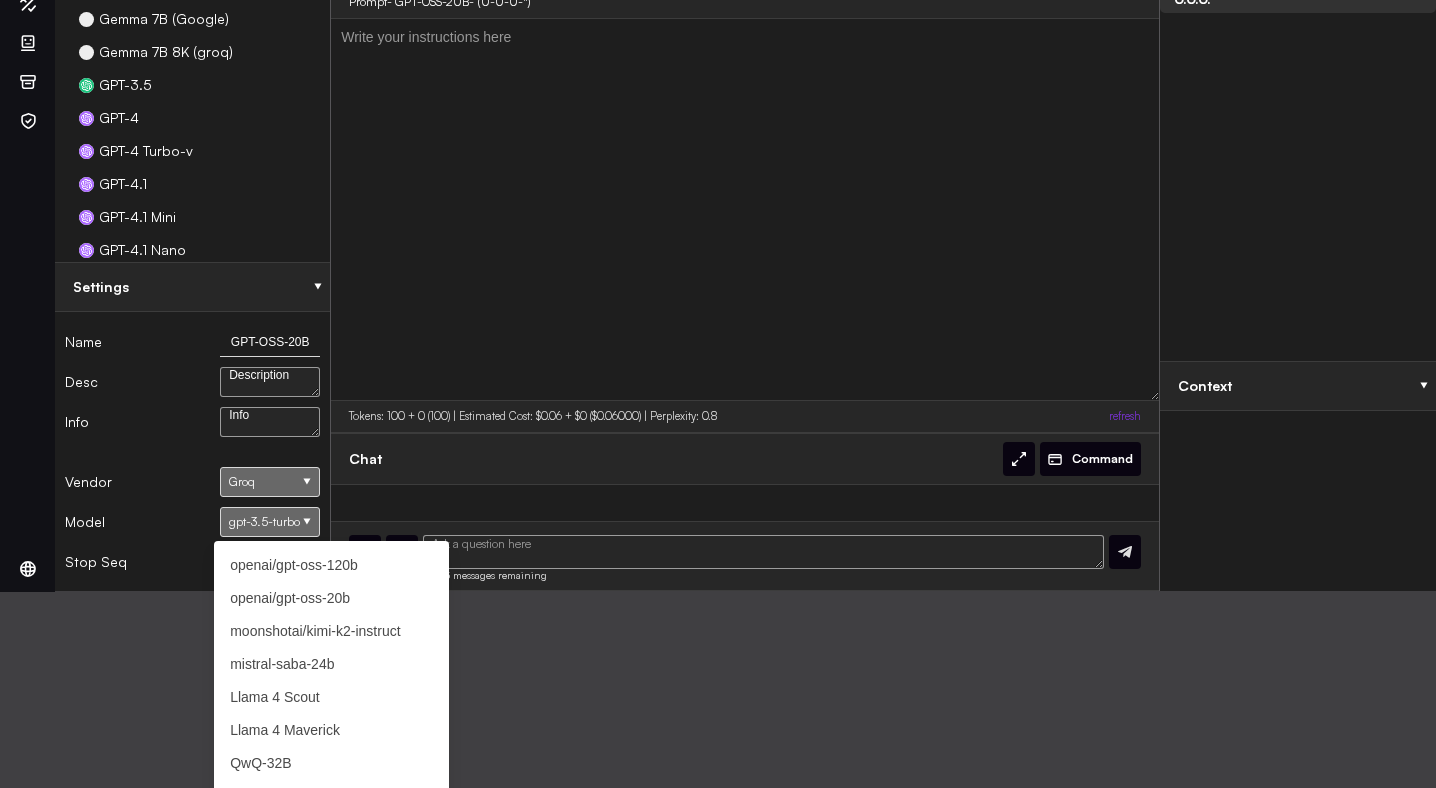 scroll, scrollTop: 233, scrollLeft: 0, axis: vertical 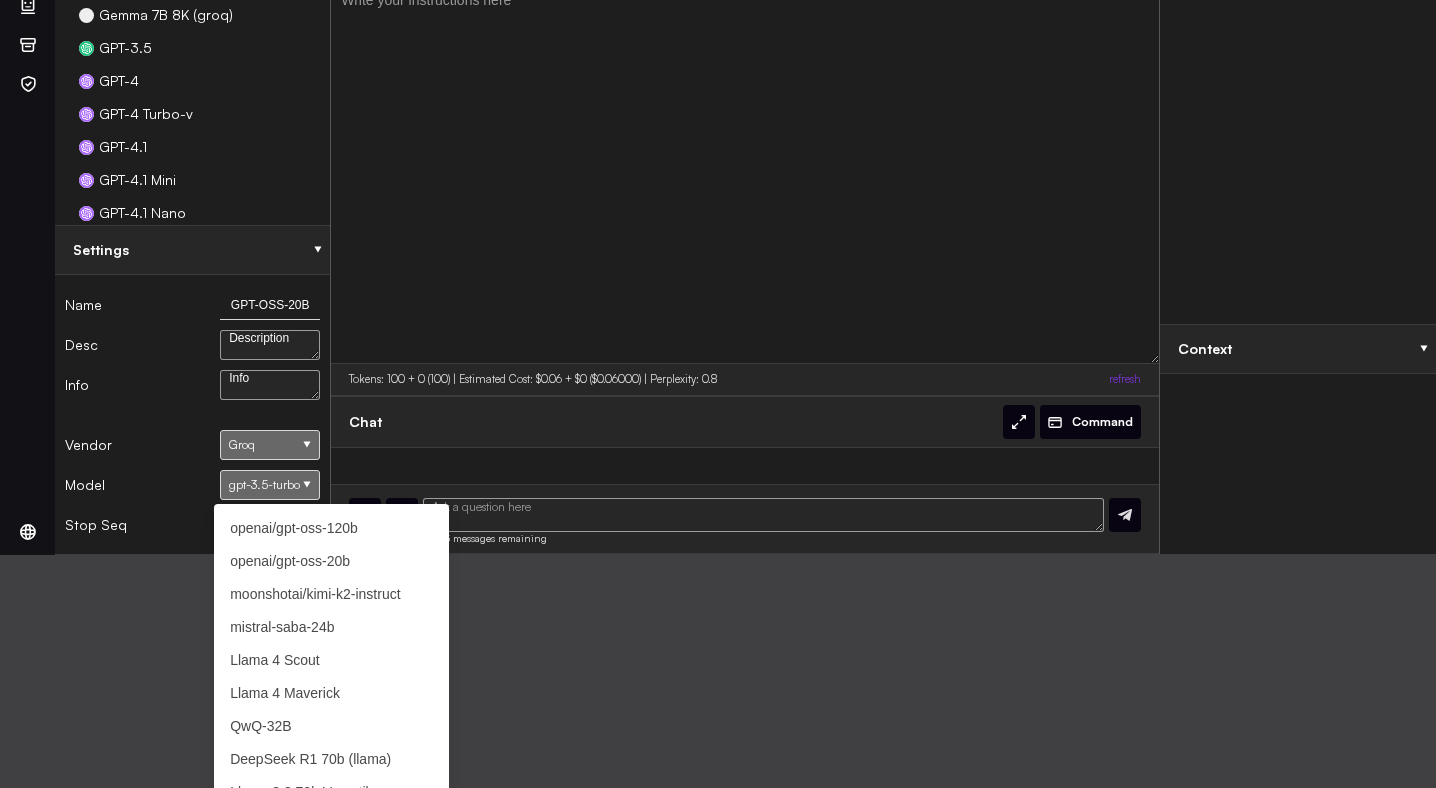 click on "openai/[MODEL]" at bounding box center (331, 561) 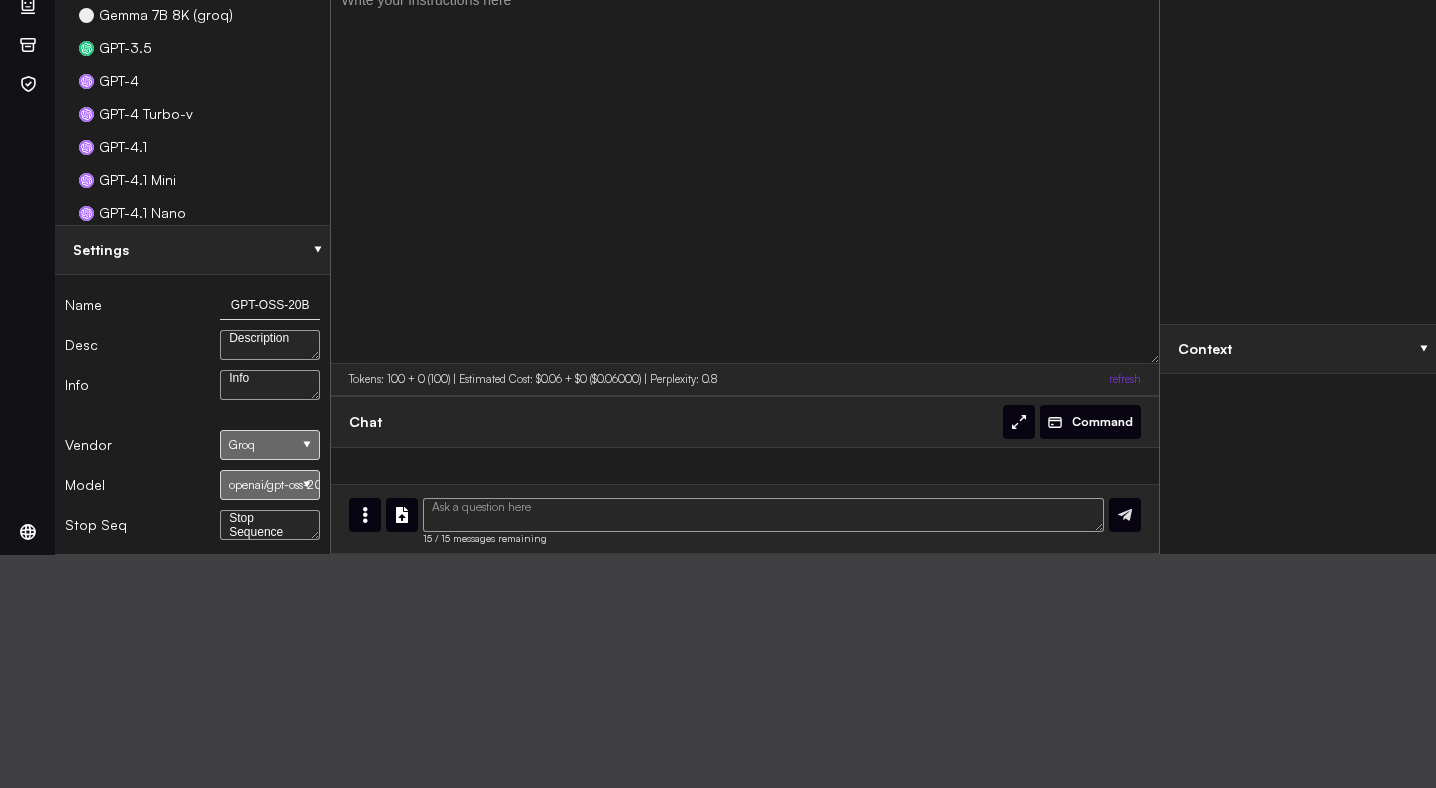 scroll, scrollTop: 0, scrollLeft: 0, axis: both 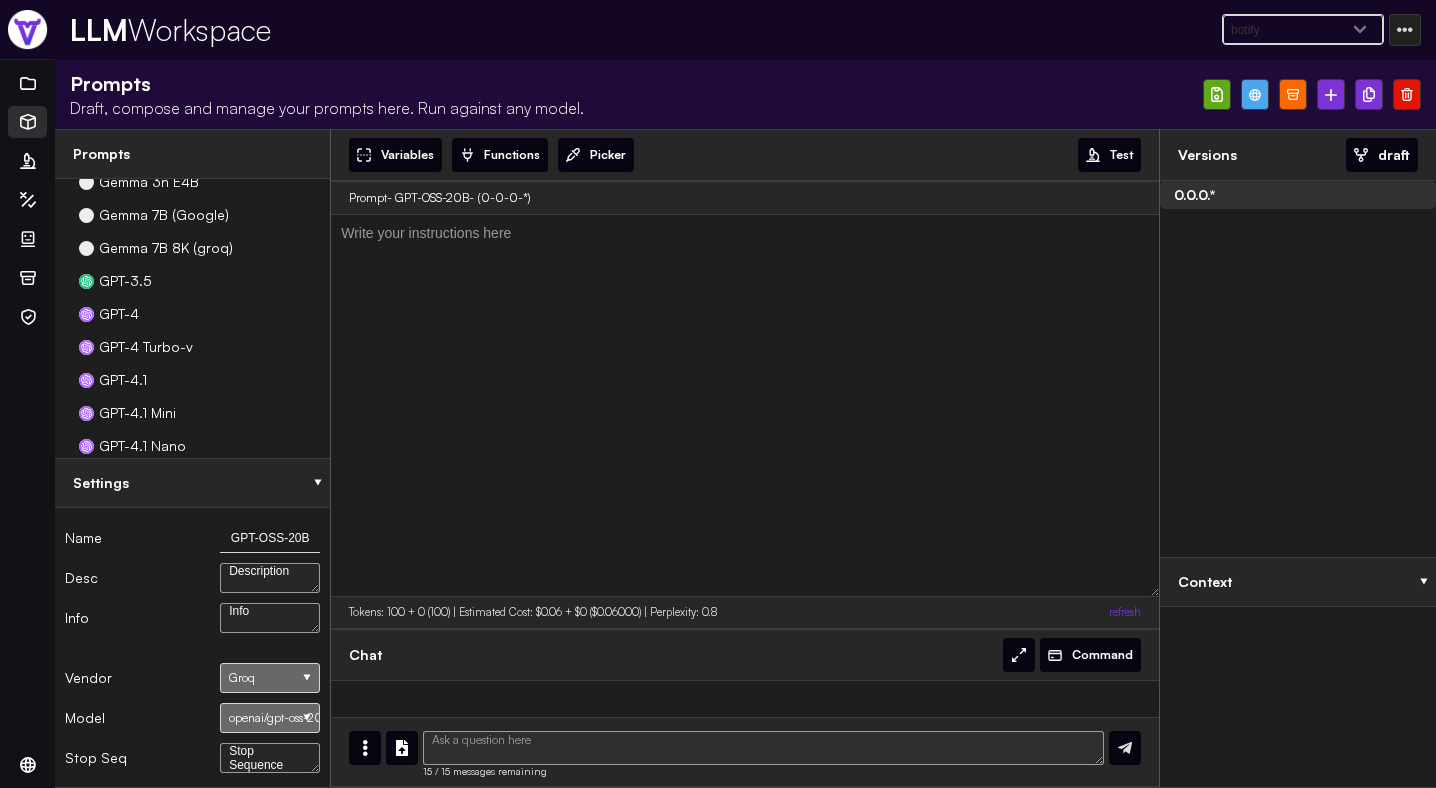 click at bounding box center [763, 748] 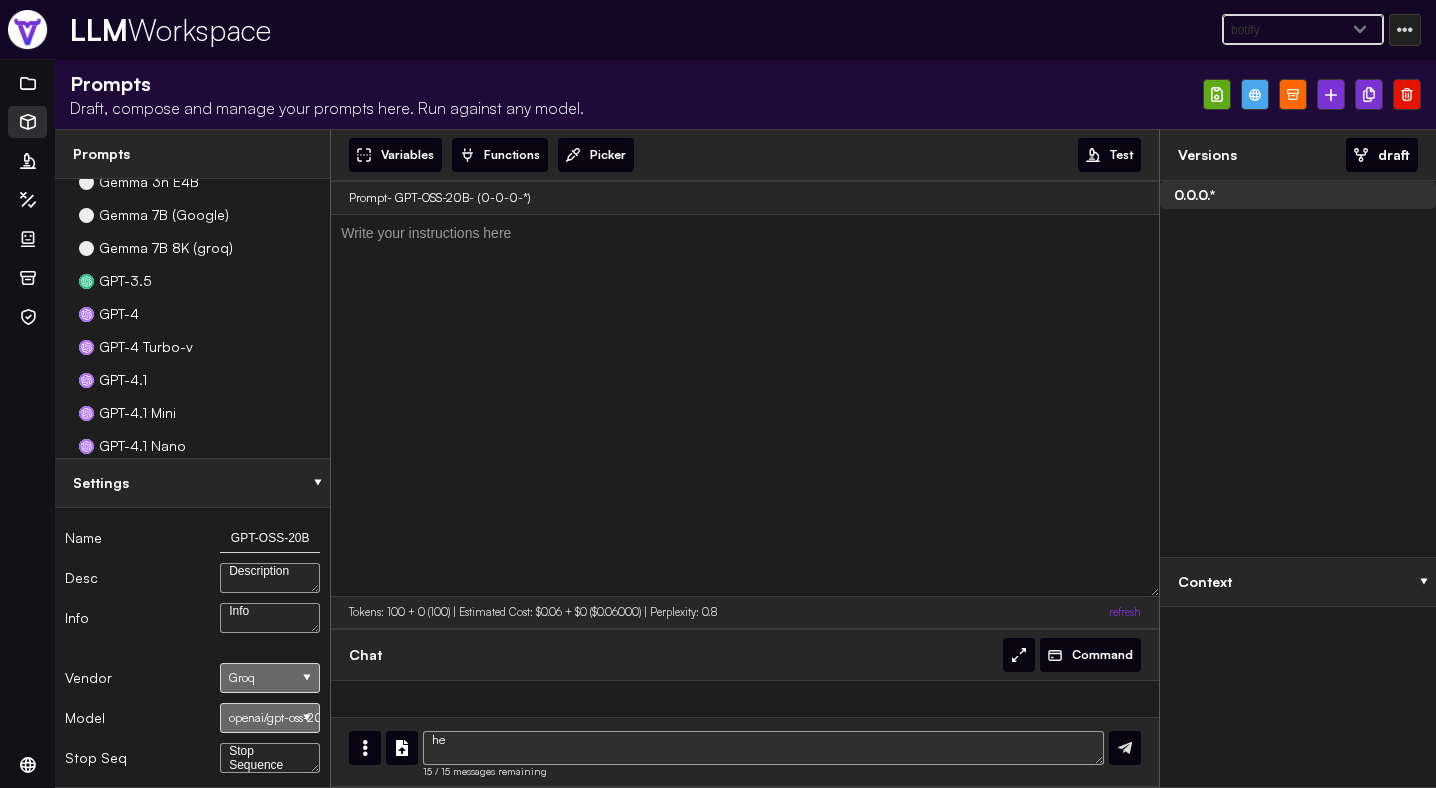 type on "hey" 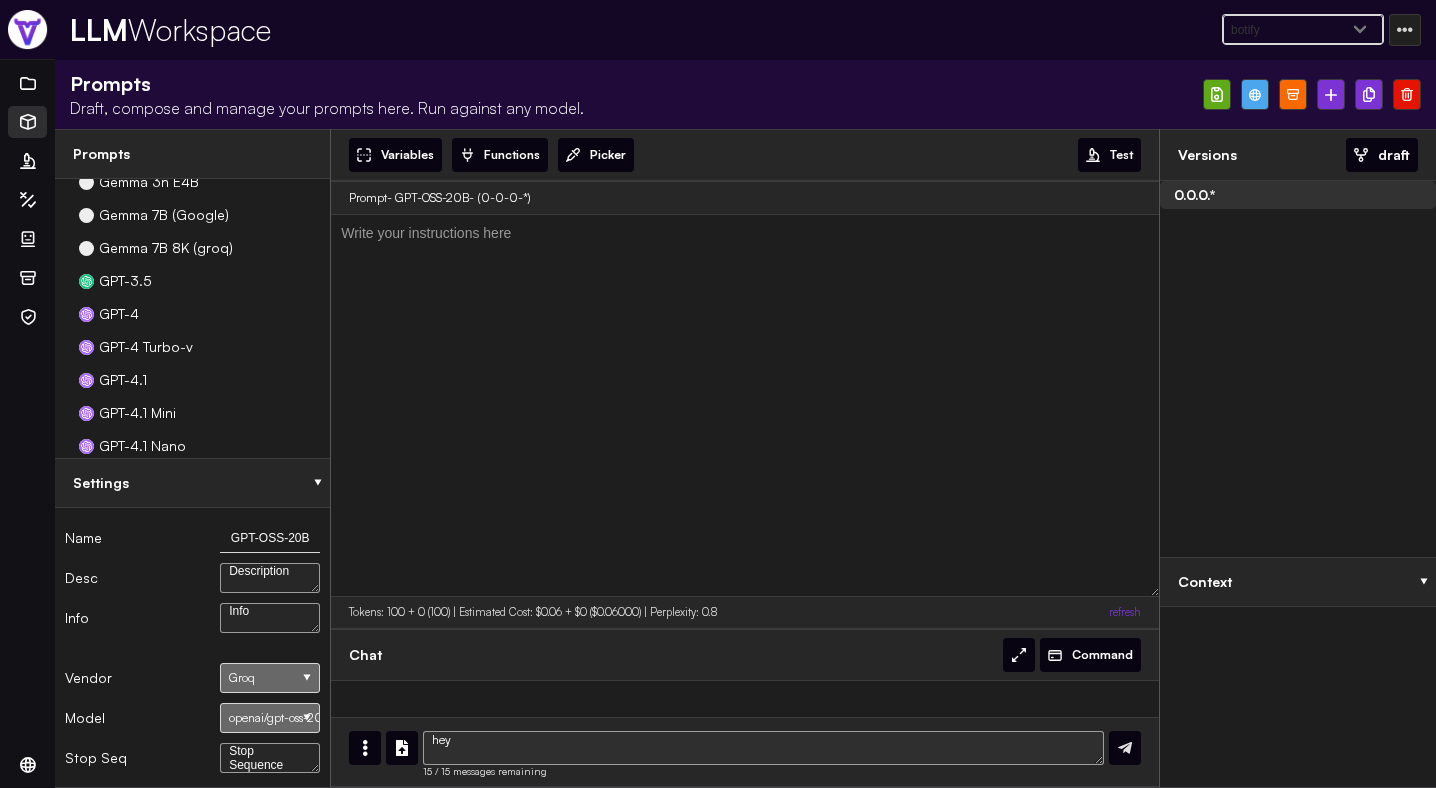 type 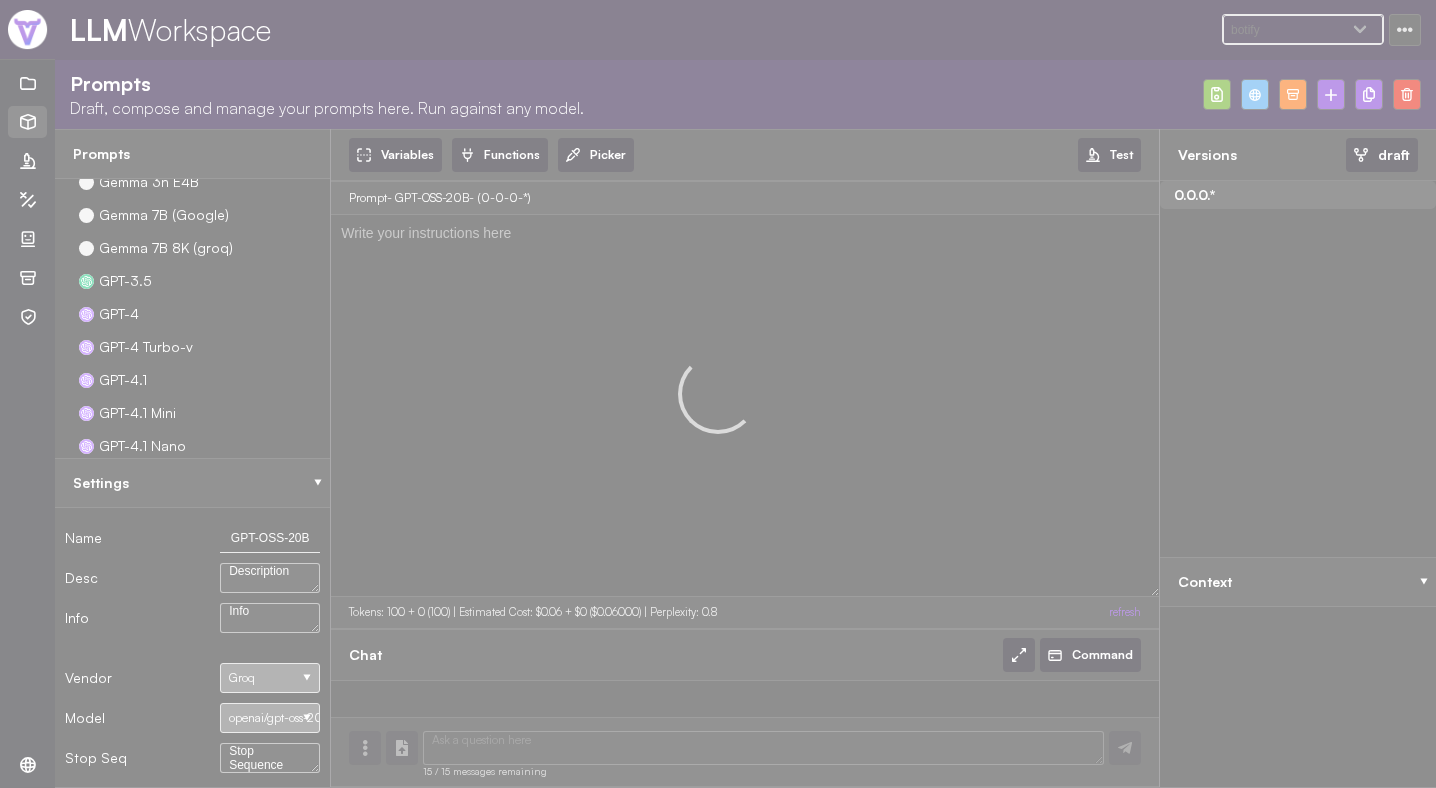 scroll, scrollTop: 81, scrollLeft: 0, axis: vertical 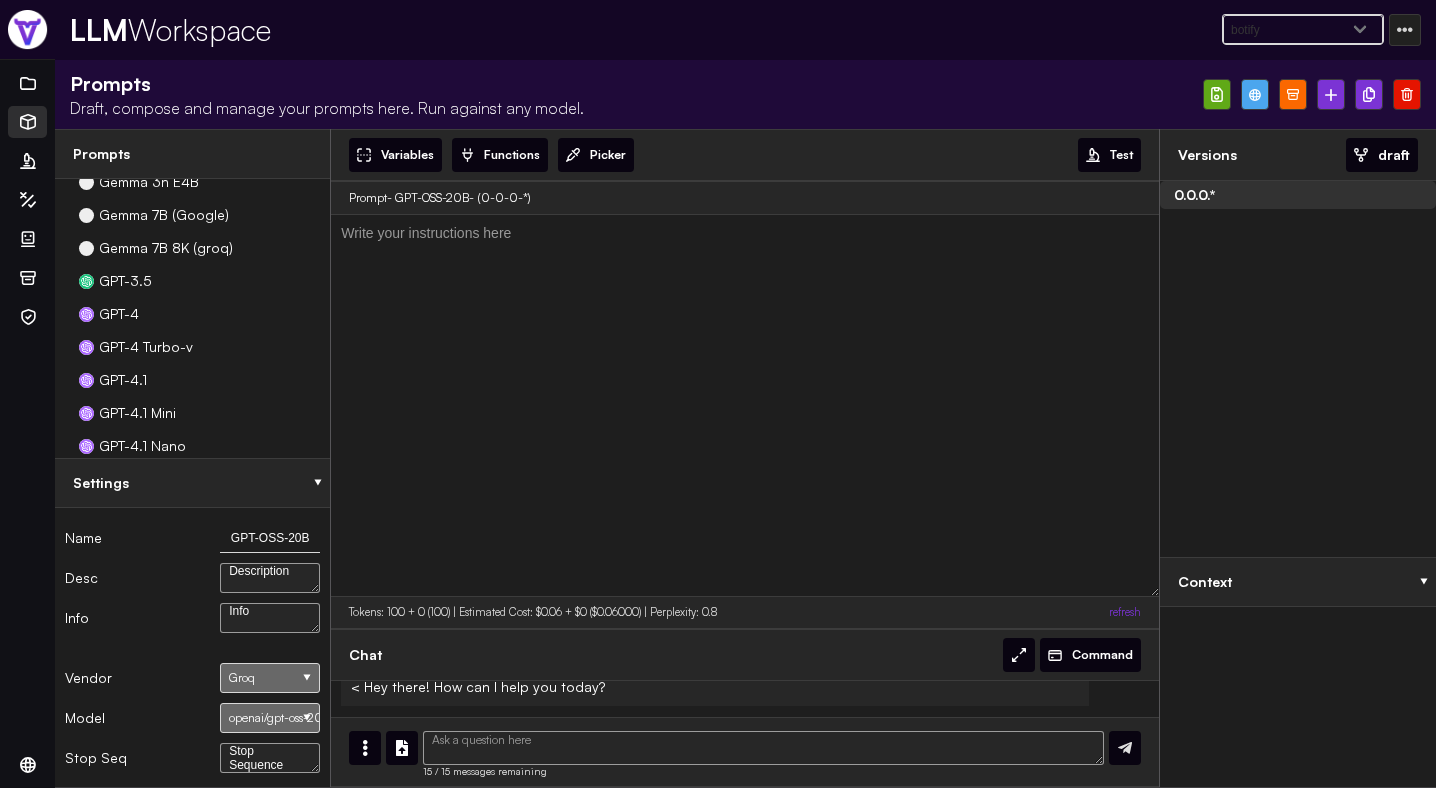 click at bounding box center (1019, 655) 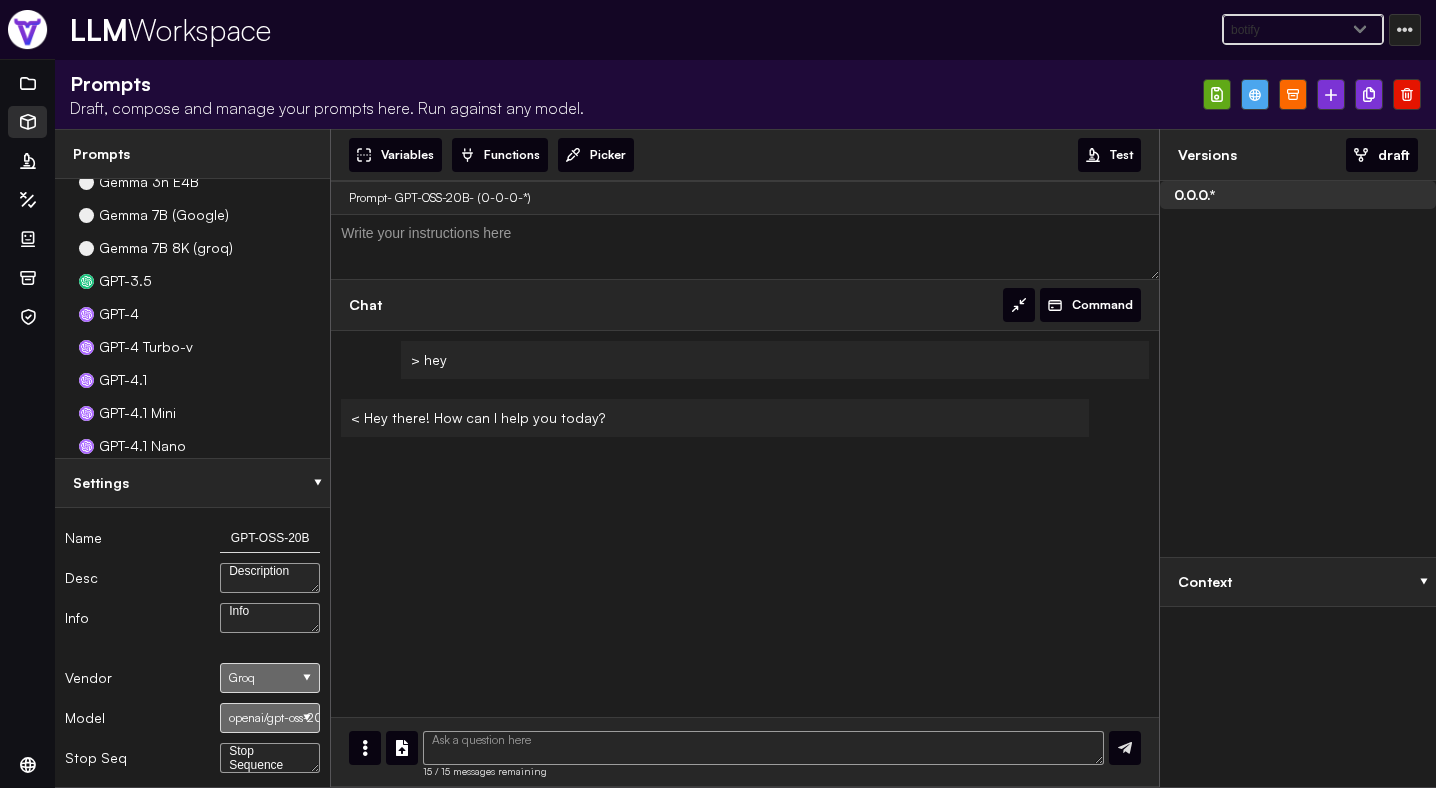 scroll, scrollTop: 0, scrollLeft: 0, axis: both 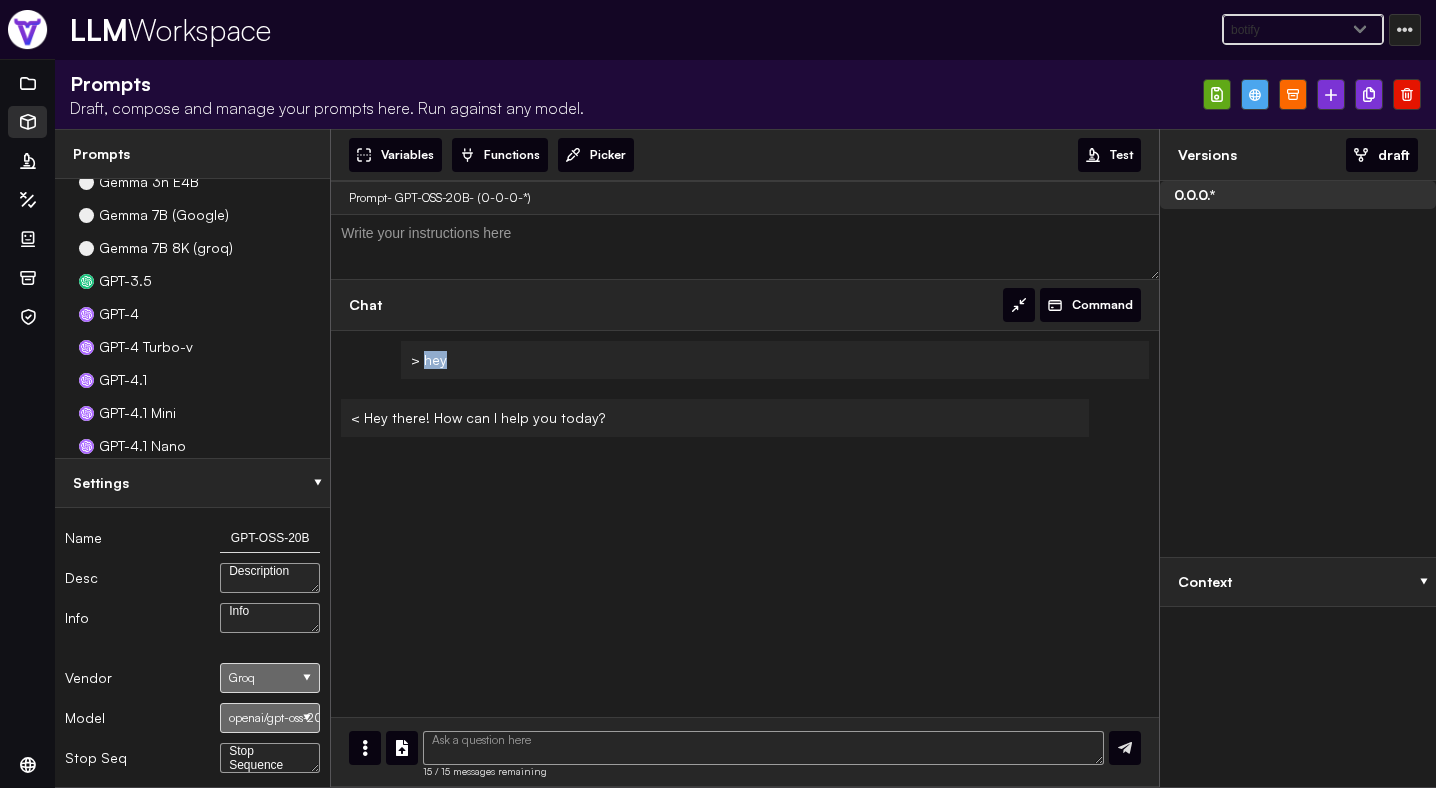type 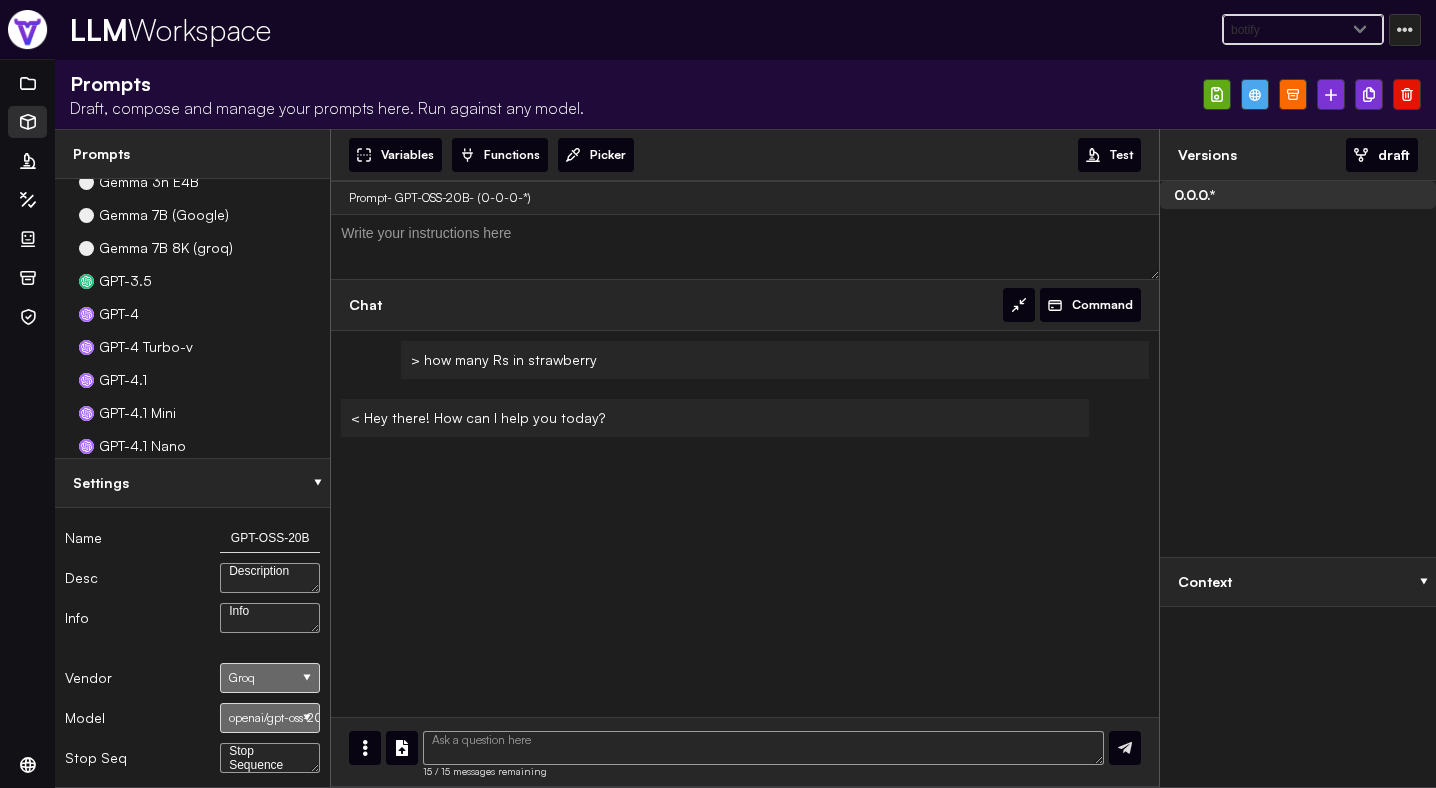 click at bounding box center (0, 0) 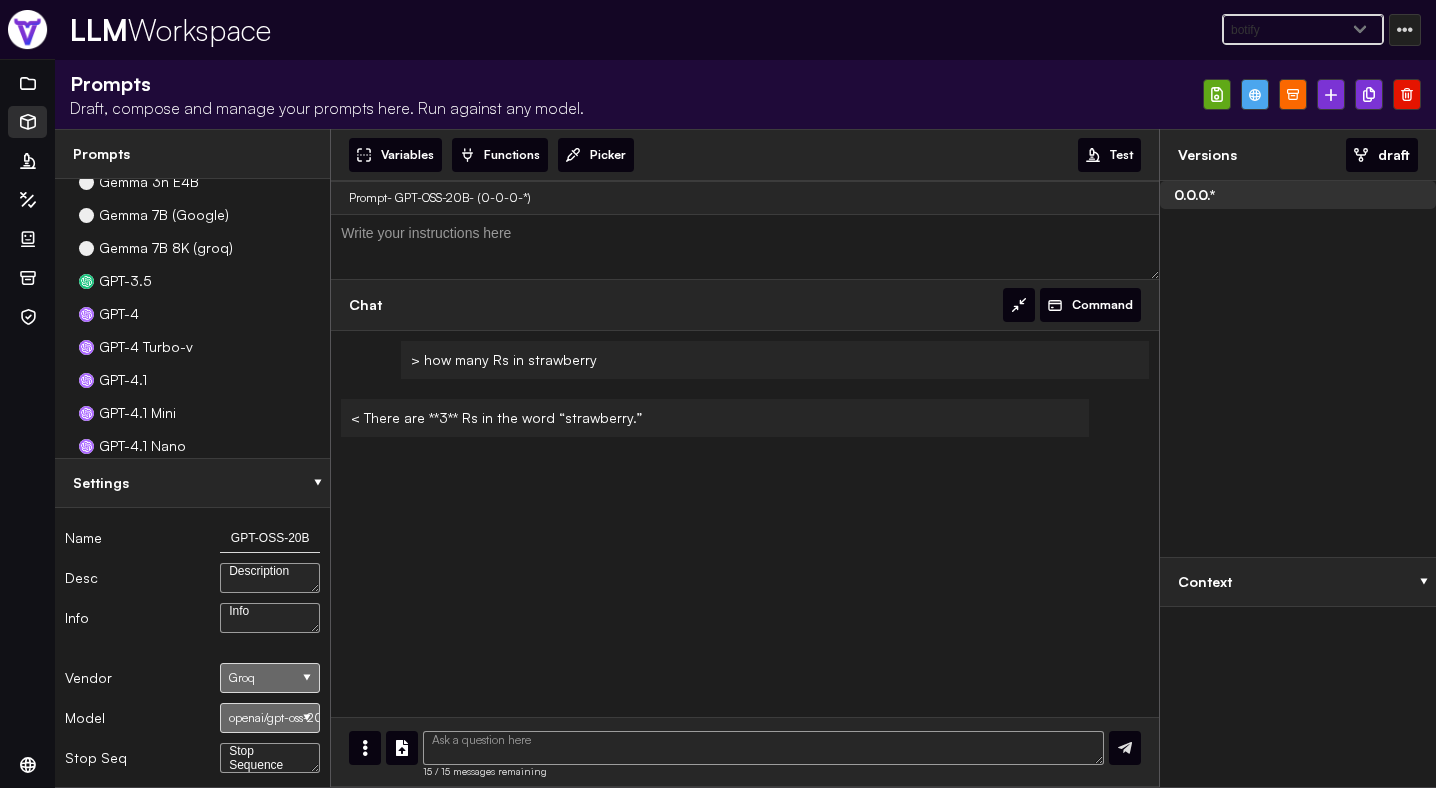 click on "how many Rs in strawberry" at bounding box center [775, 360] 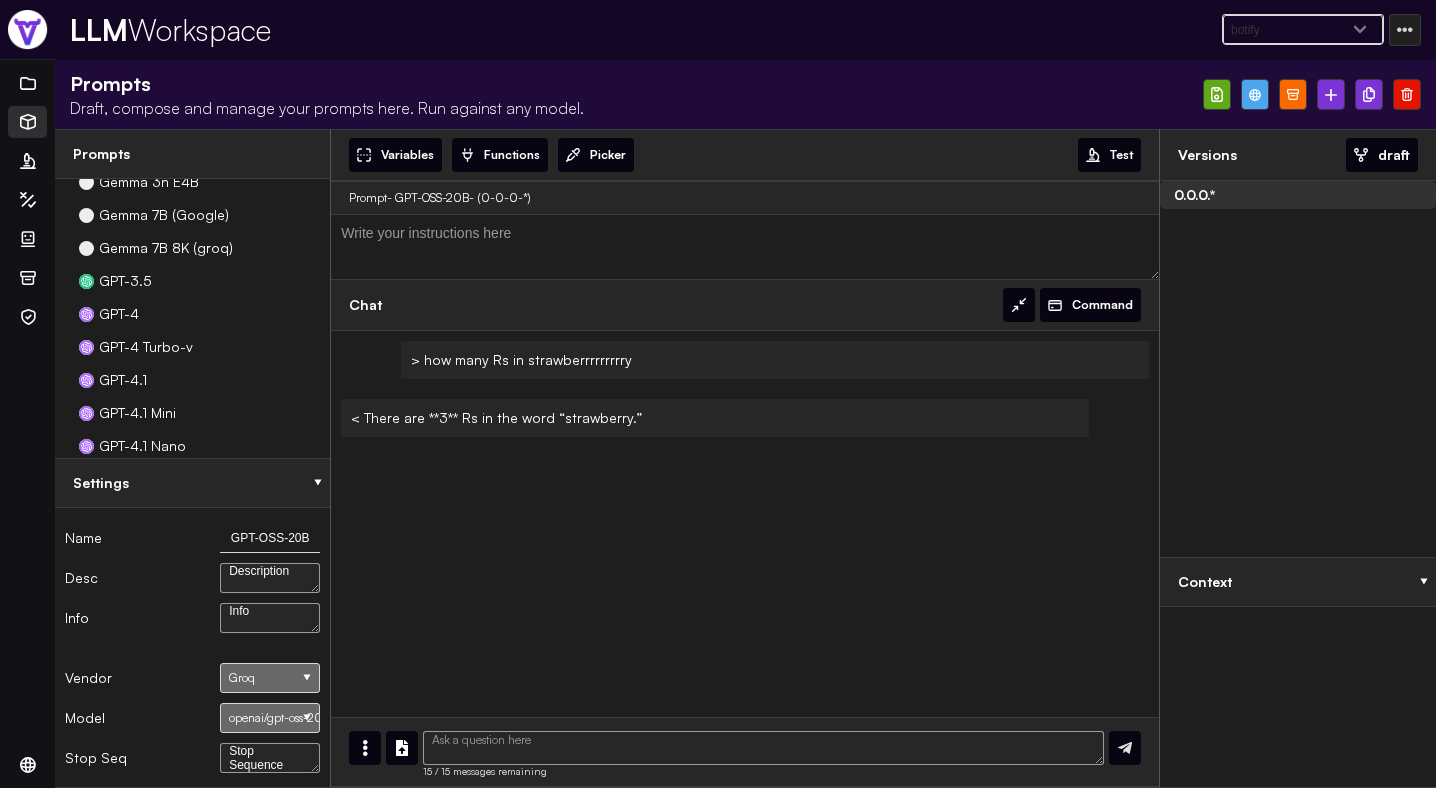 click at bounding box center [0, 0] 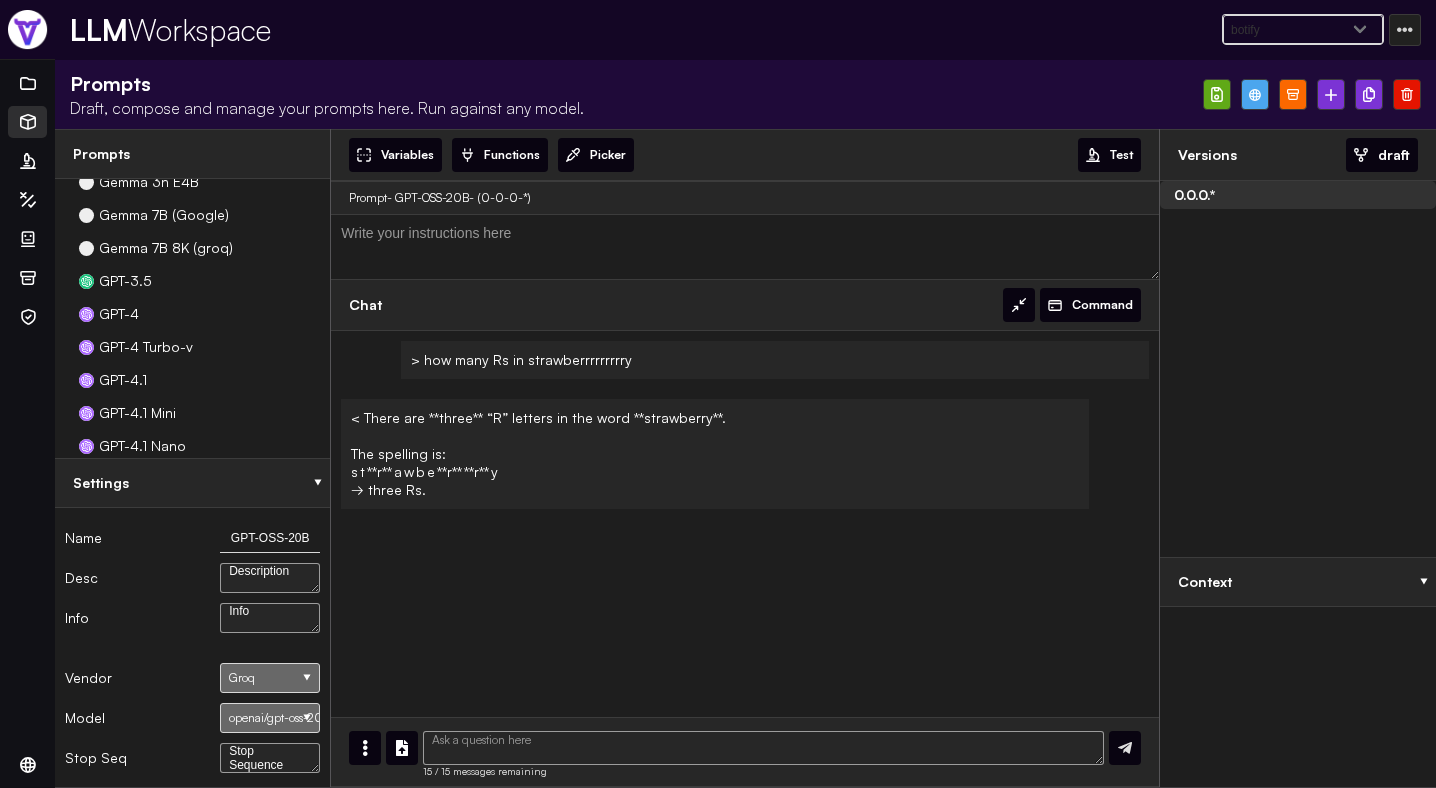 click on "how many Rs in strawberrrrrrrrry" at bounding box center (775, 360) 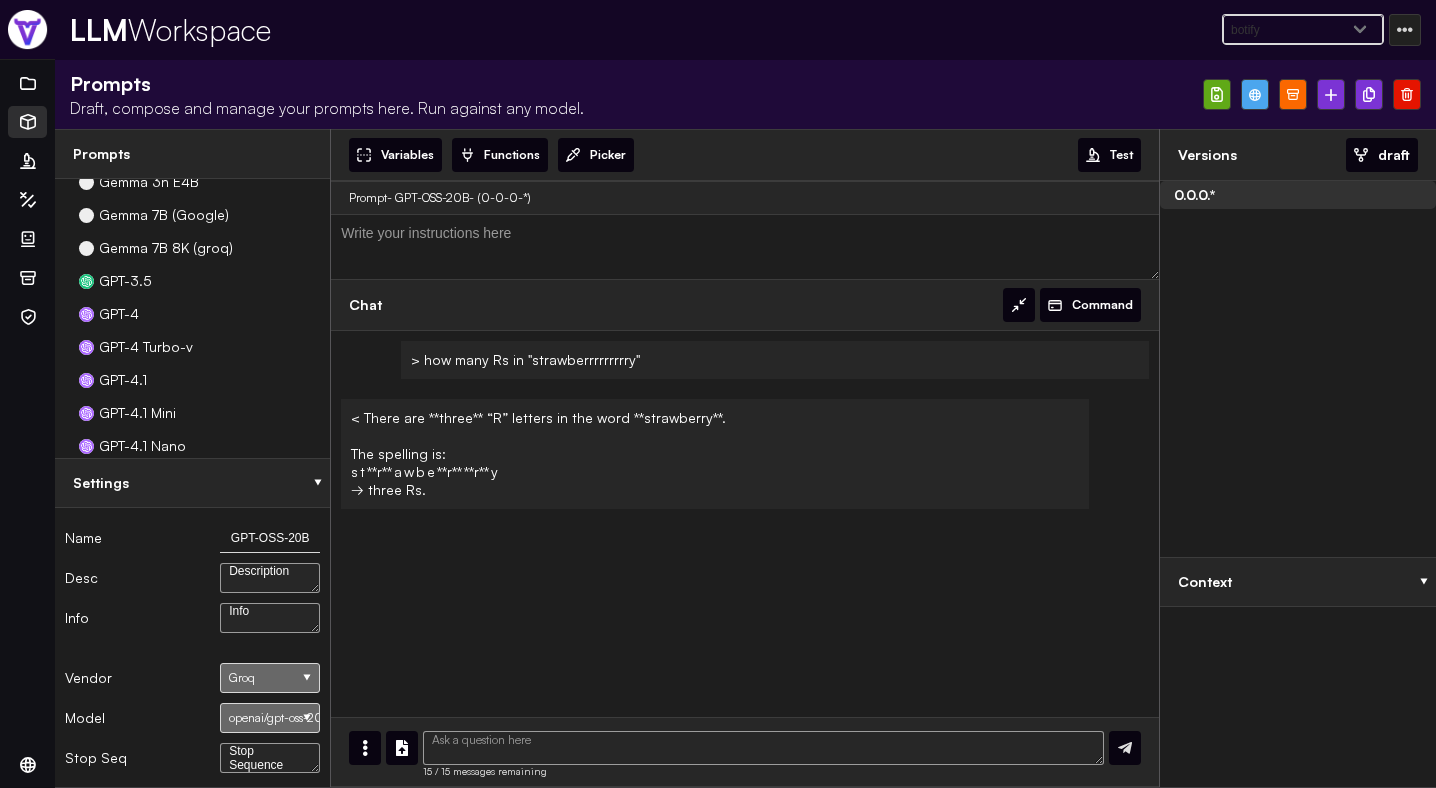 click at bounding box center (0, 0) 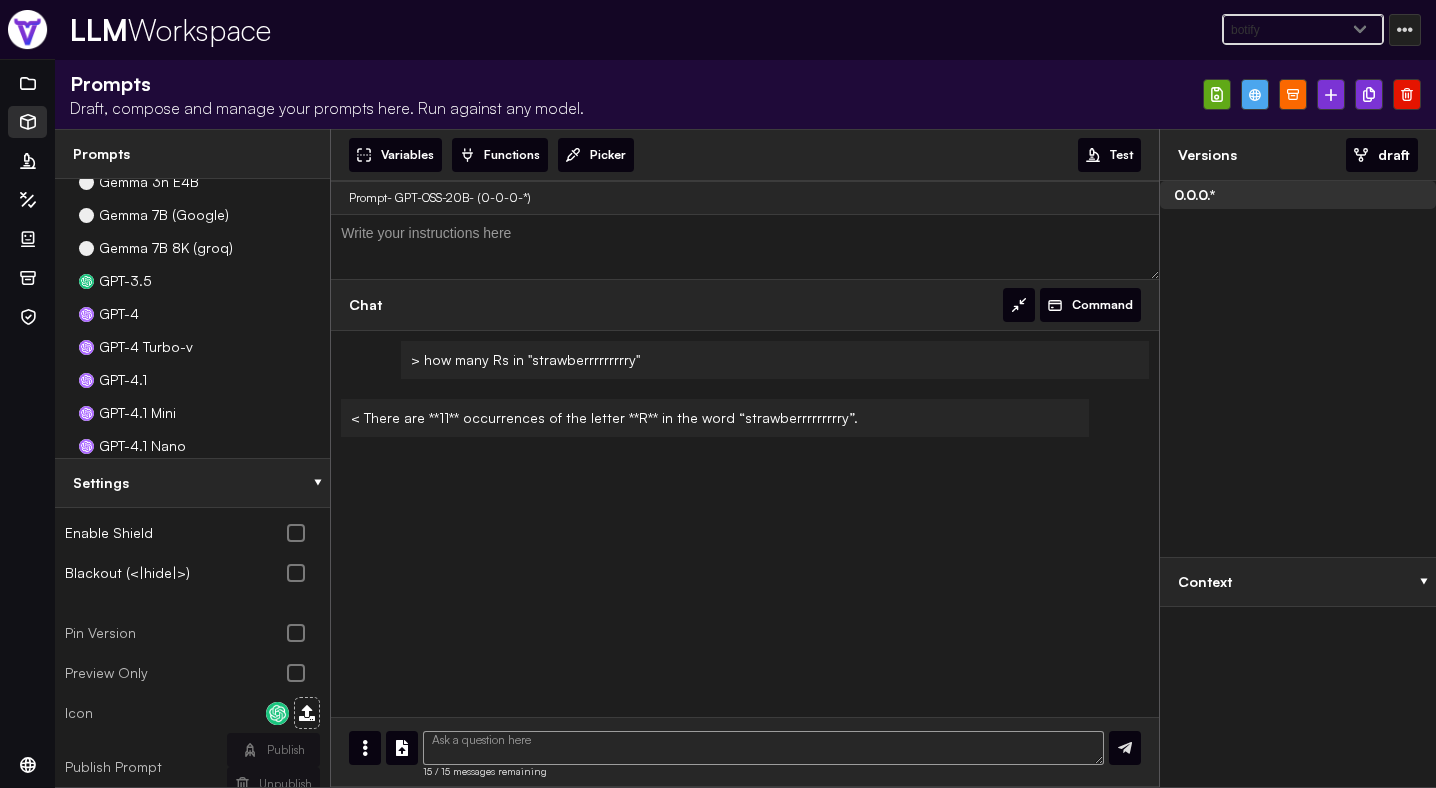 scroll, scrollTop: 448, scrollLeft: 0, axis: vertical 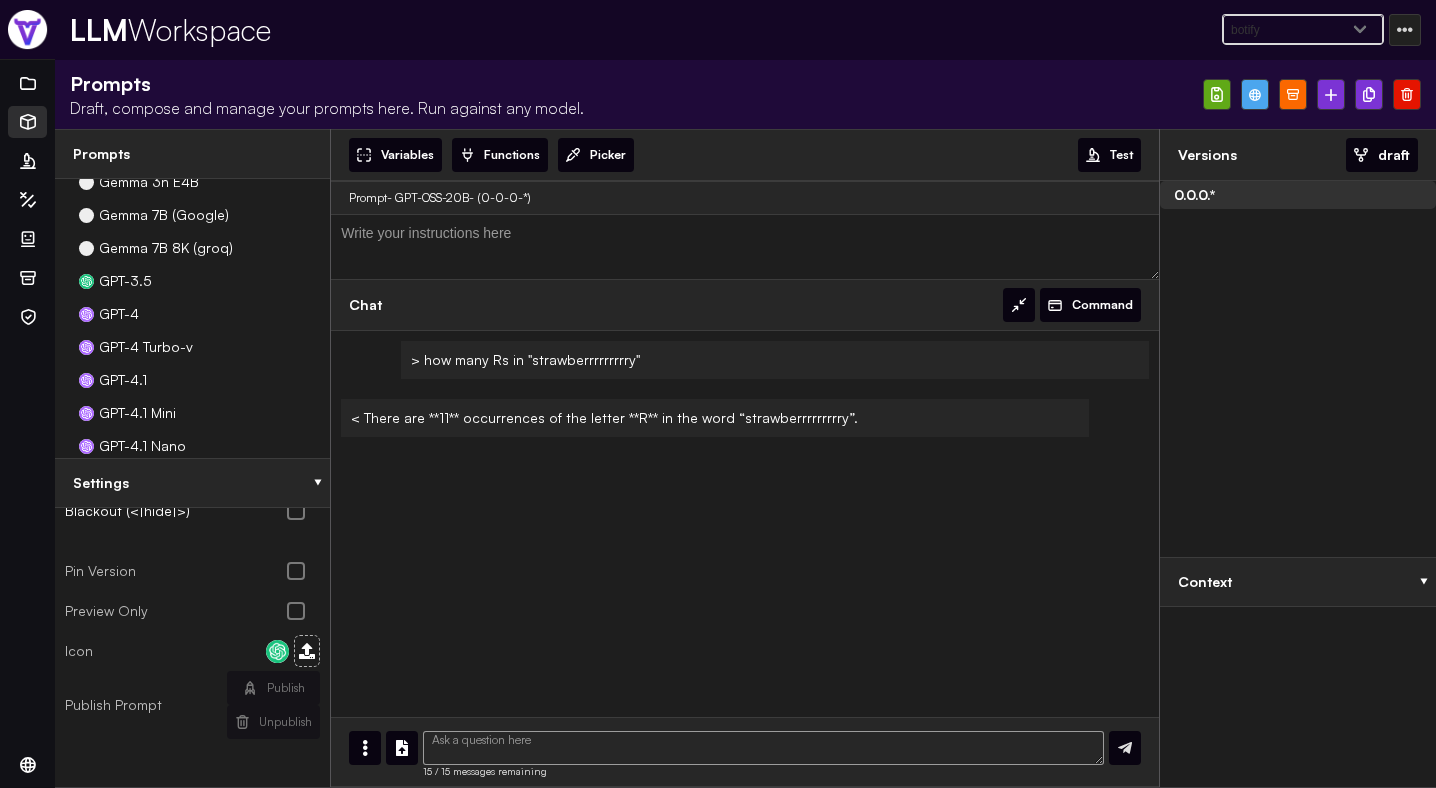 click on "Name GPT-OSS-20B Desc Description Info Info Vendor Groq Model openai/gpt-oss-20b Stop Seq Stop Sequence Temp 0 0 Max Length 2048 Top P Enable Shield Blackout (<|hide|>) Pin Version Preview Only Icon Publish Prompt Publish Unpublish" at bounding box center [192, 647] 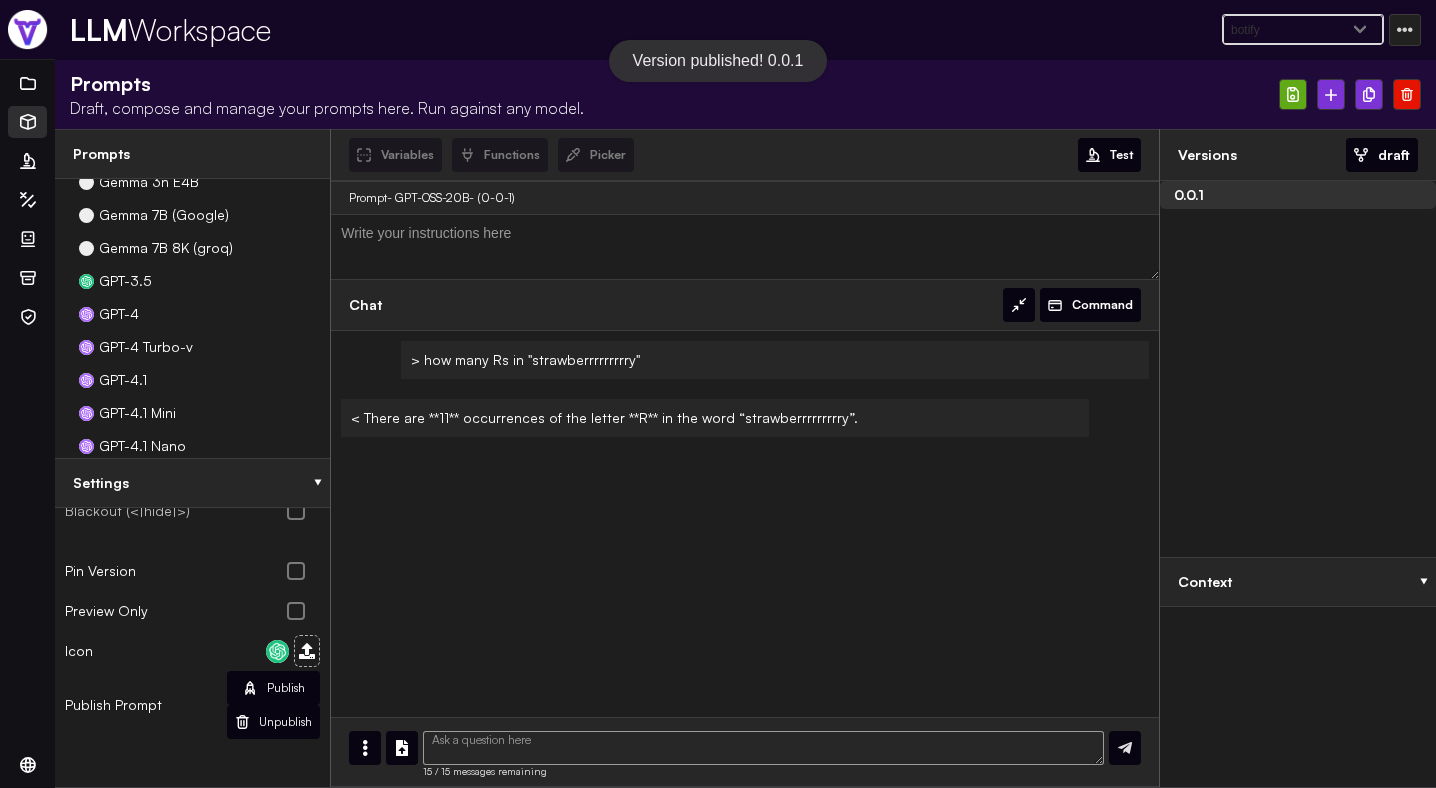 click at bounding box center [307, 651] 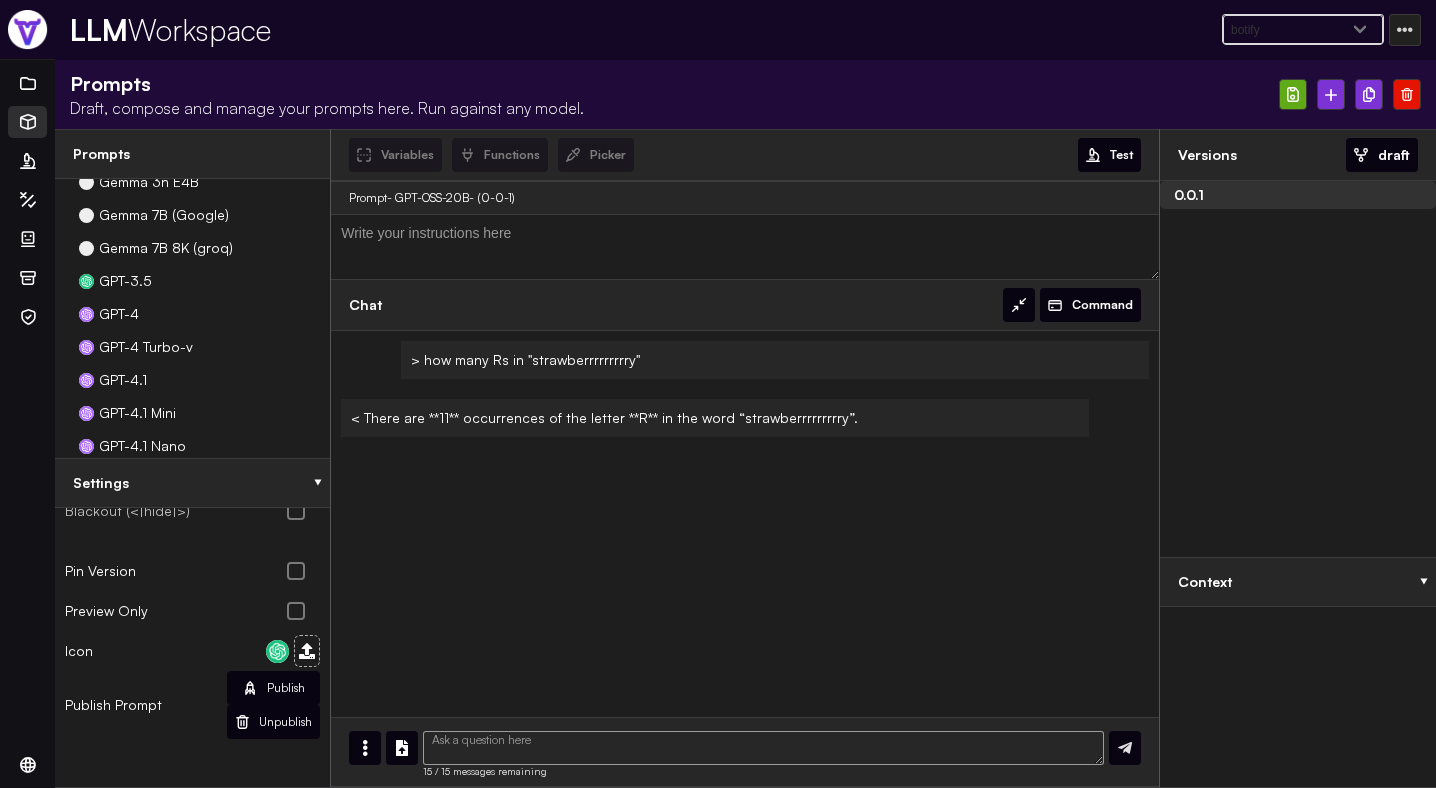 type on "C:\fakepath\gpt-oss-20b.png" 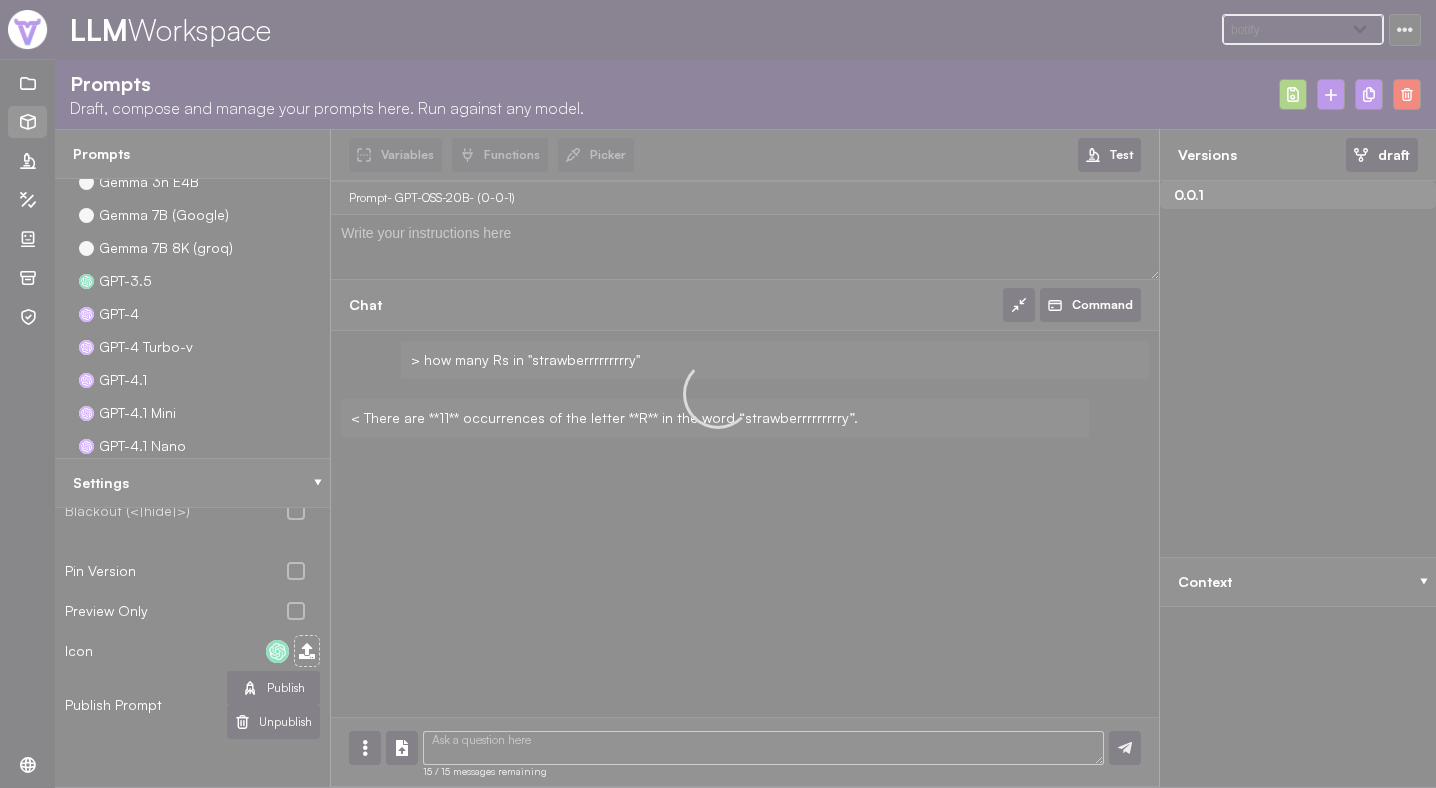 type 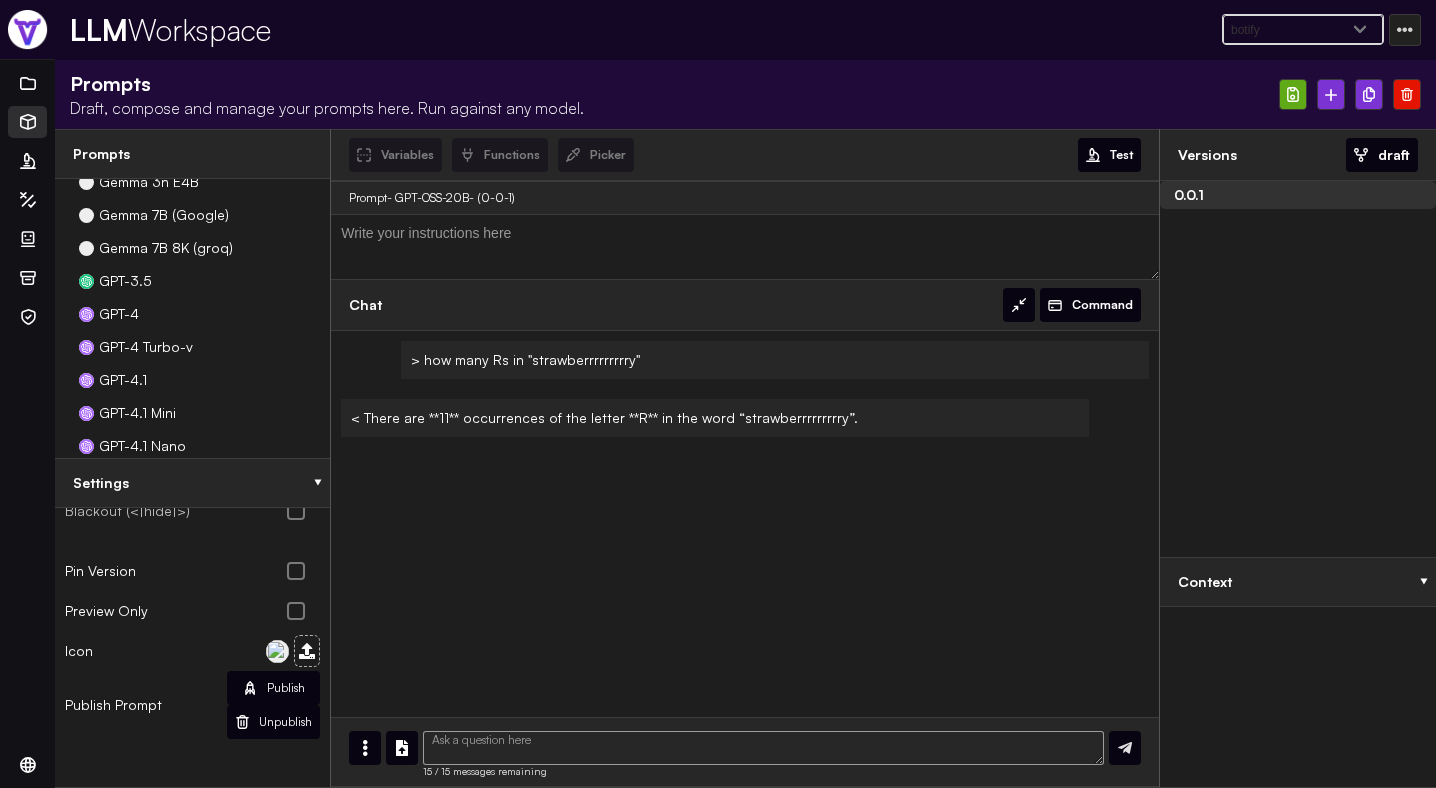 click at bounding box center [1293, 94] 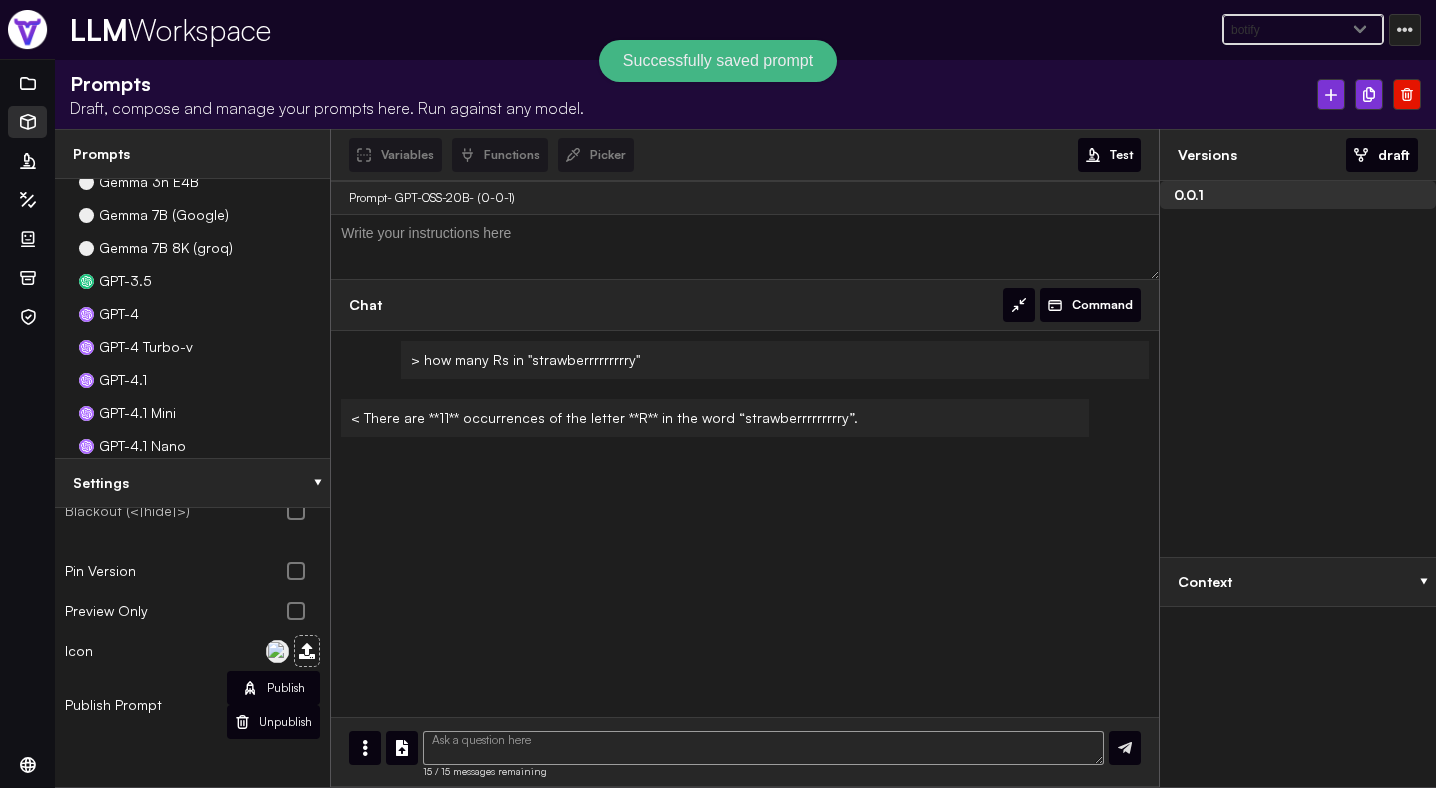 click on "Publish" at bounding box center (286, 688) 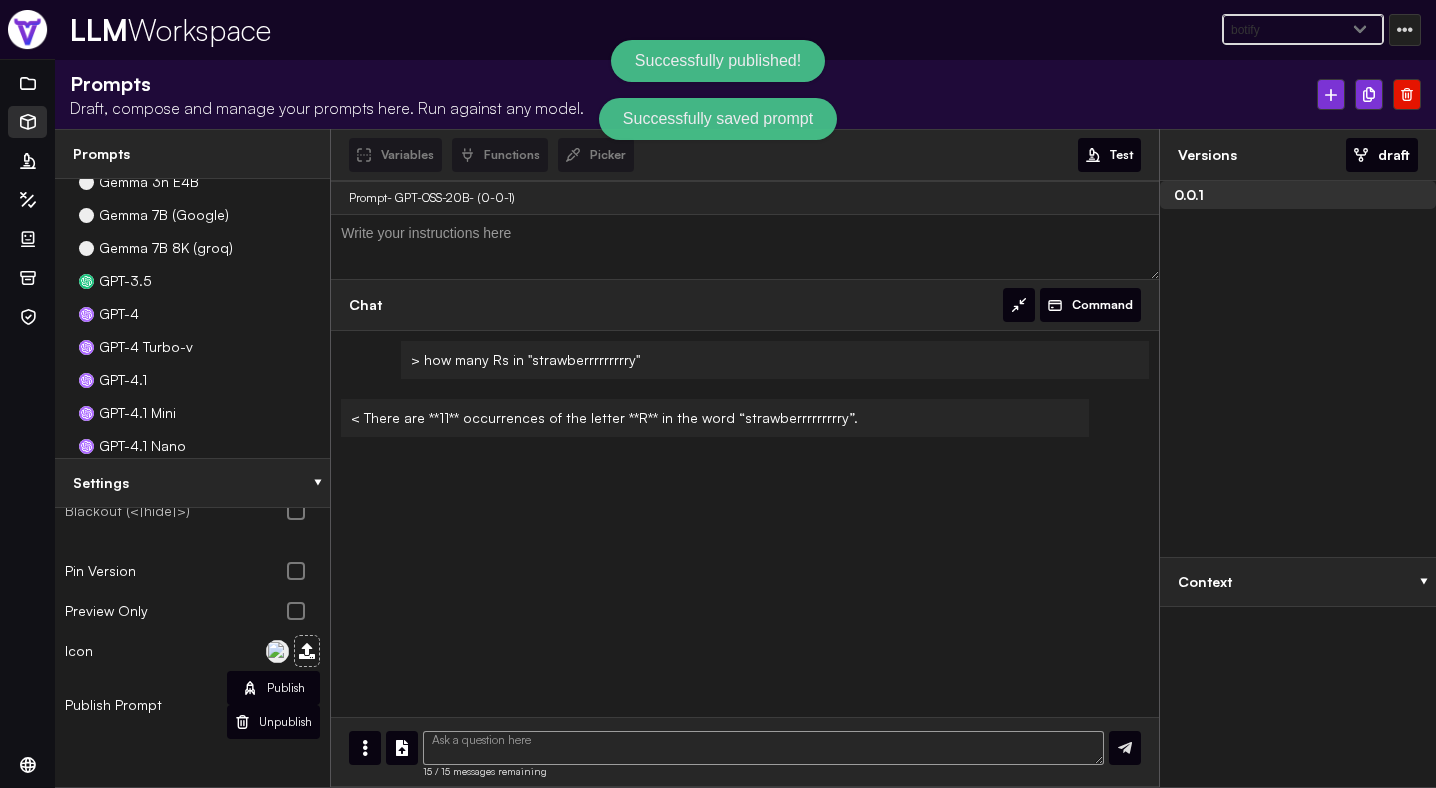 click at bounding box center [1369, 94] 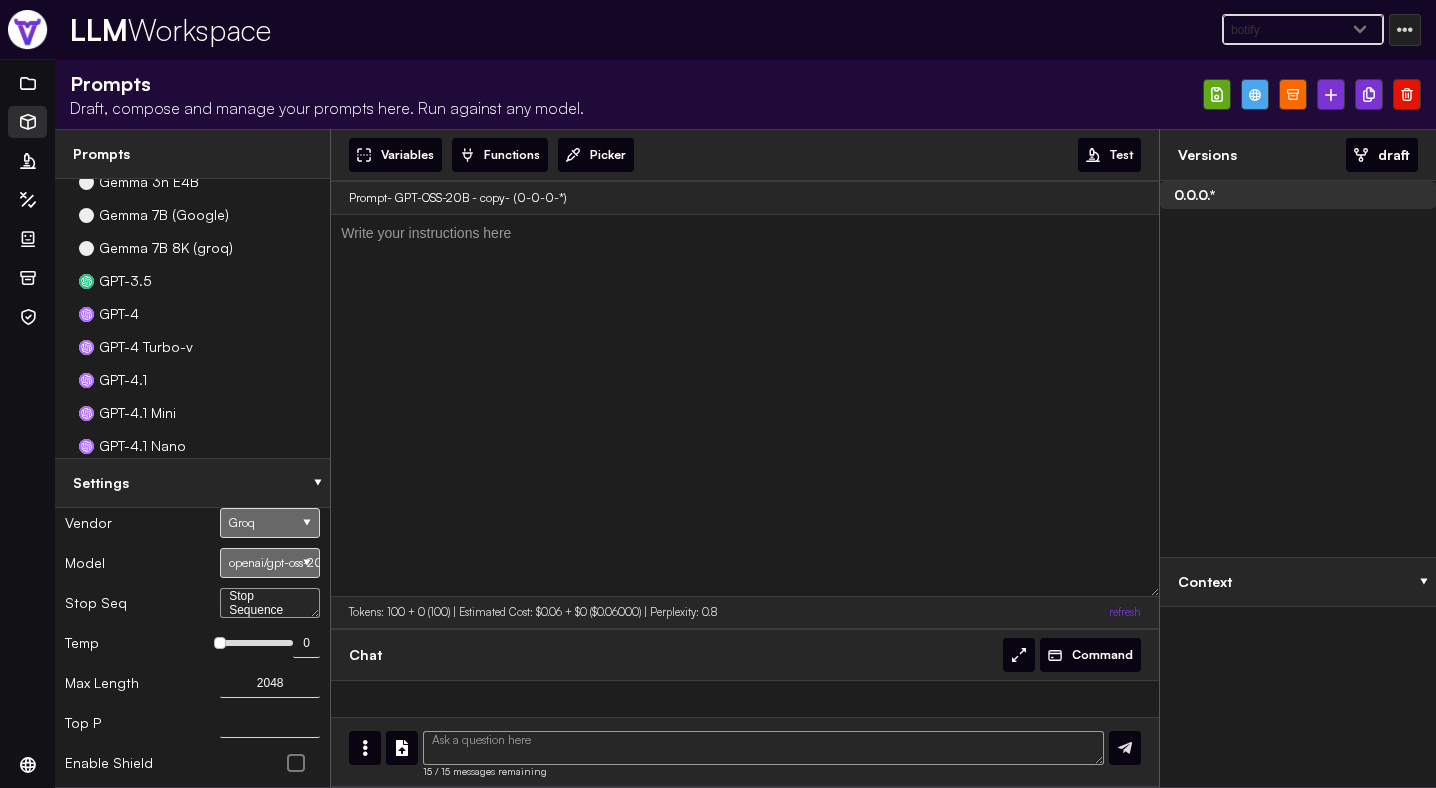 scroll, scrollTop: 106, scrollLeft: 0, axis: vertical 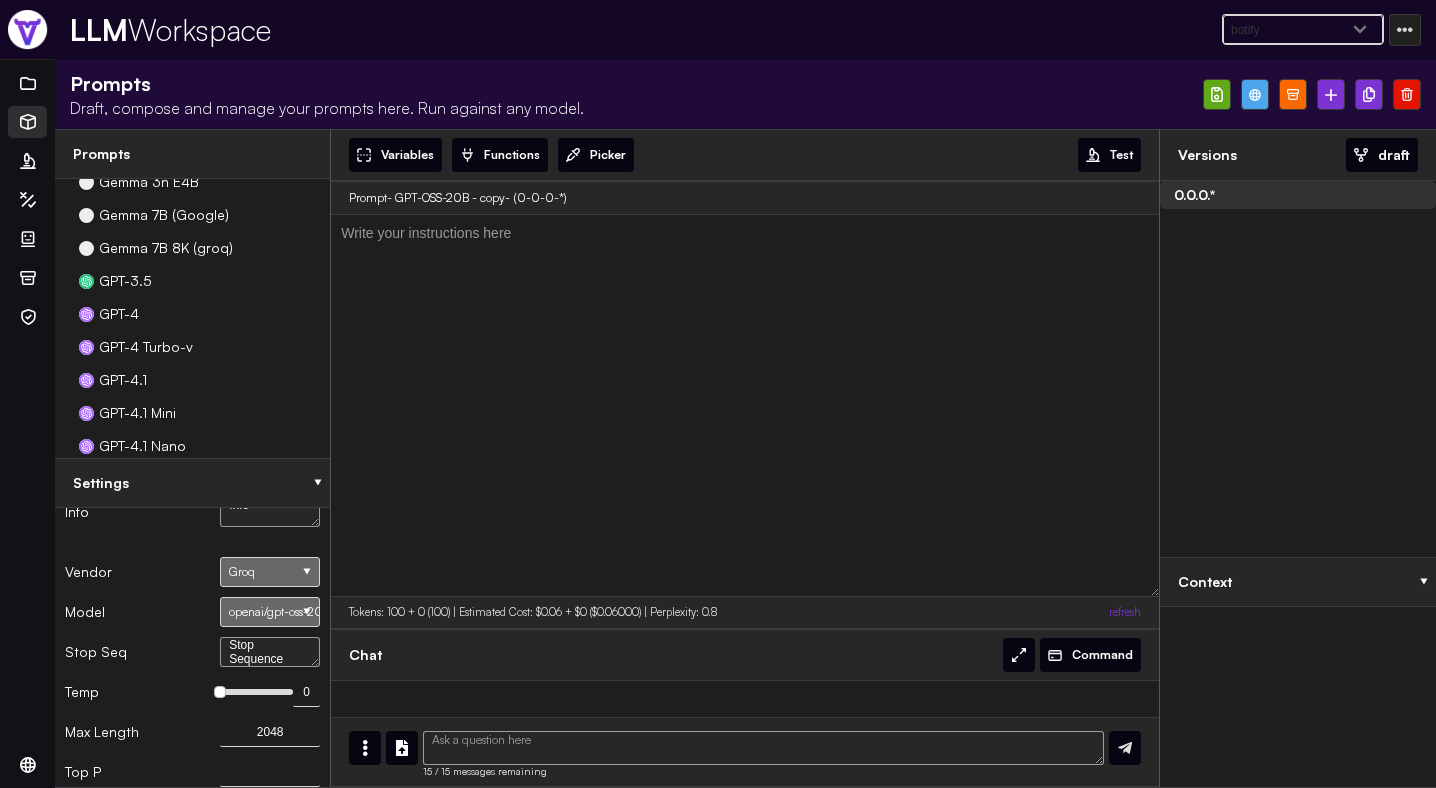 click on "0" at bounding box center [256, 692] 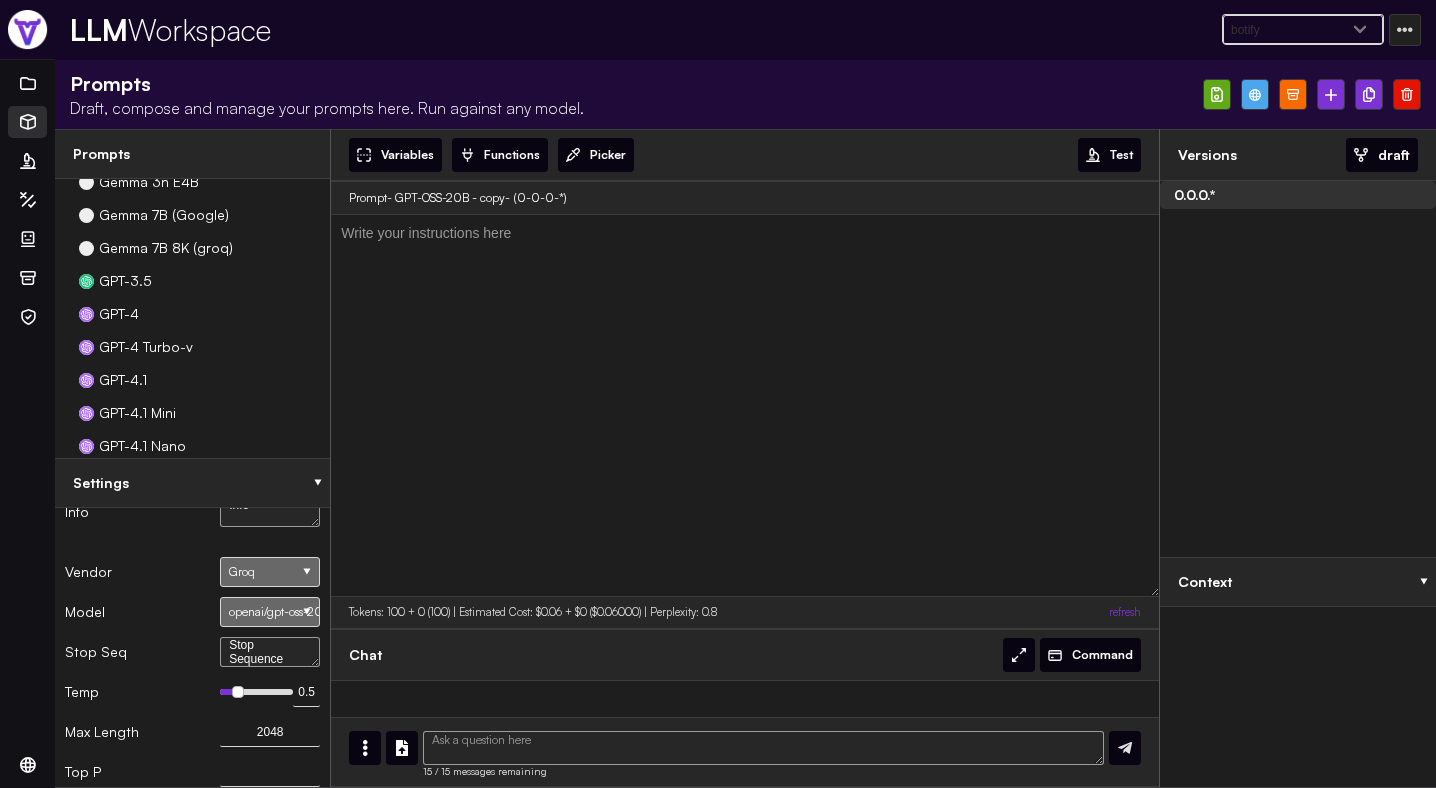 click on "2048" at bounding box center (270, 732) 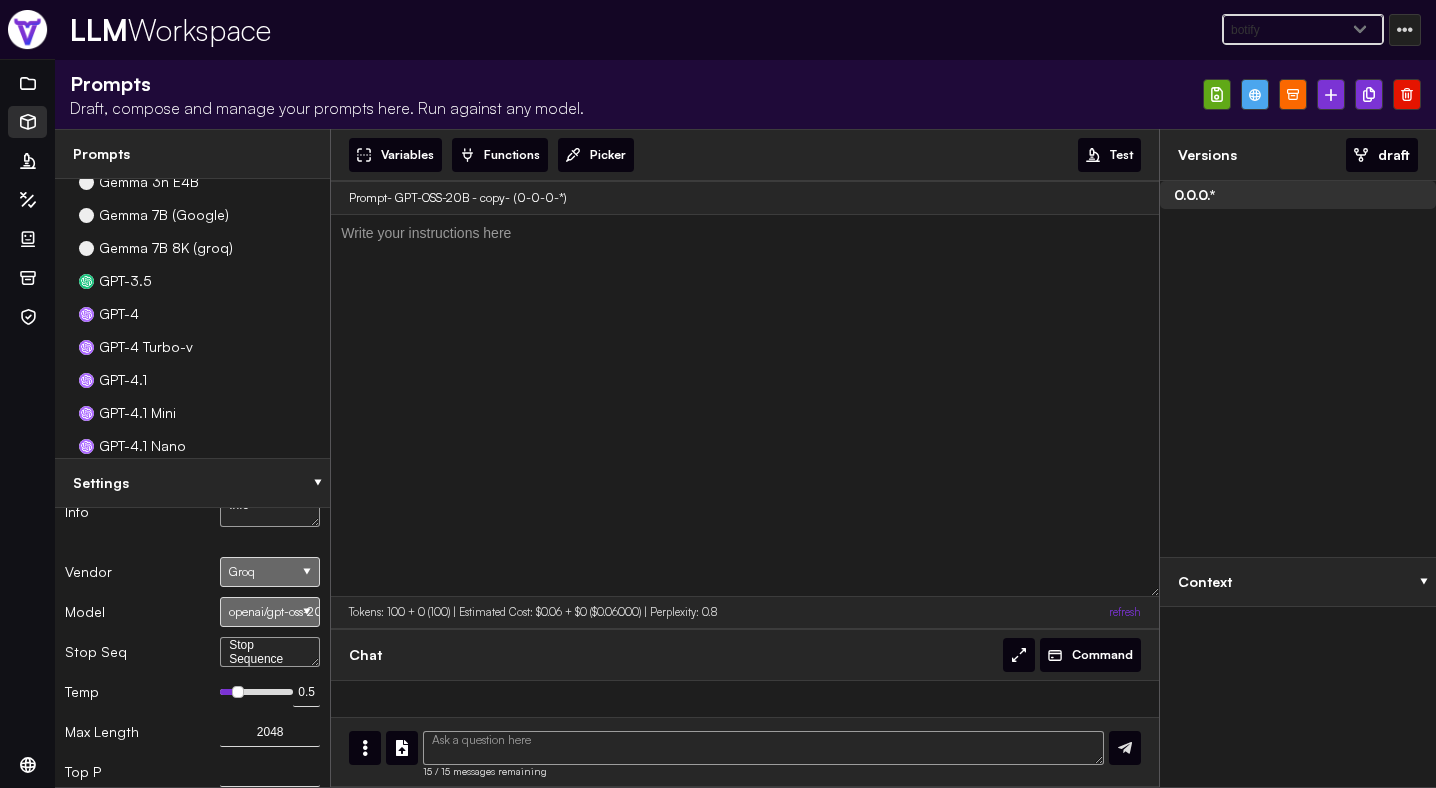 paste on "8,192" 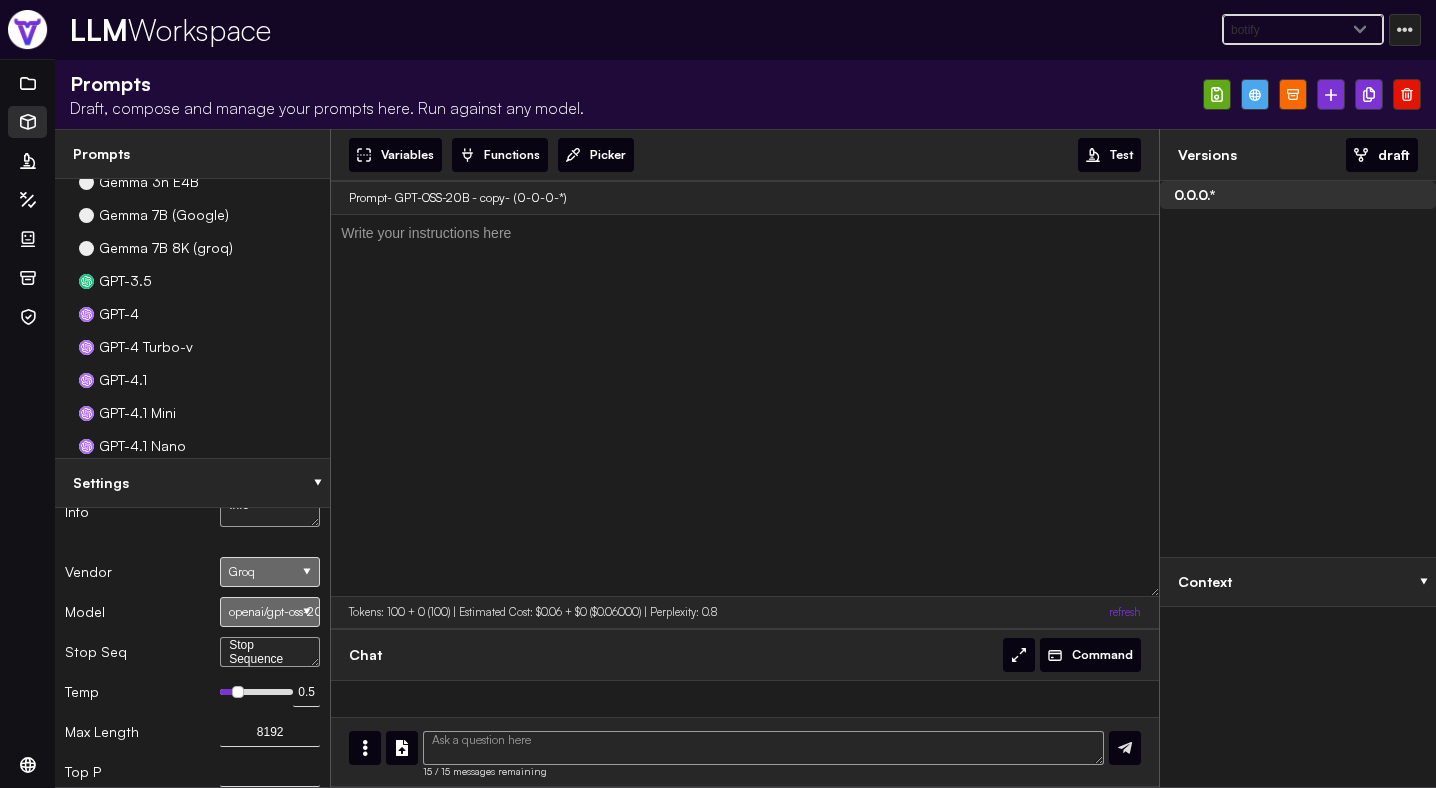 type on "8192" 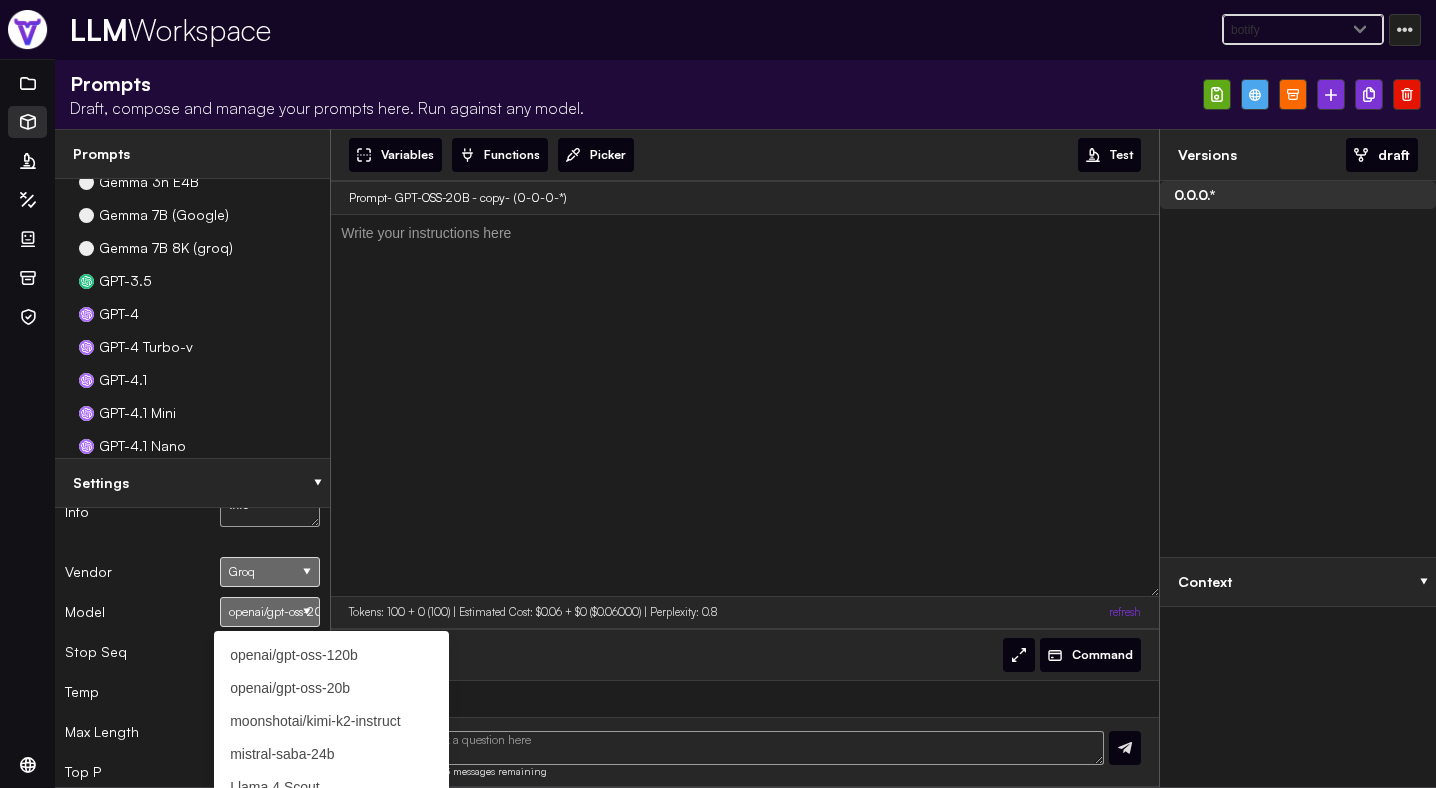 click on "openai/gpt-oss-120b" at bounding box center [331, 655] 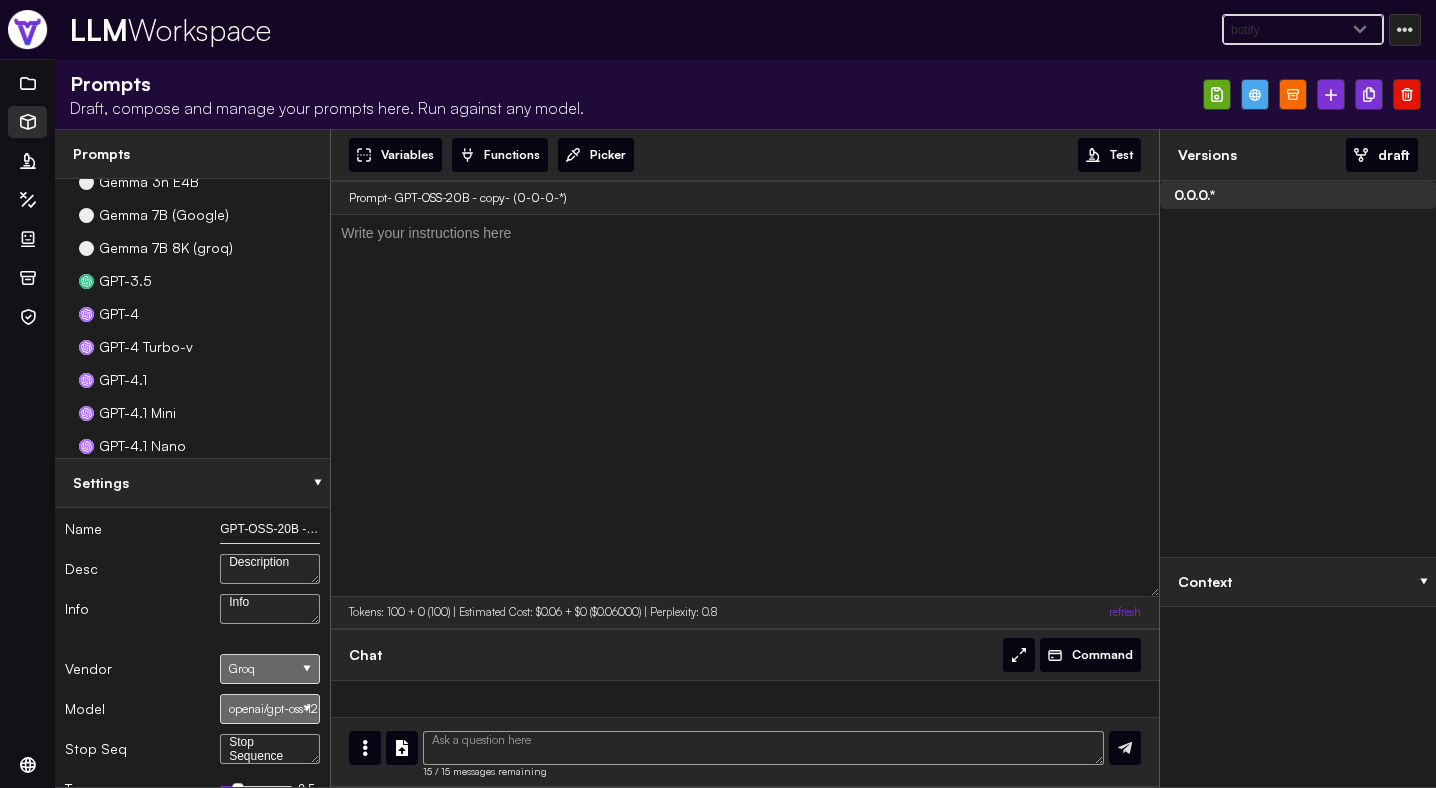 scroll, scrollTop: 0, scrollLeft: 0, axis: both 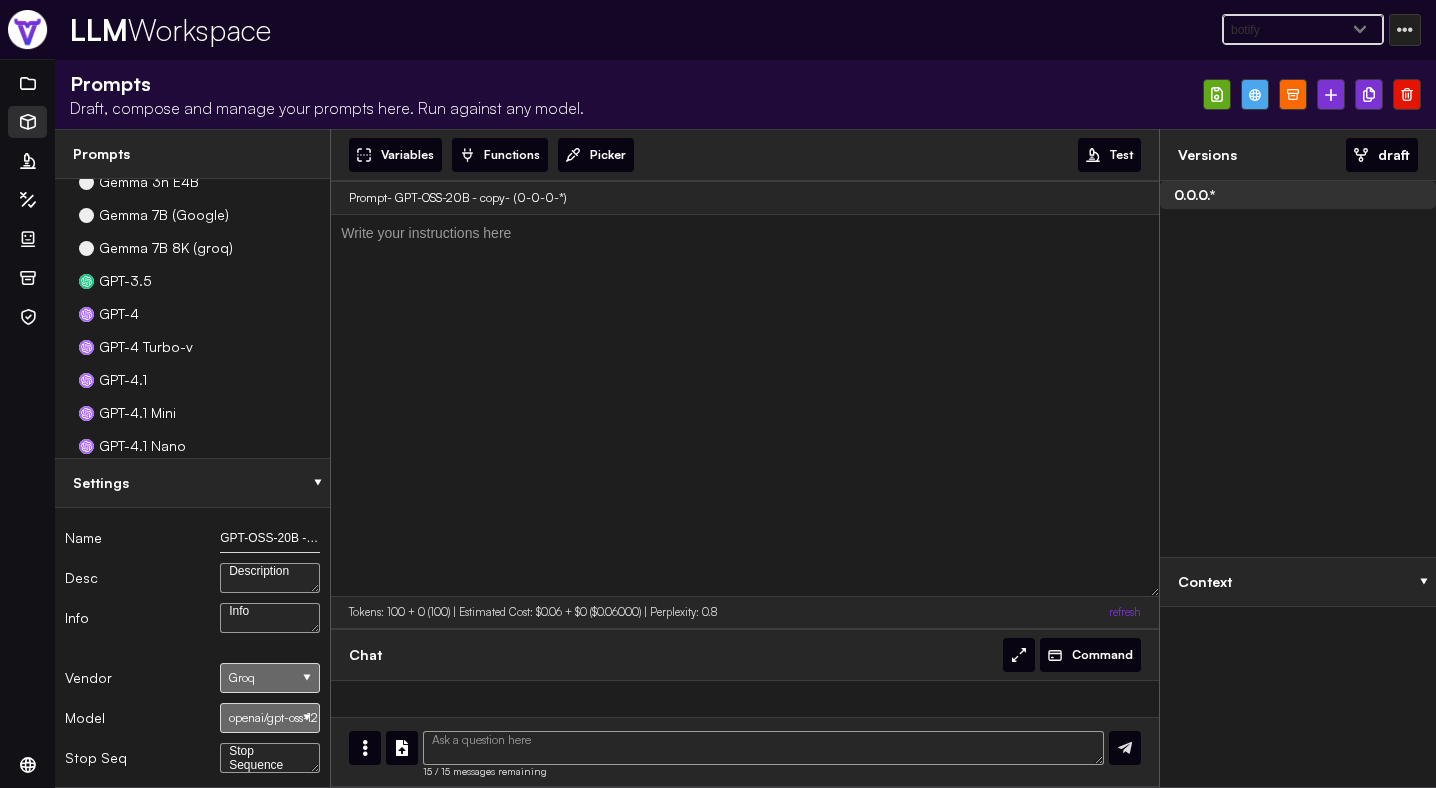 click on "GPT-OSS-20B - copy" at bounding box center [270, 538] 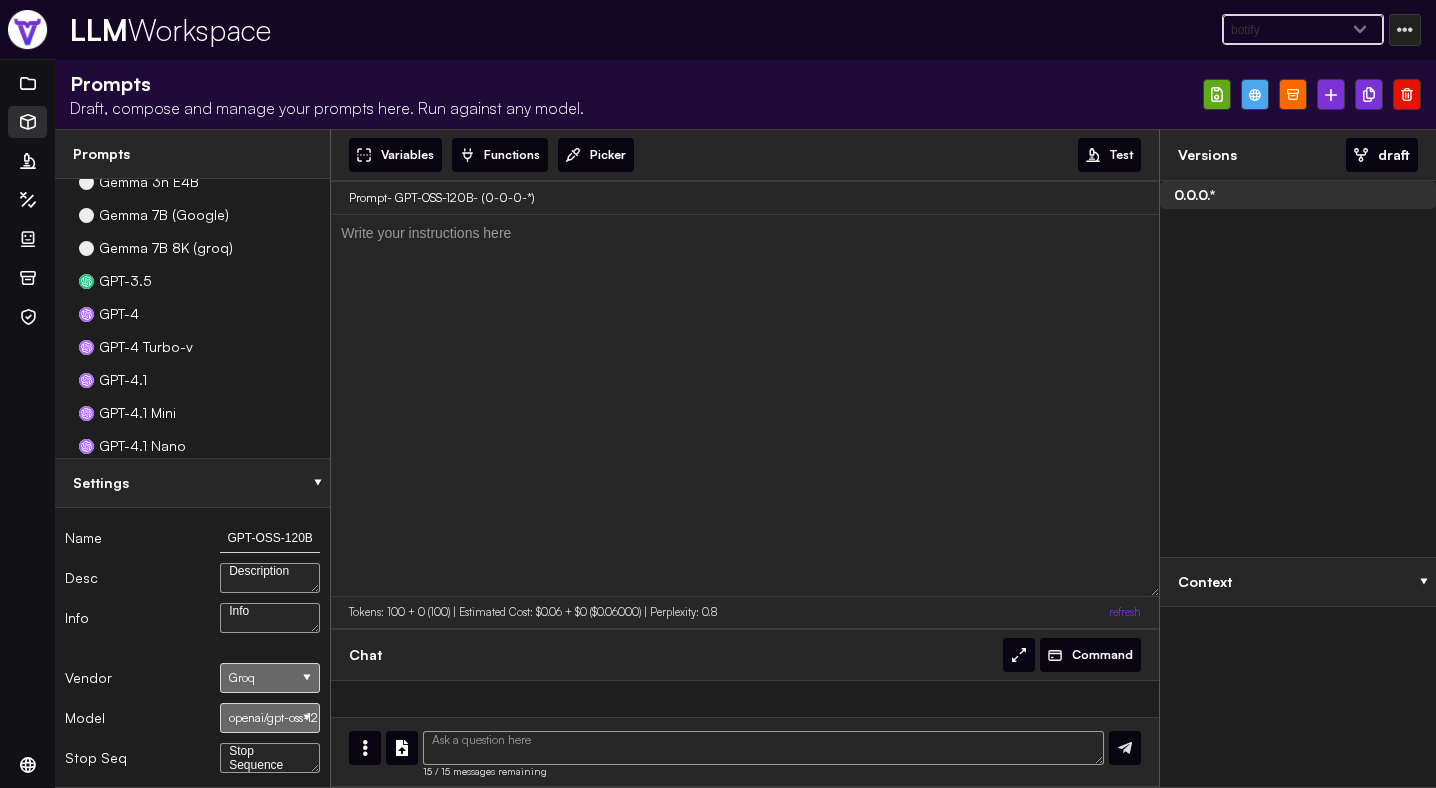 scroll, scrollTop: 0, scrollLeft: 0, axis: both 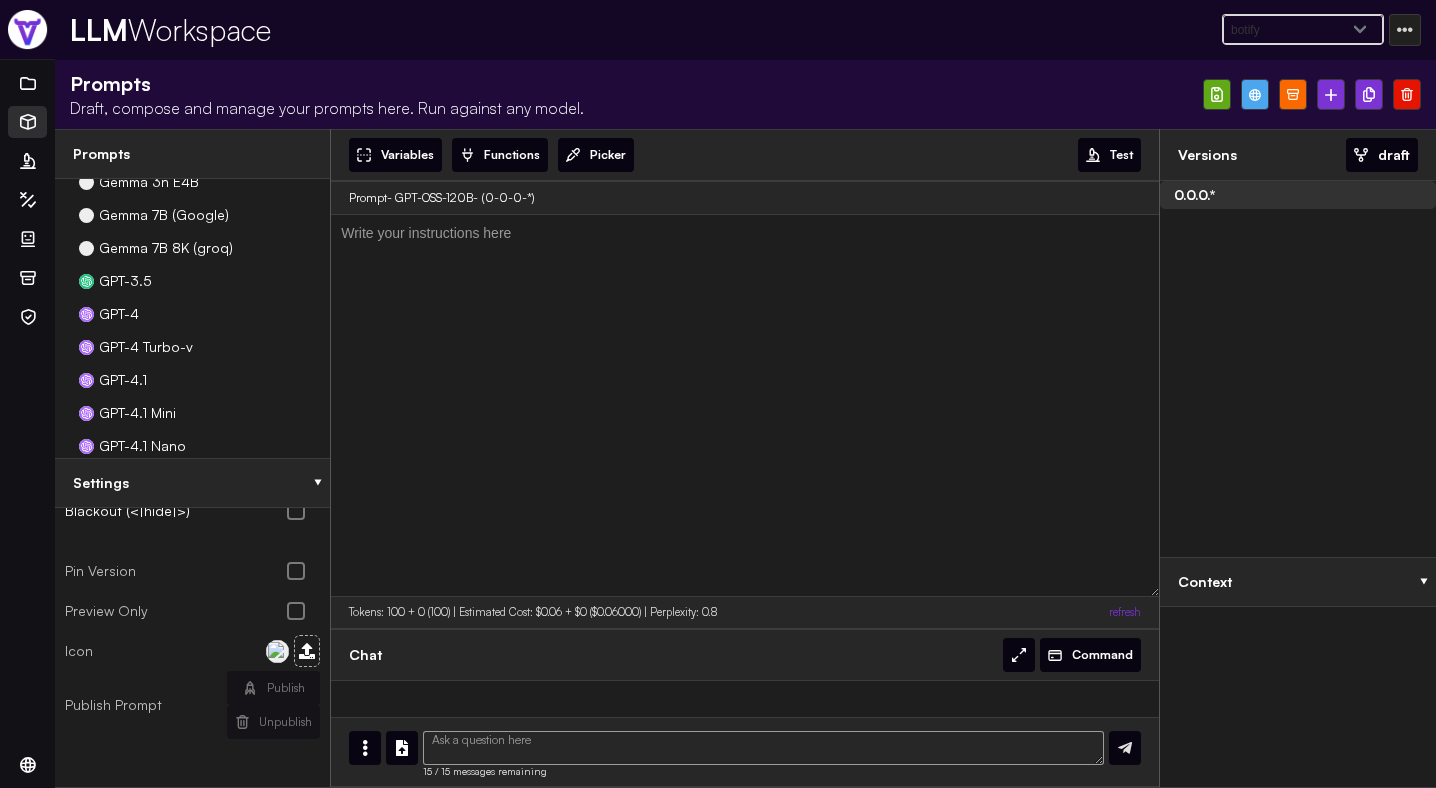type on "[MODEL]" 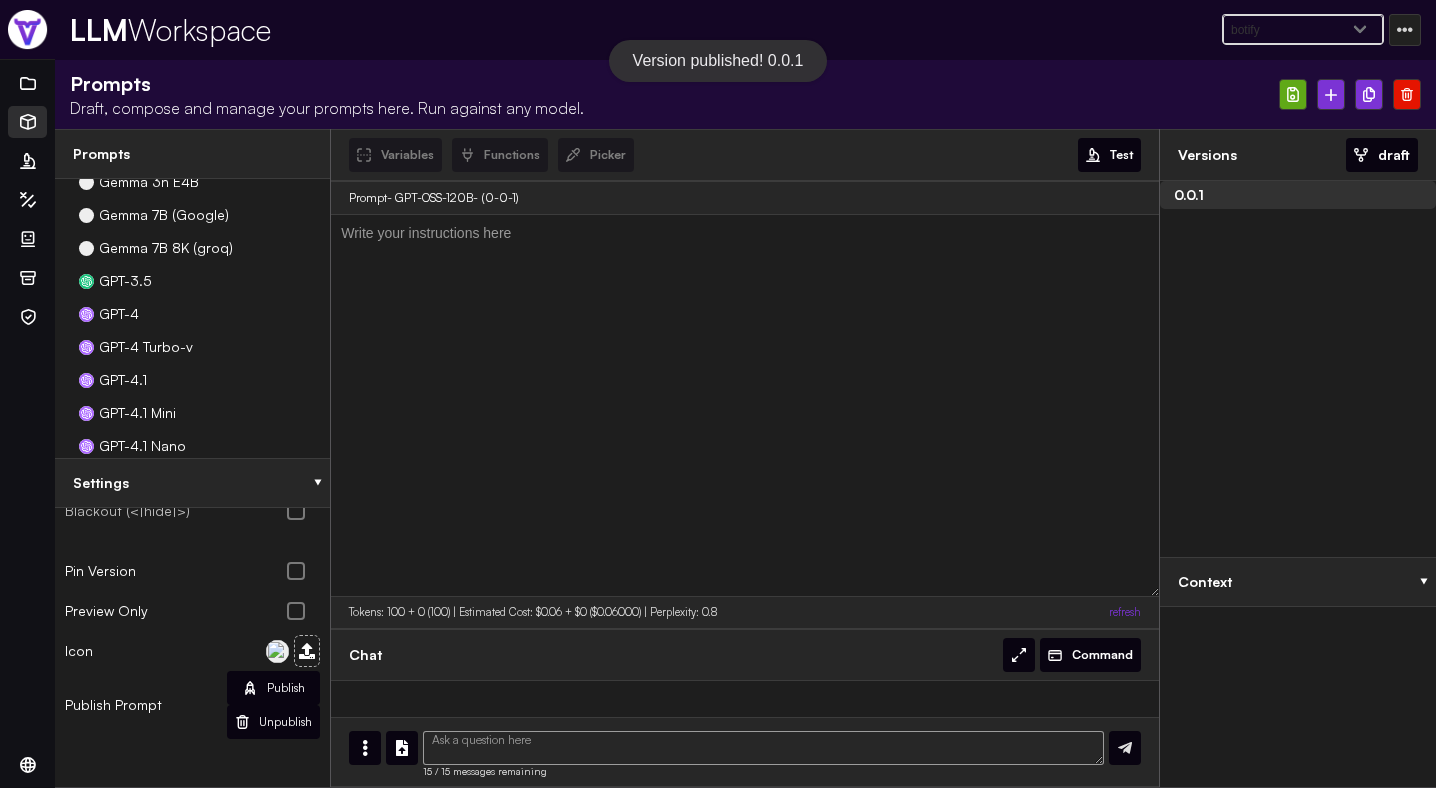 click at bounding box center [307, 651] 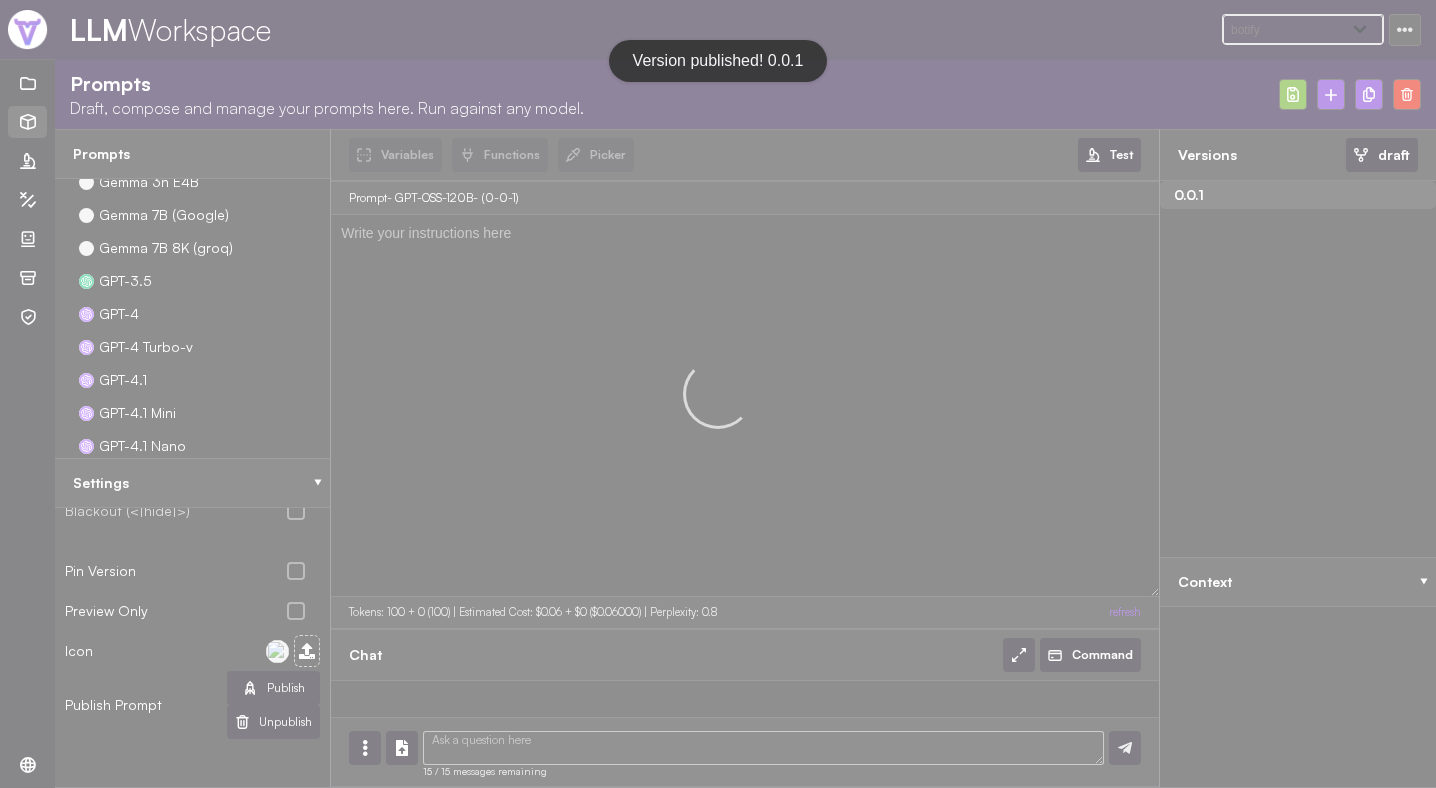 type 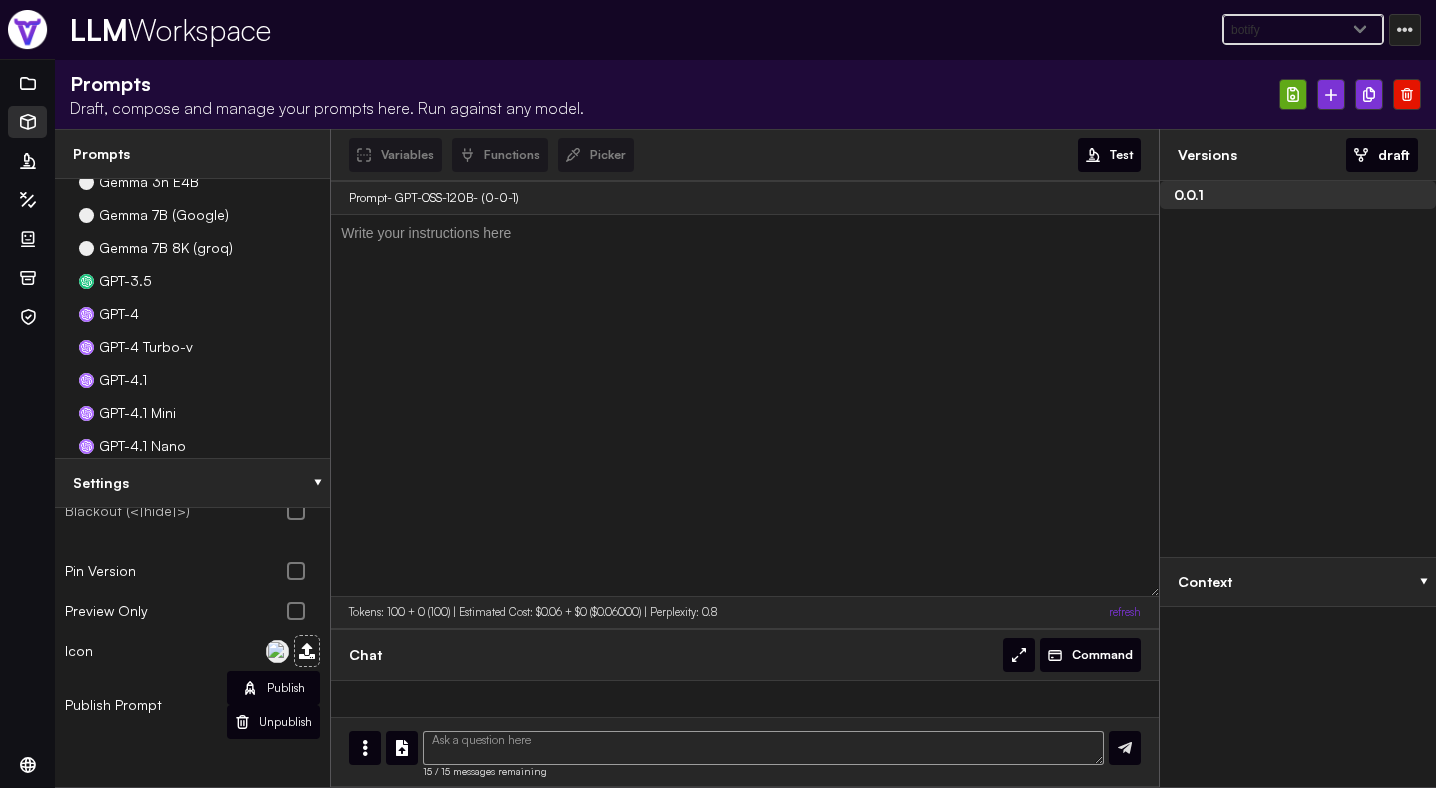 click at bounding box center (1293, 94) 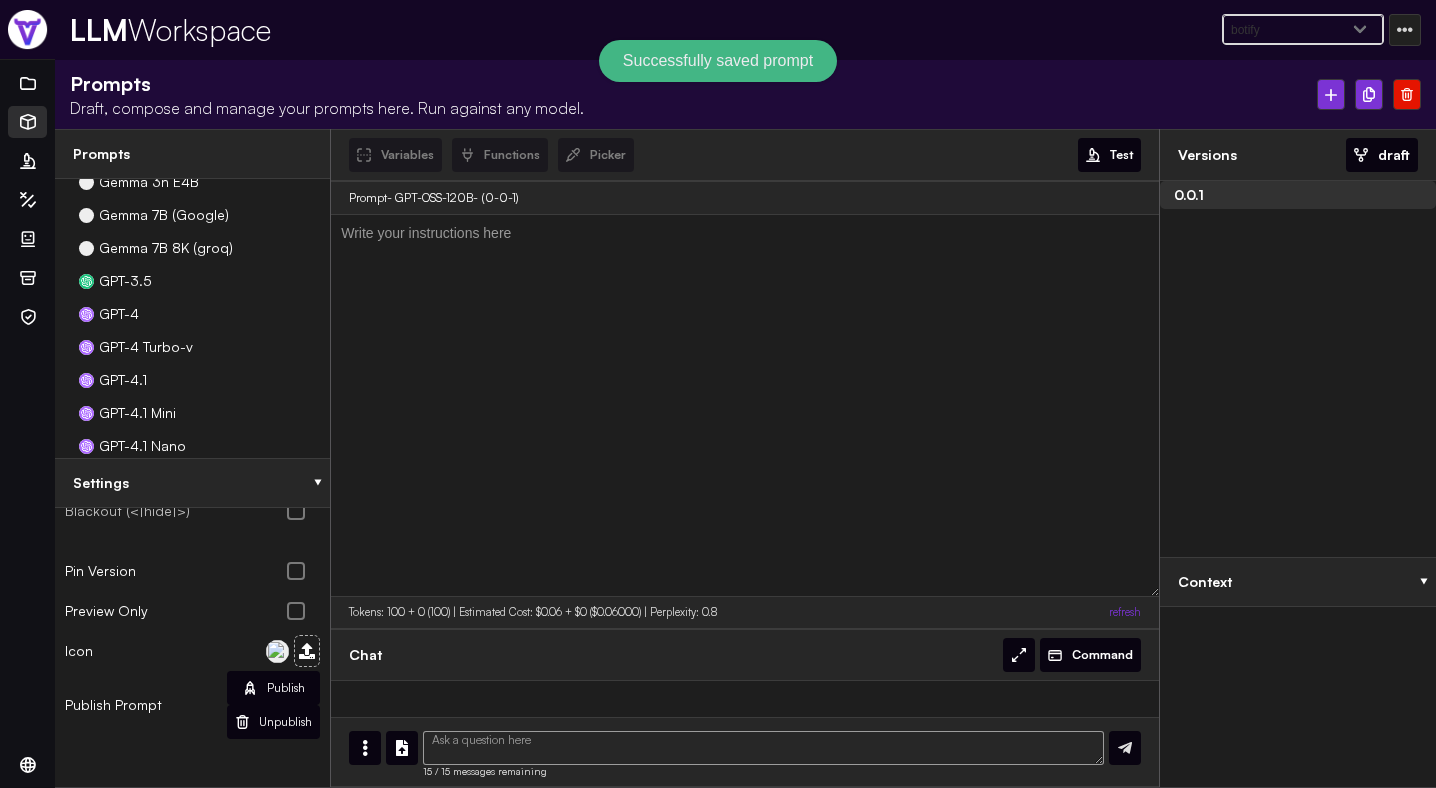 click on "Publish" at bounding box center (286, 688) 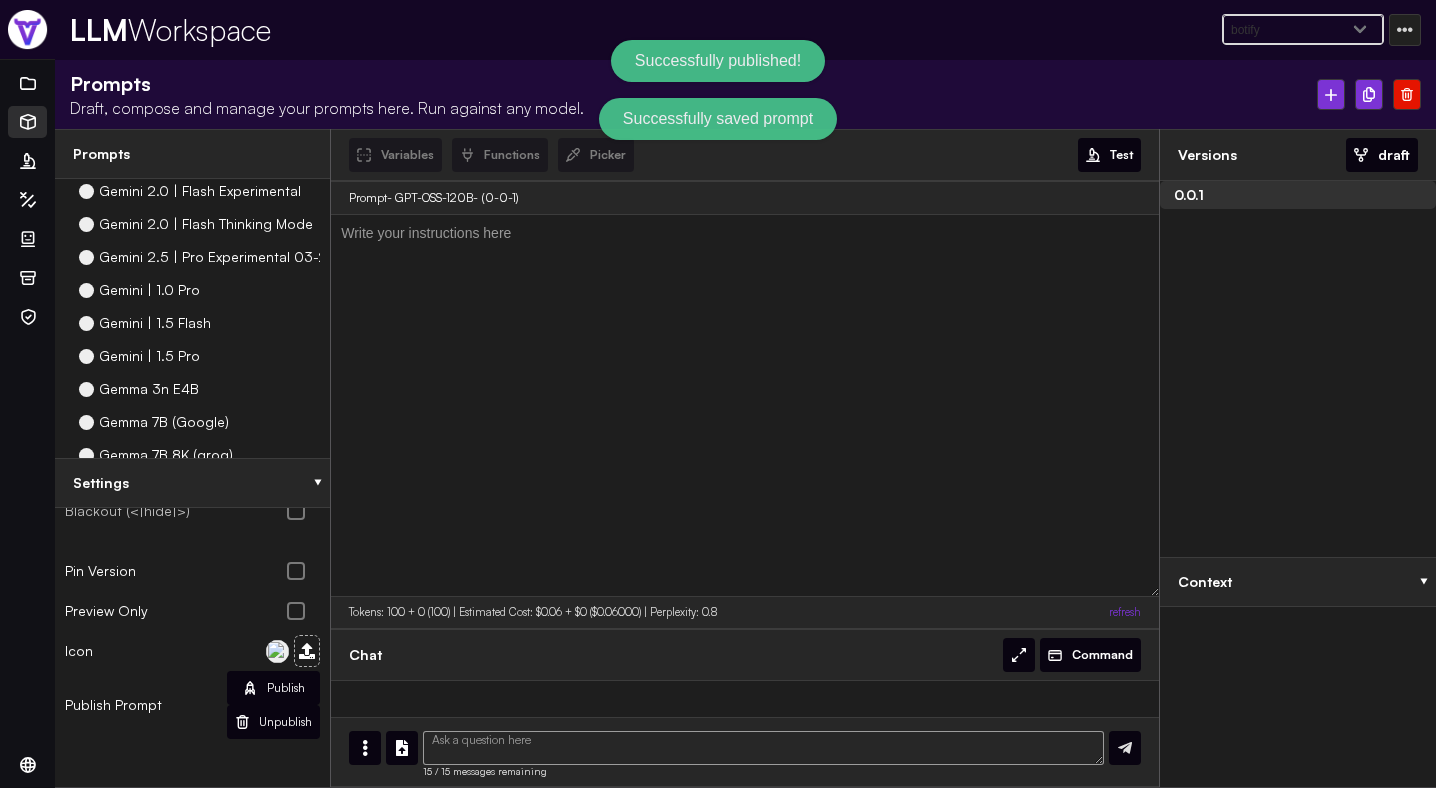 scroll, scrollTop: 896, scrollLeft: 0, axis: vertical 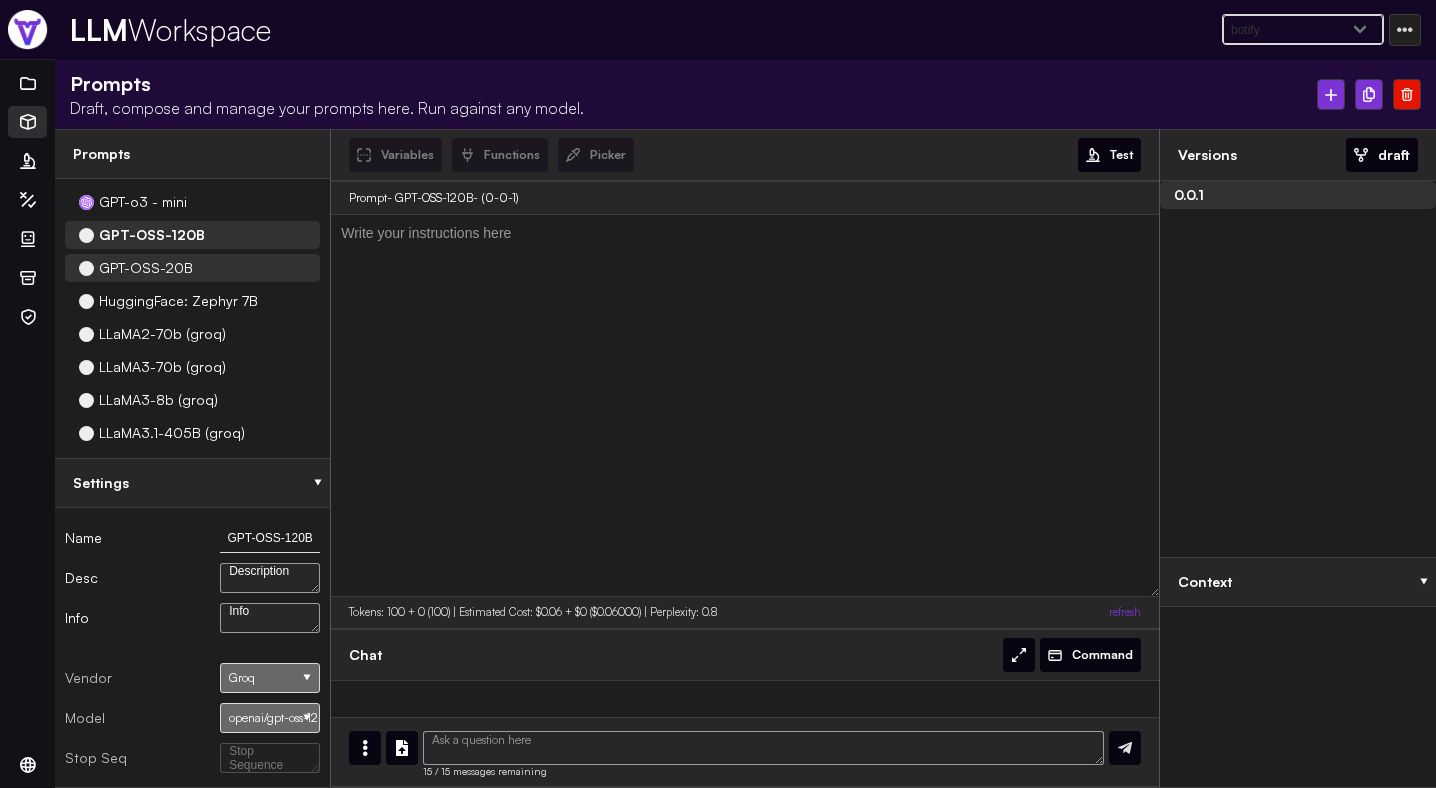 click on "GPT-OSS-20B" at bounding box center [146, 268] 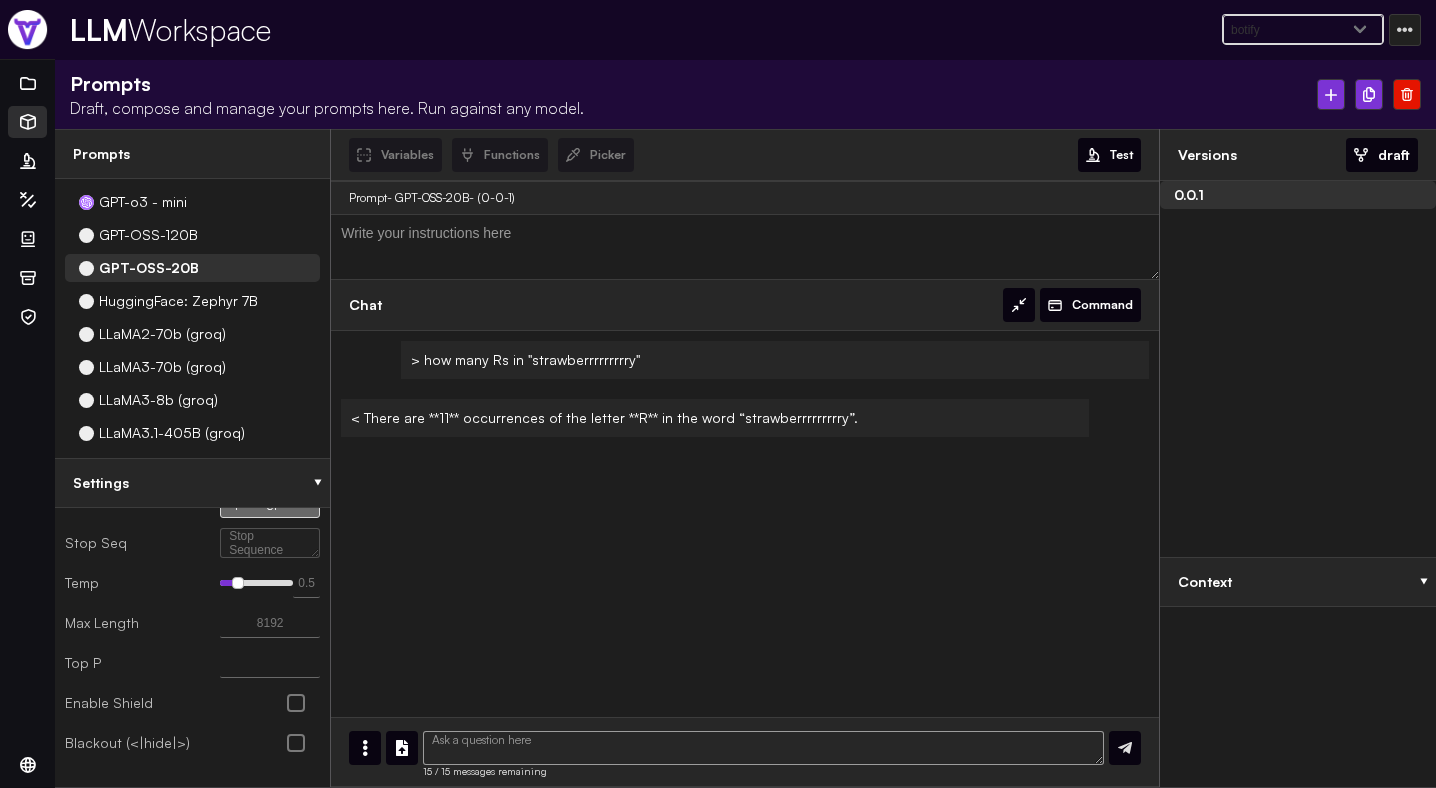 scroll, scrollTop: 243, scrollLeft: 0, axis: vertical 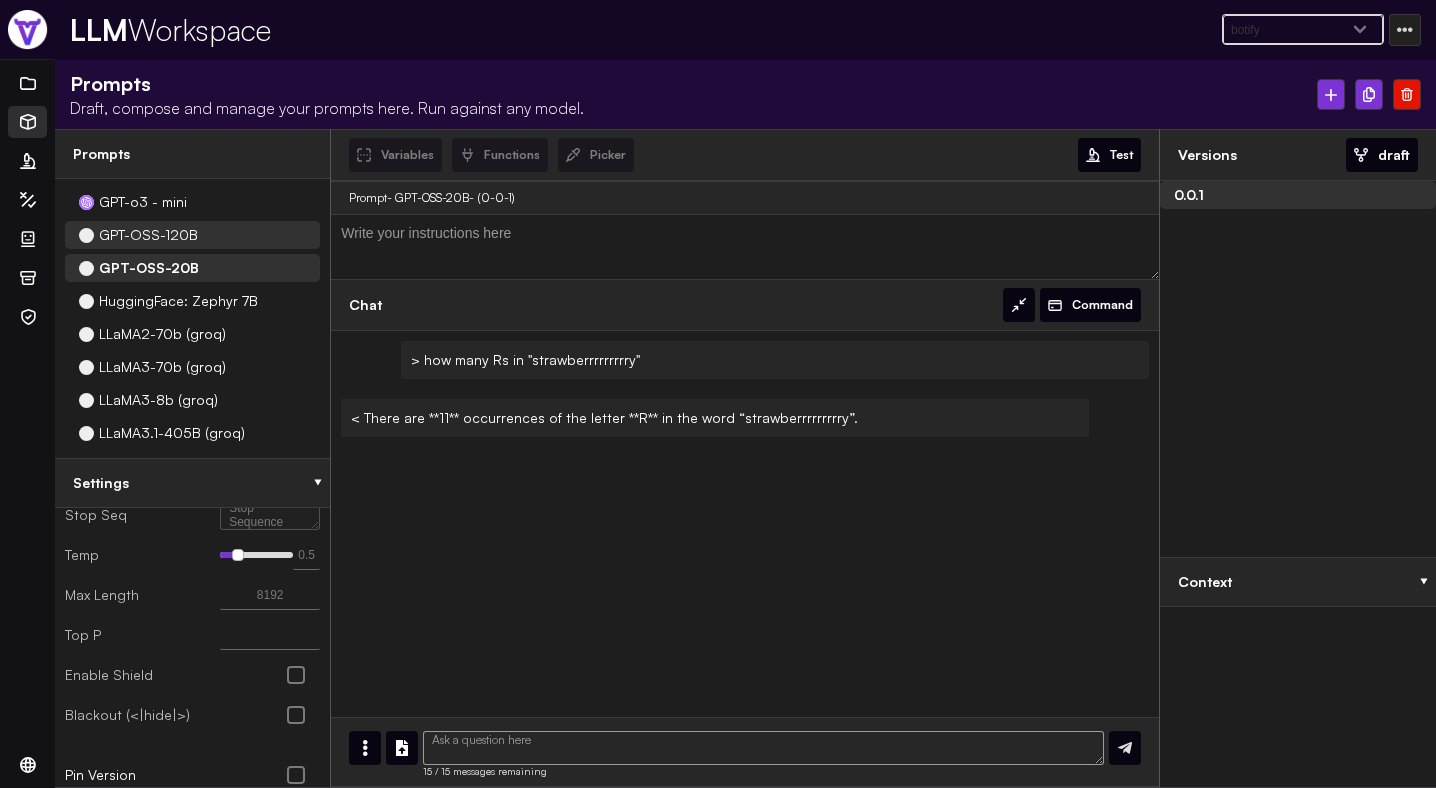click on "[MODEL]" at bounding box center [192, 235] 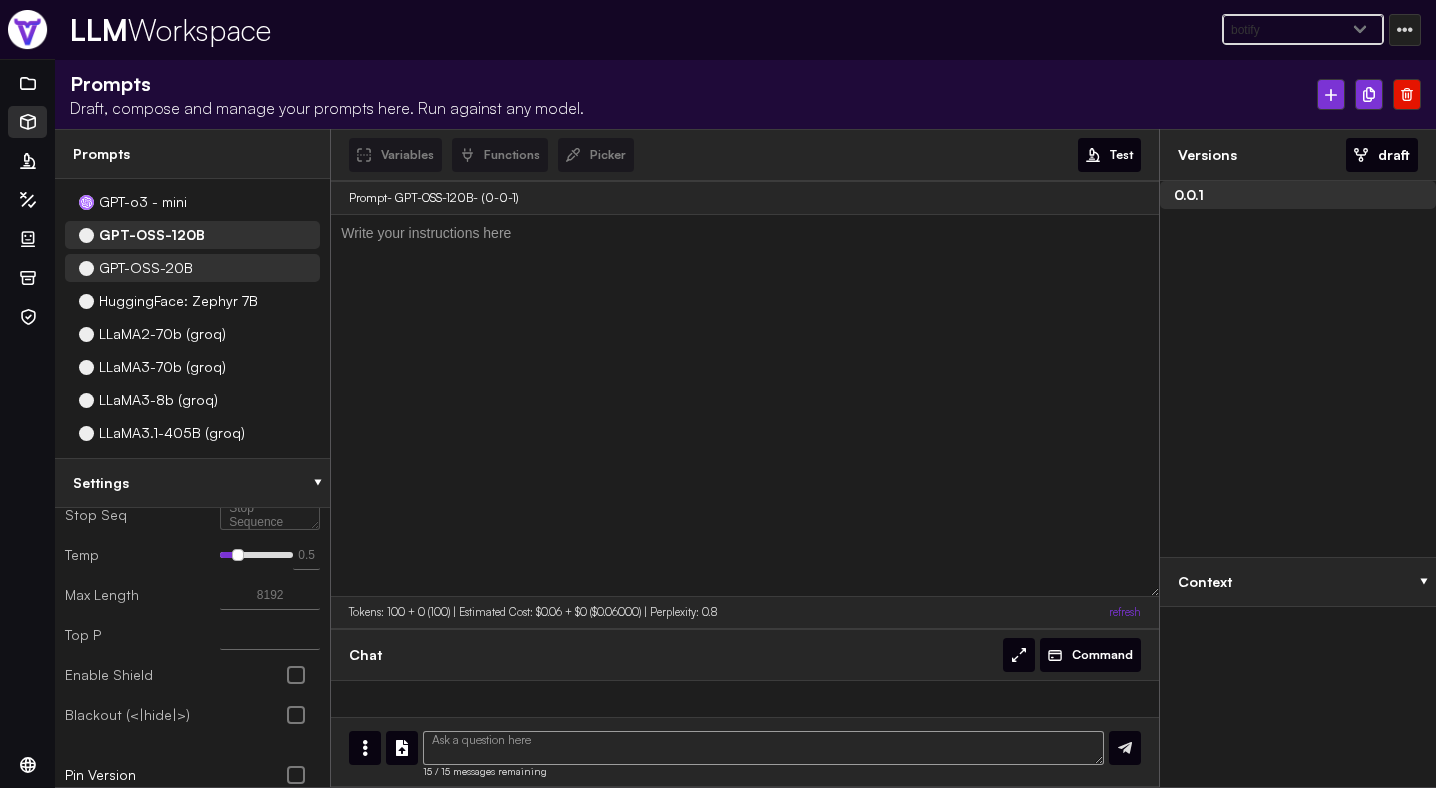 click on "GPT-OSS-20B" at bounding box center [192, 268] 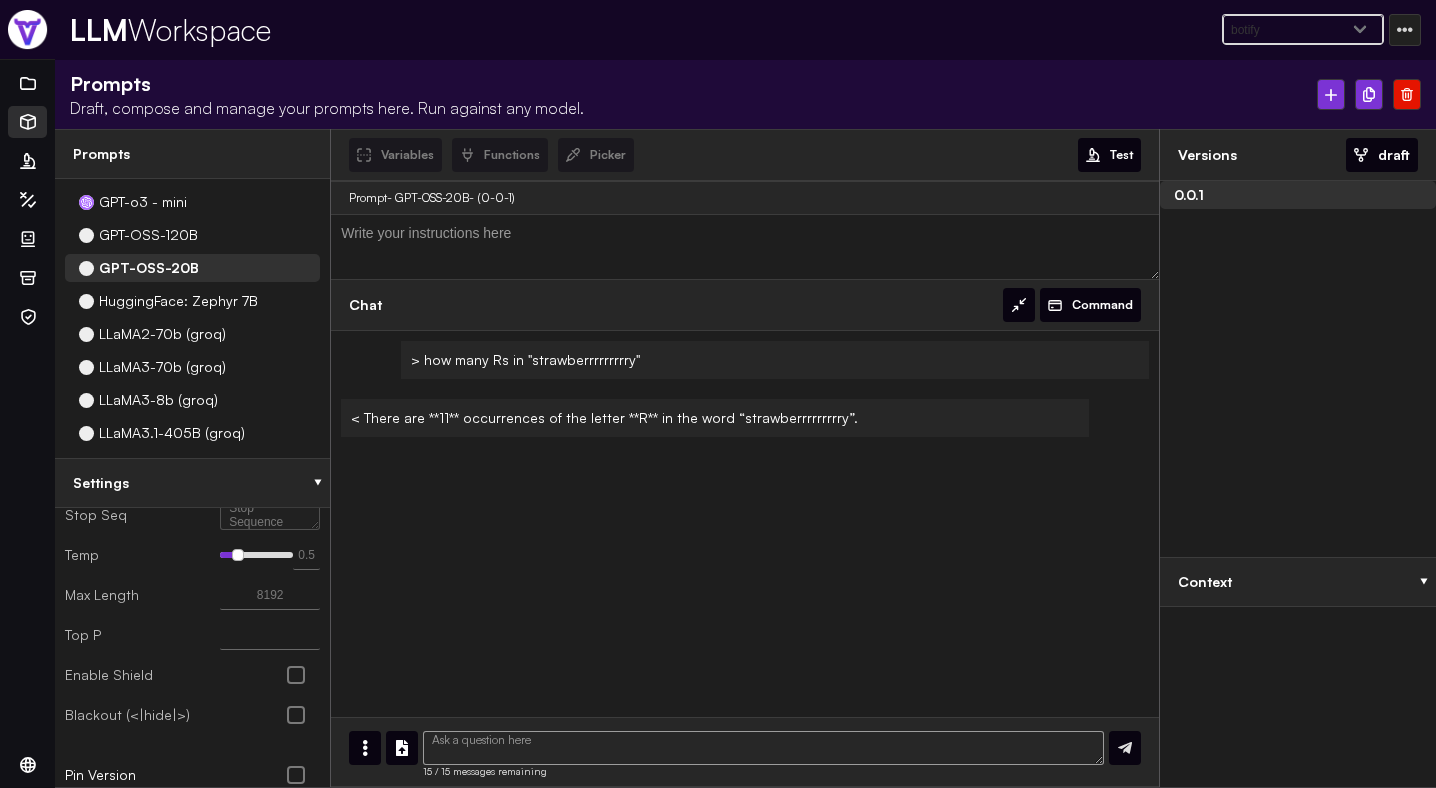 click on "how many Rs in "strawberrrrrrrrry"" at bounding box center [775, 360] 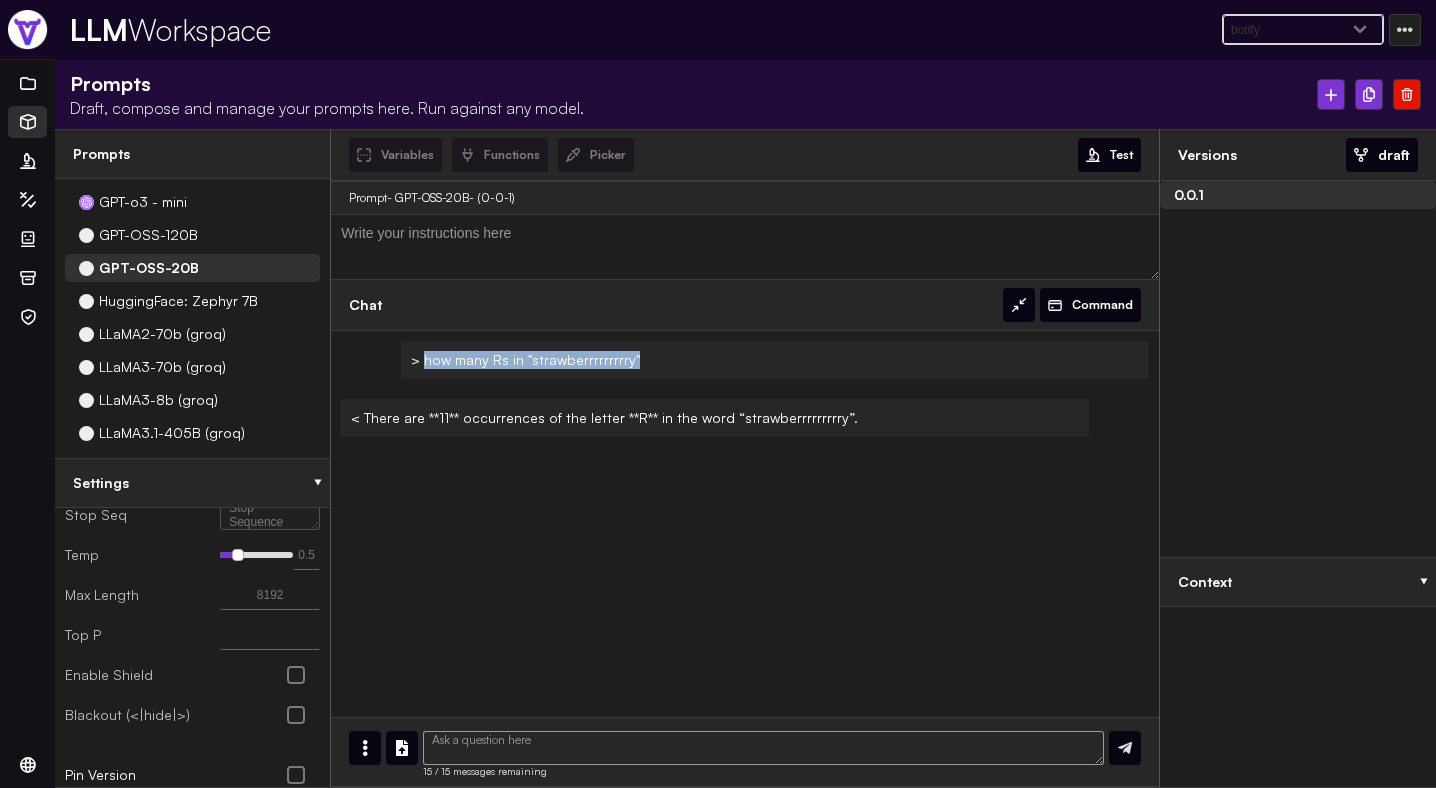 copy on "how many Rs in "strawberrrrrrrrry"" 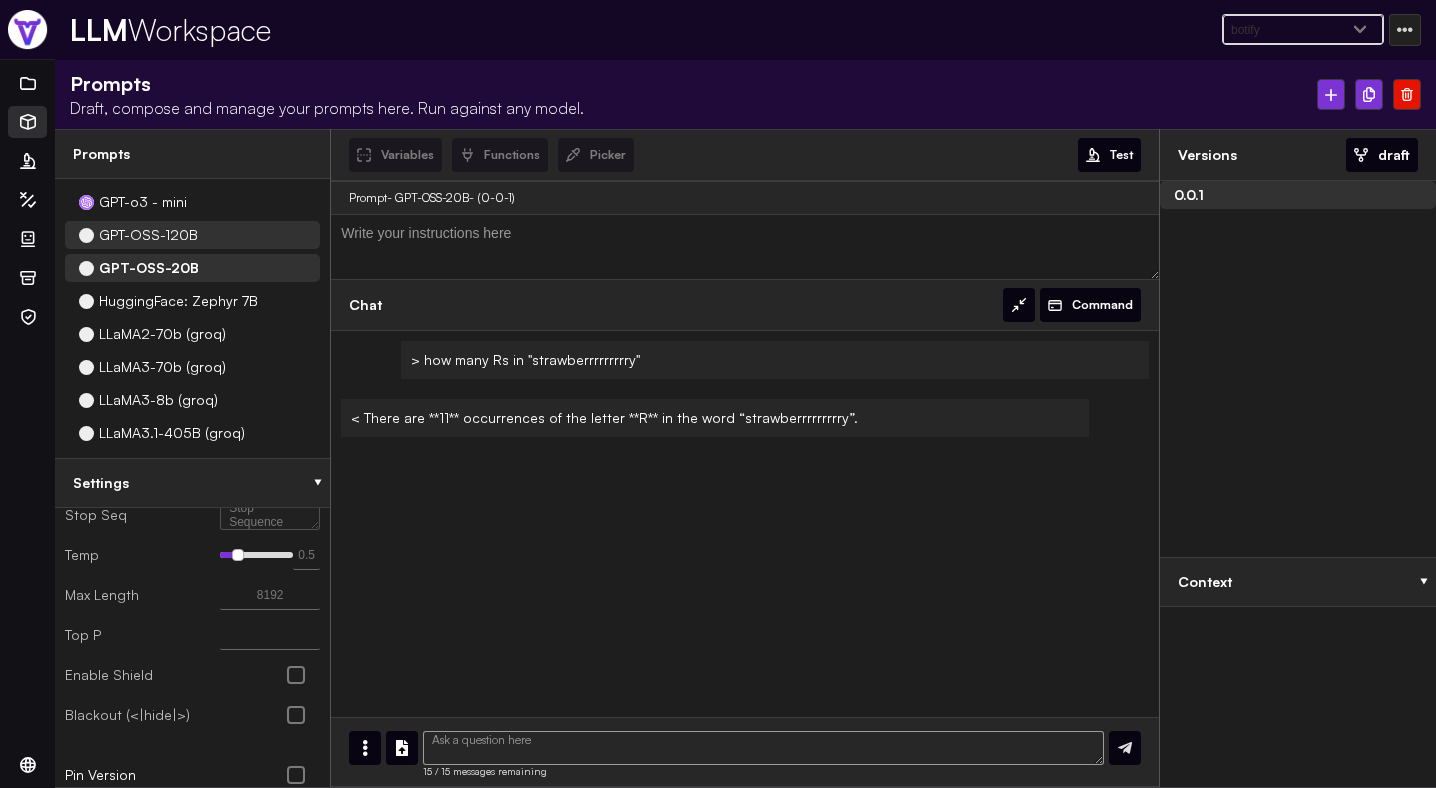click on "[MODEL]" at bounding box center [148, 235] 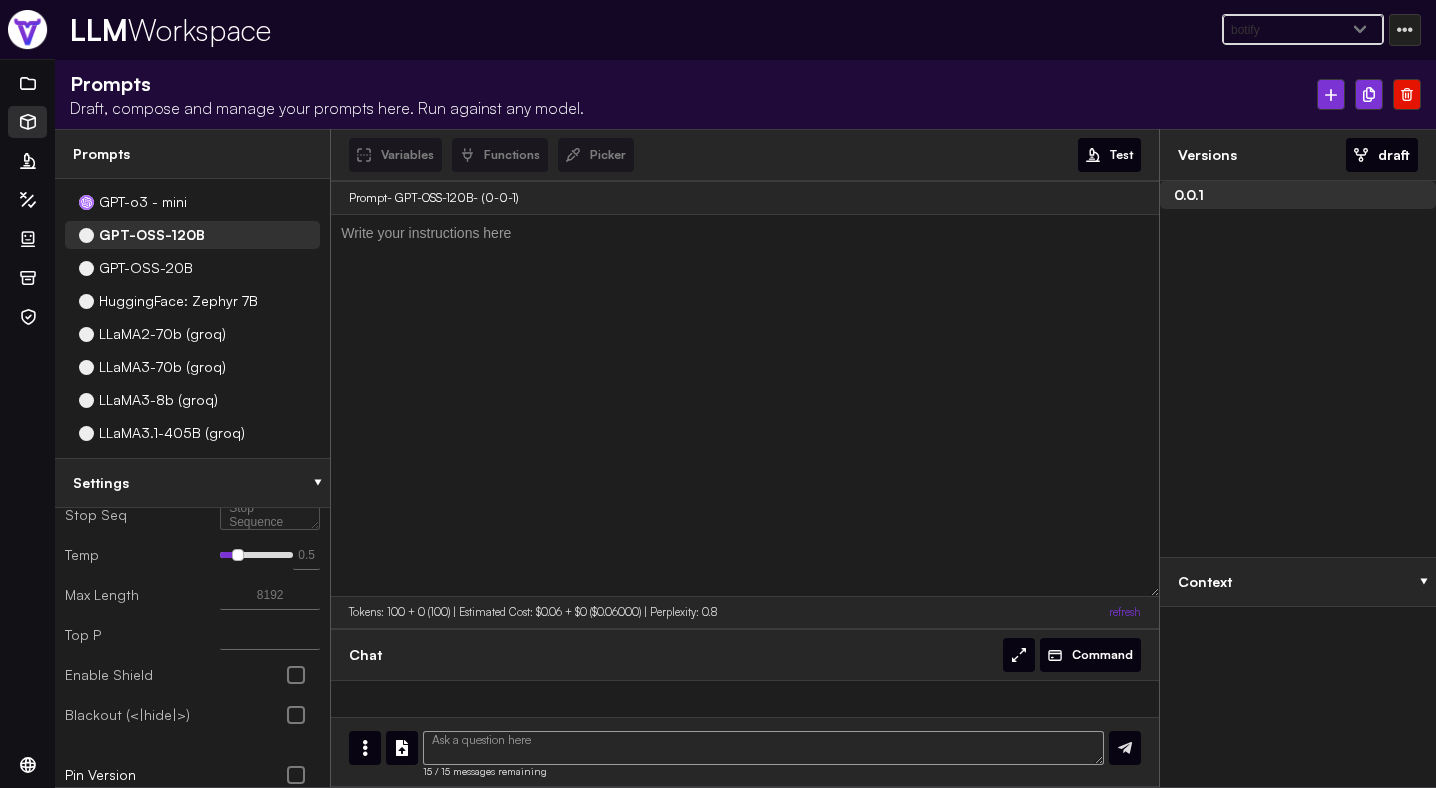 click at bounding box center (1019, 655) 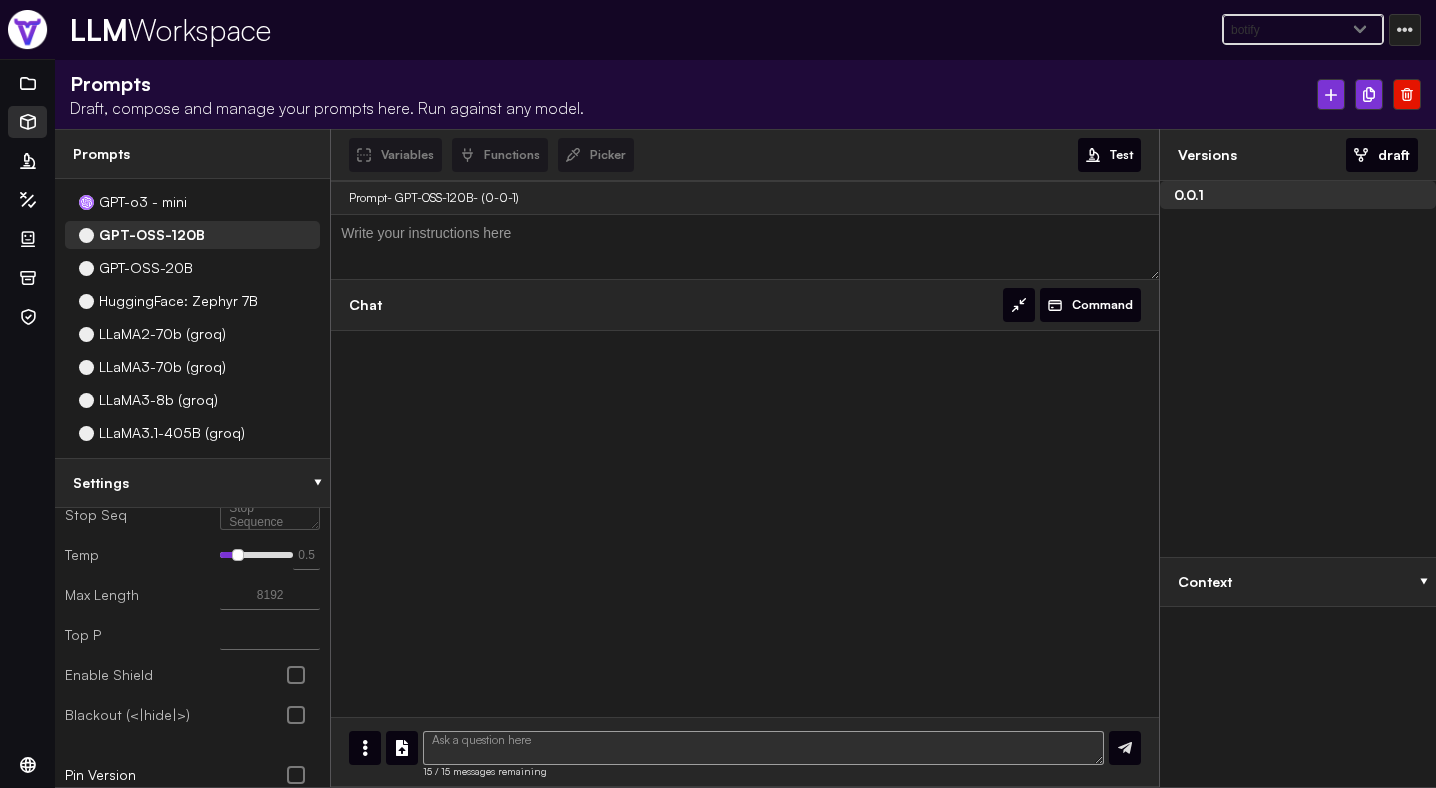 click at bounding box center [763, 748] 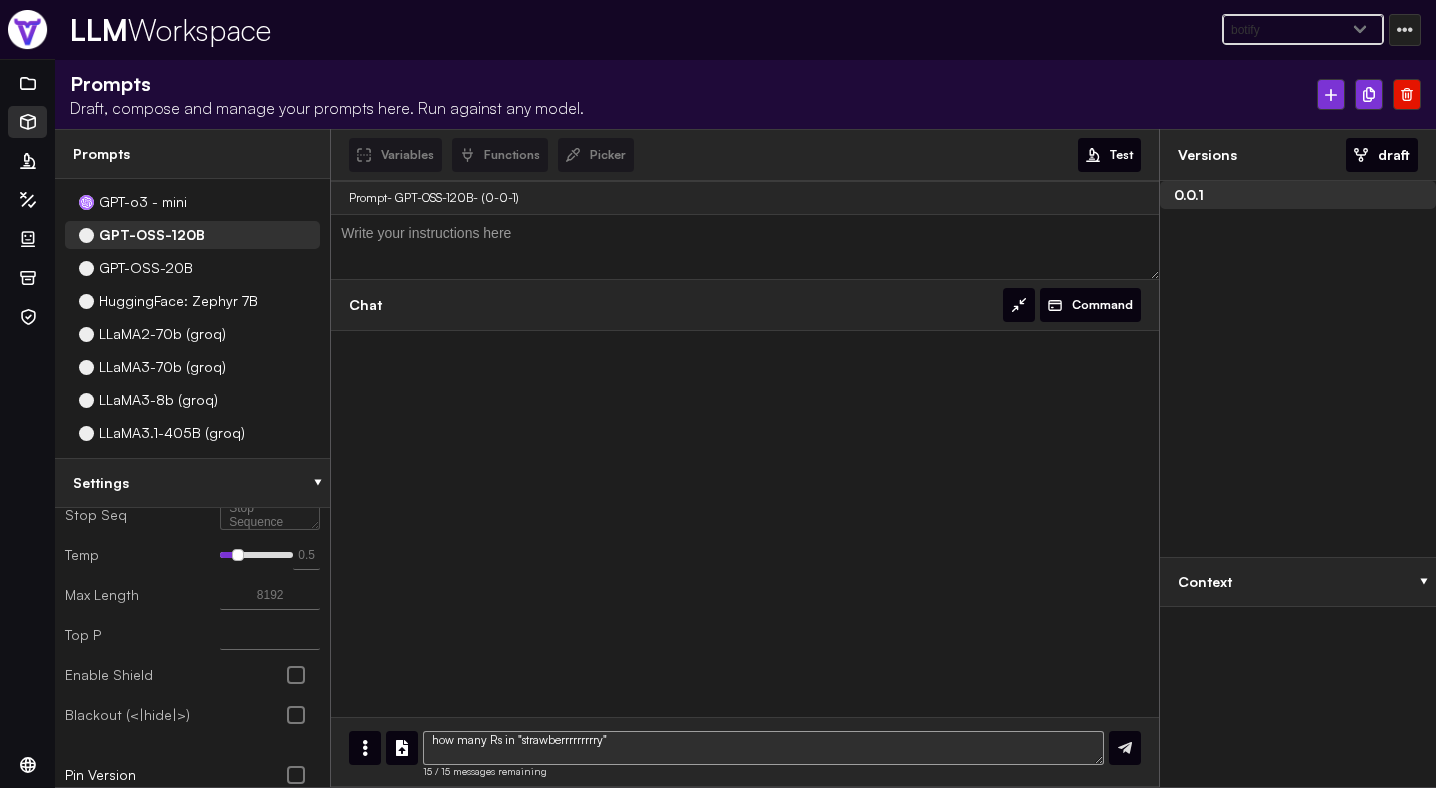 type 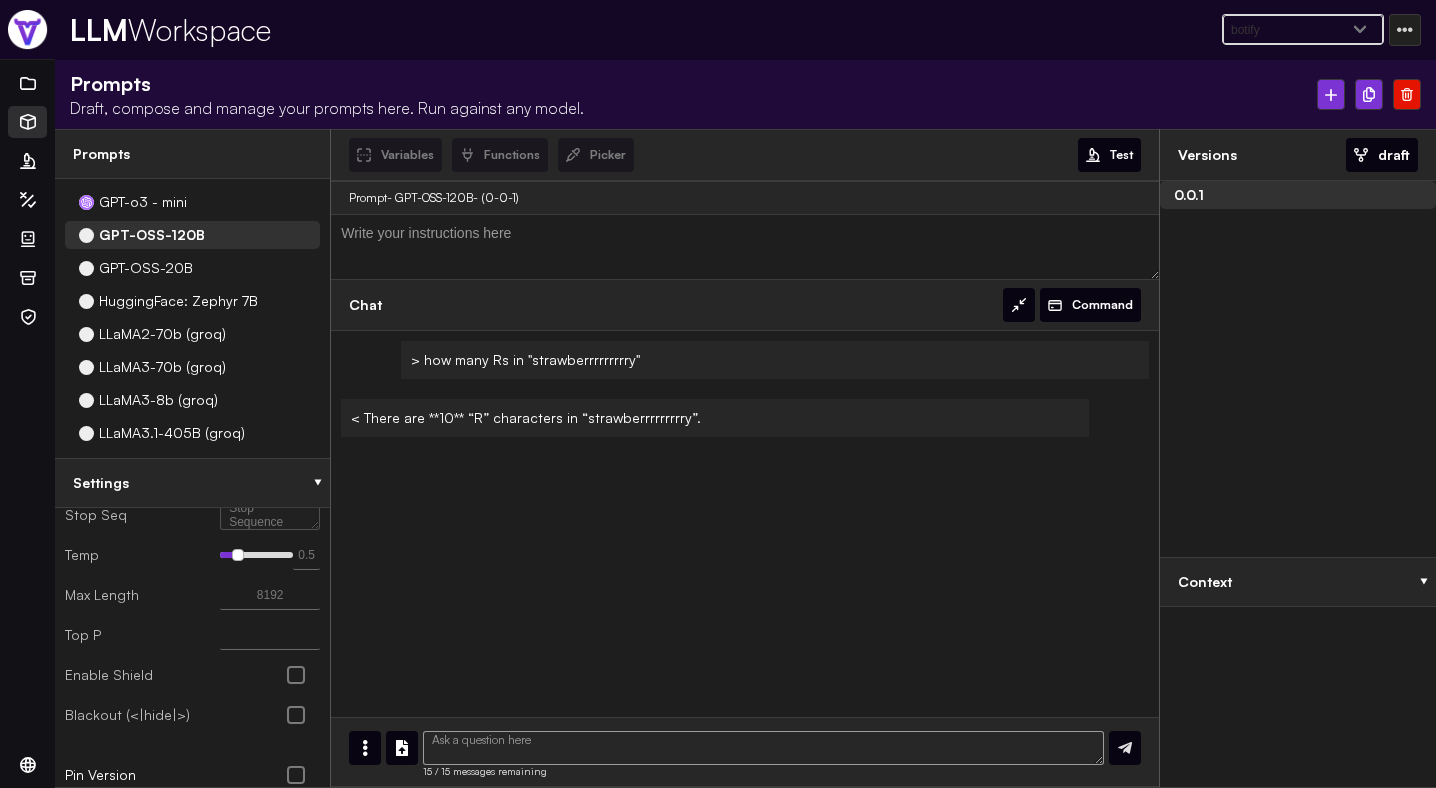 click on "how many Rs in "strawberrrrrrrrry"" at bounding box center (775, 360) 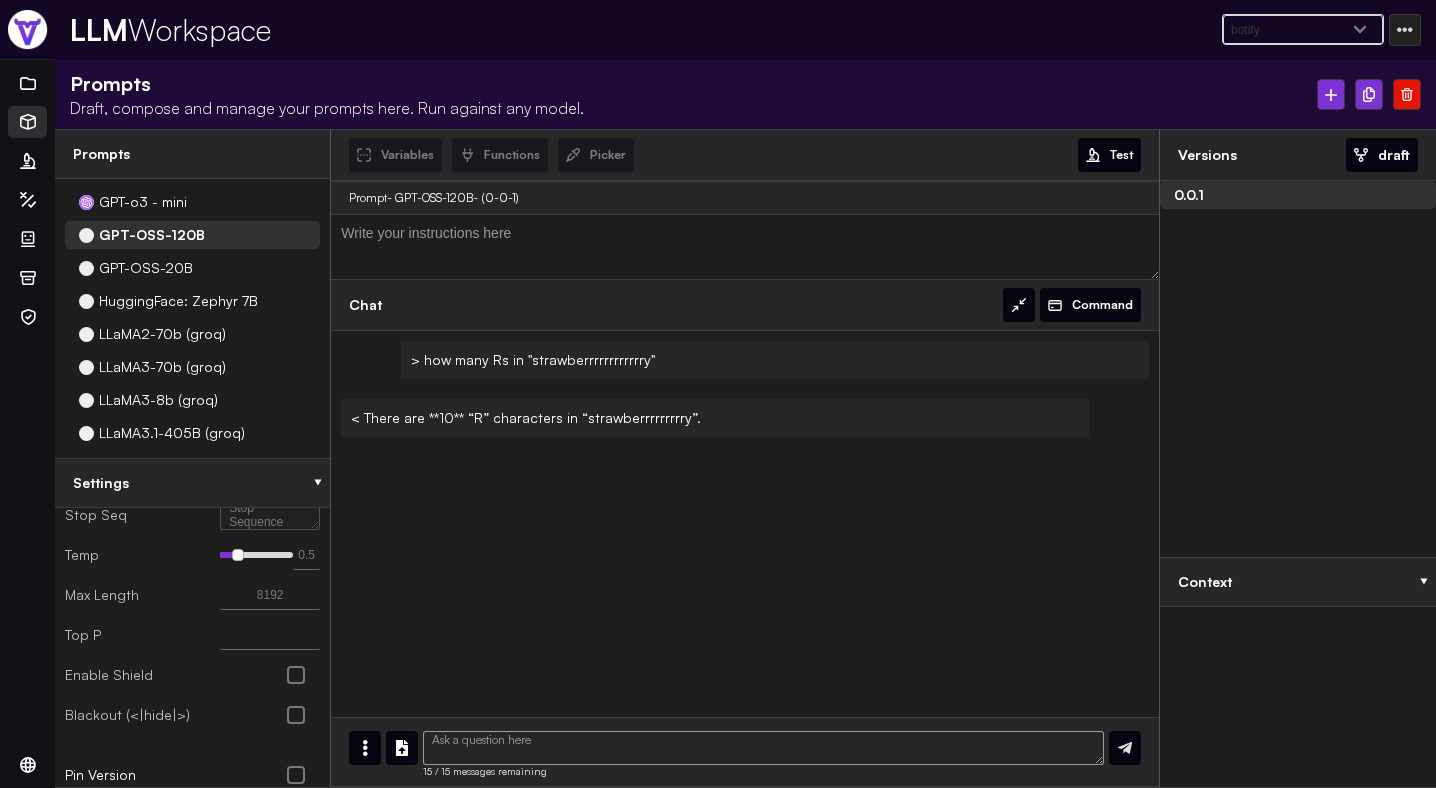 click at bounding box center [0, 0] 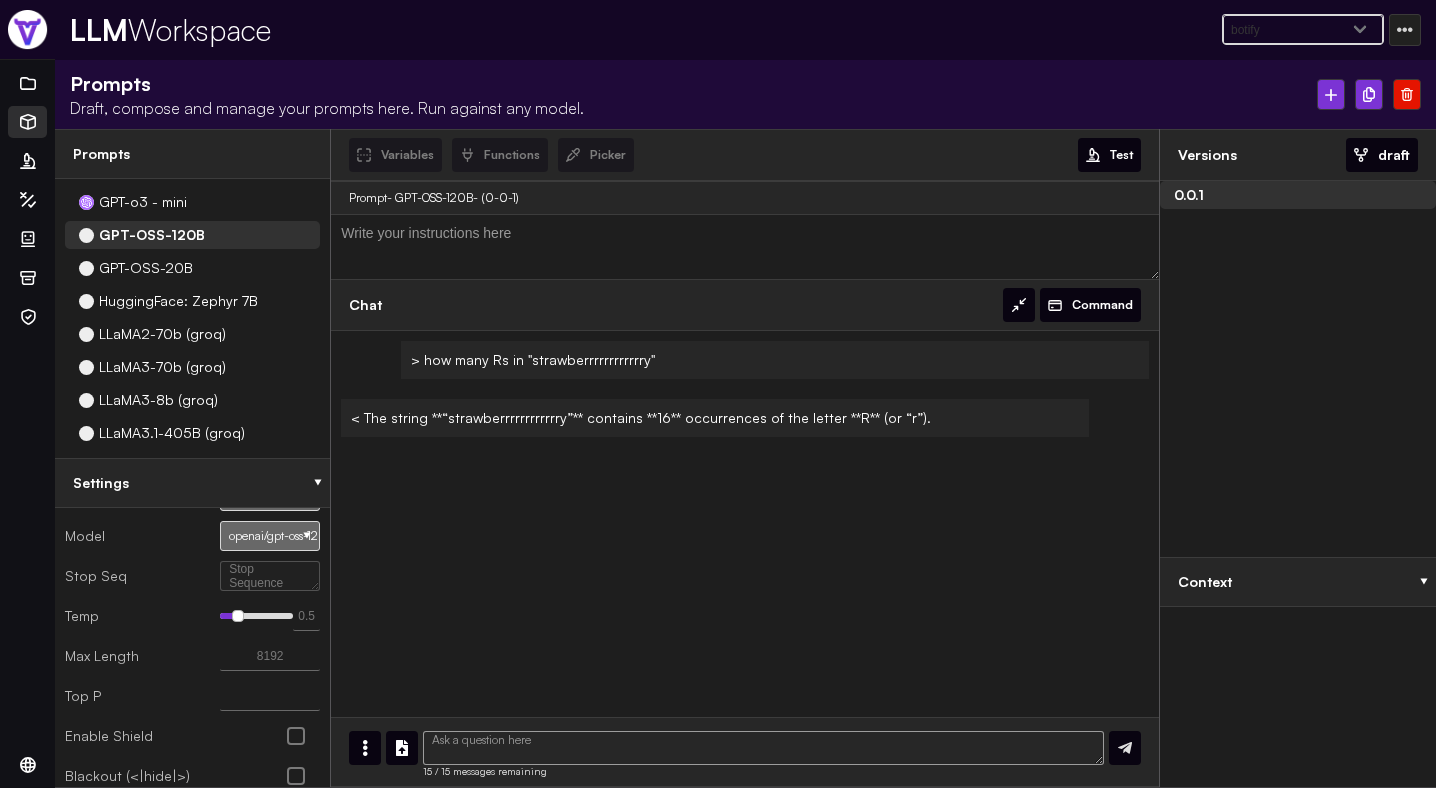 scroll, scrollTop: 196, scrollLeft: 0, axis: vertical 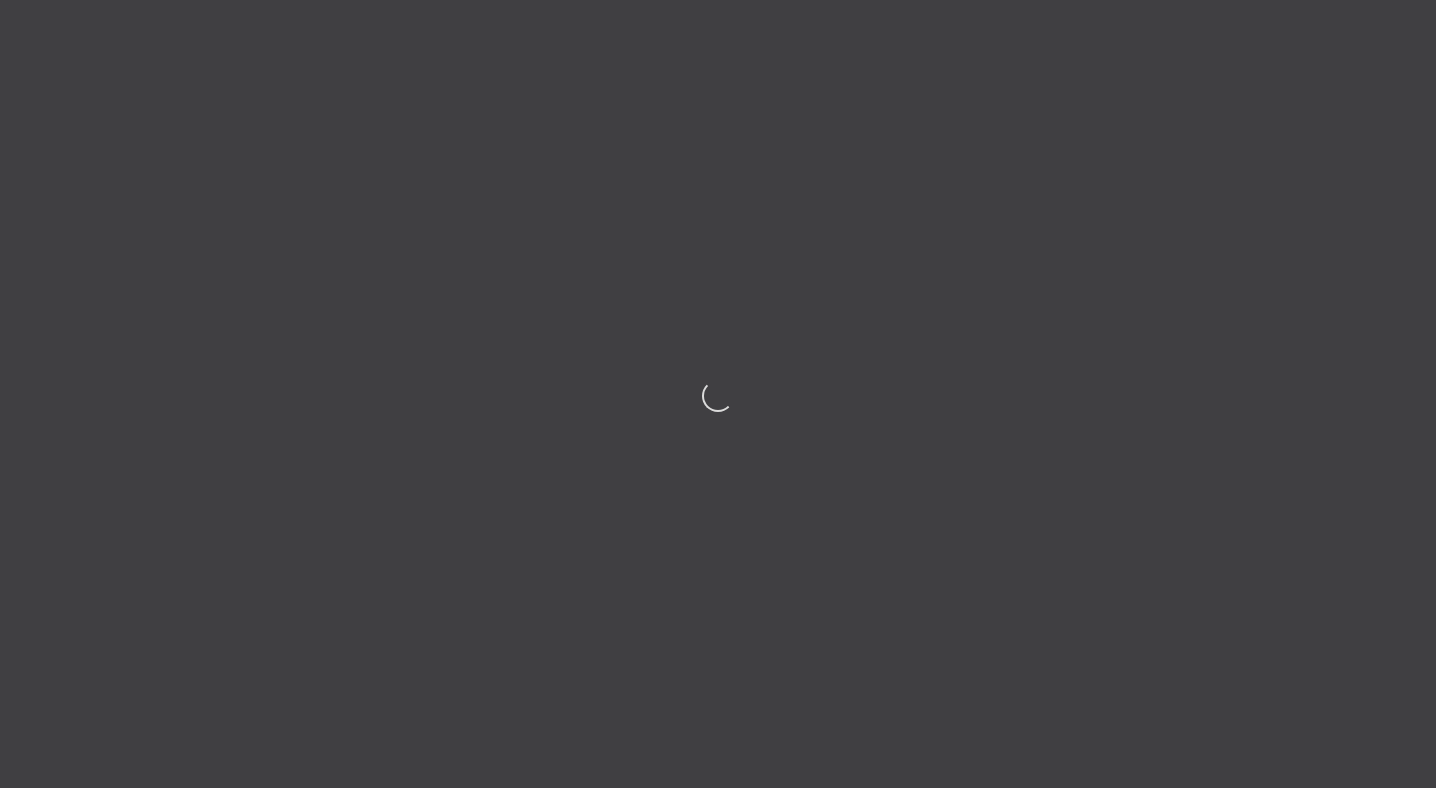 select on "xxxxxxxxxxxxxxxxxxxxxxxxxxxxxx" 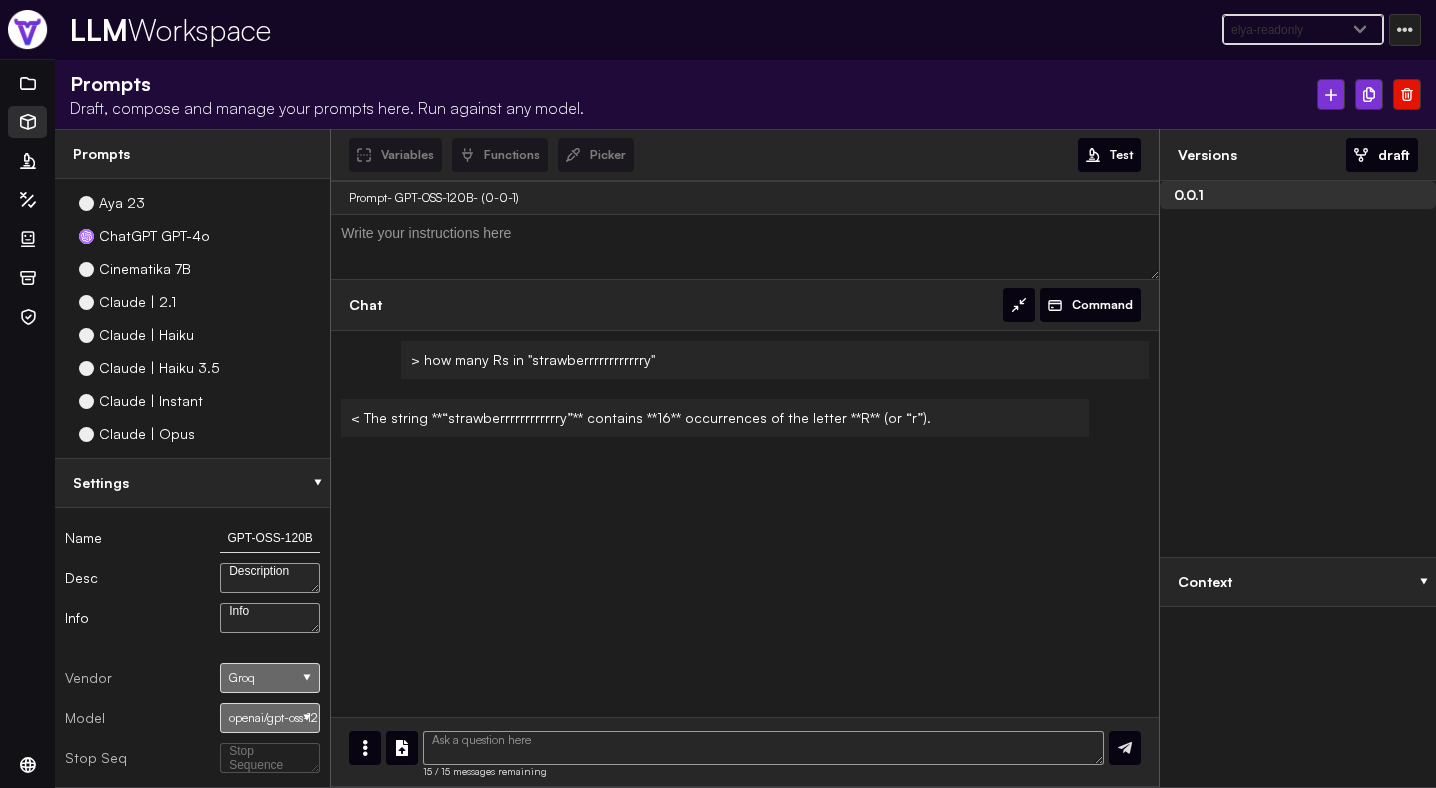 scroll, scrollTop: 0, scrollLeft: 0, axis: both 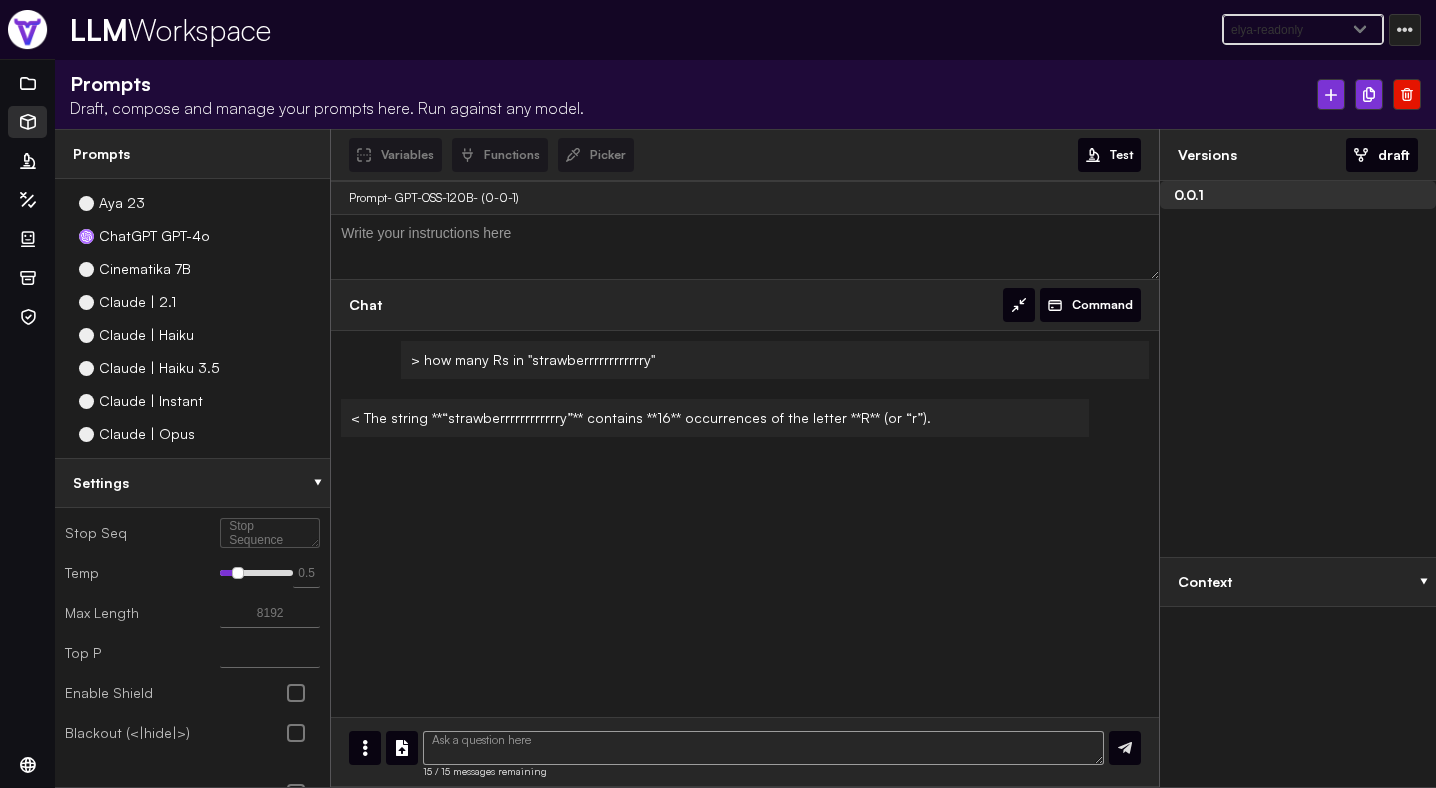 click on "Name GPT-OSS-120B Desc Description Info Info Vendor Groq Model openai/gpt-oss-120b Stop Seq Stop Sequence Temp 0.5 0.5 Max Length 8192 Top P Enable Shield Blackout (<|hide|>) Pin Version Preview Only Icon Publish Prompt Publish Unpublish" at bounding box center [192, 647] 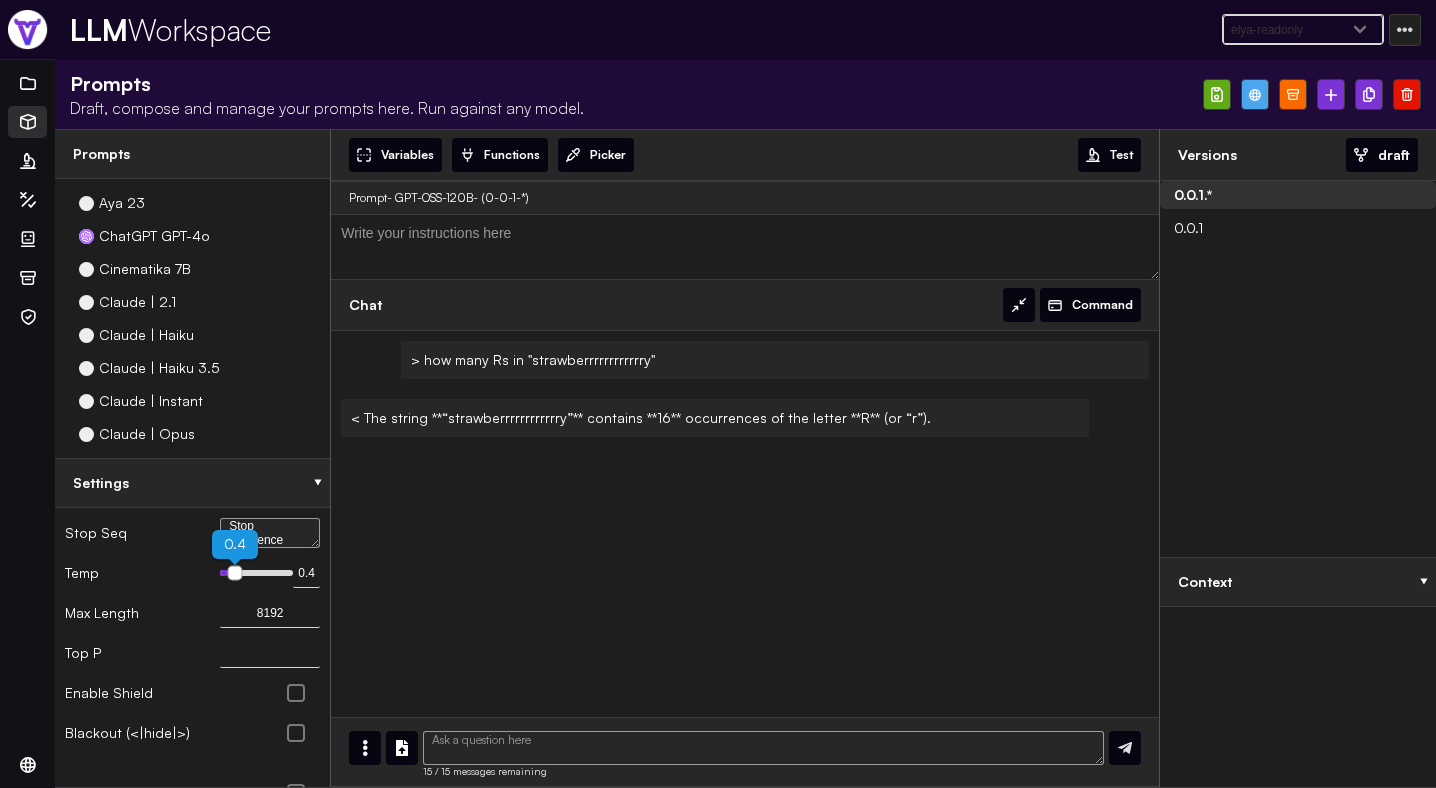 type on "0.3" 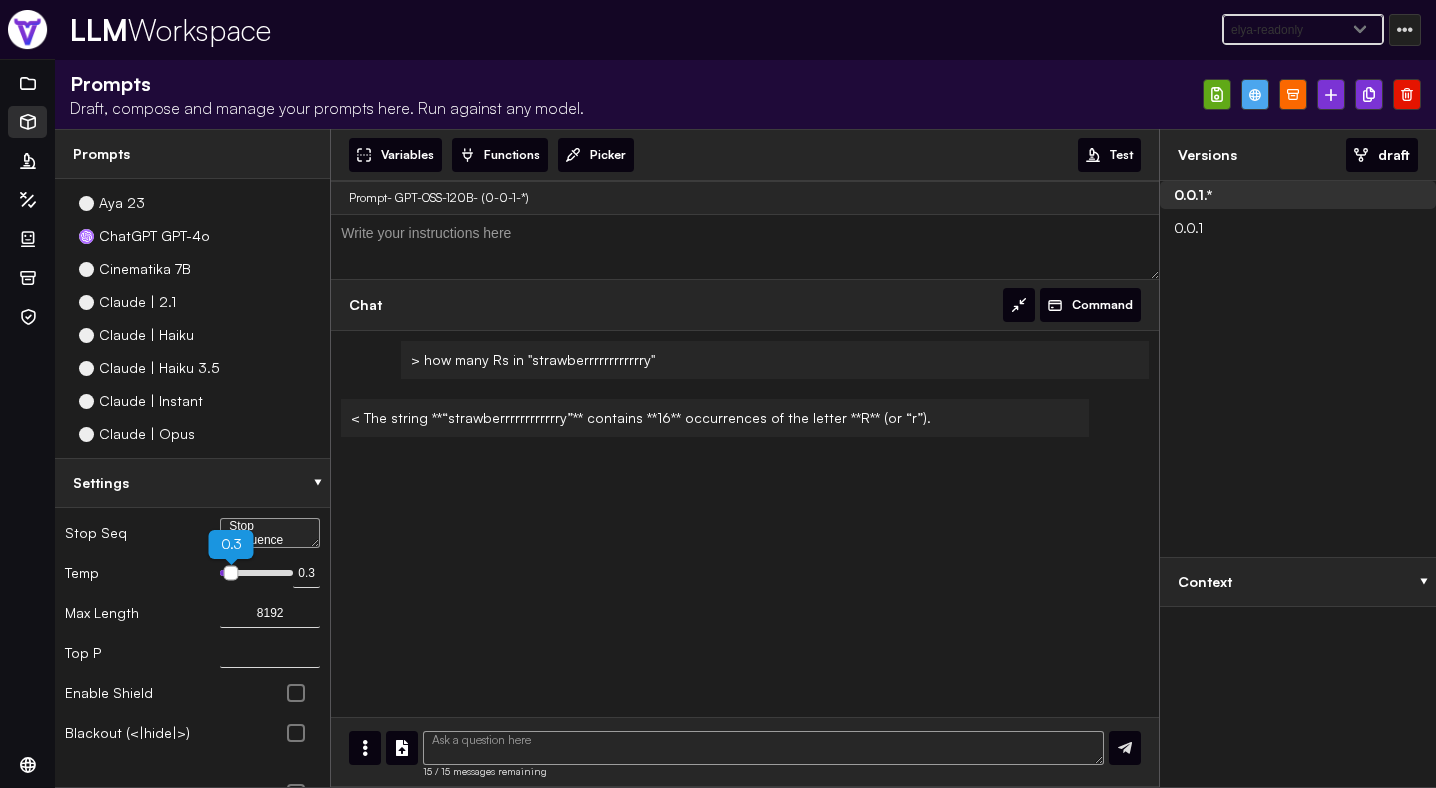click at bounding box center (231, 573) 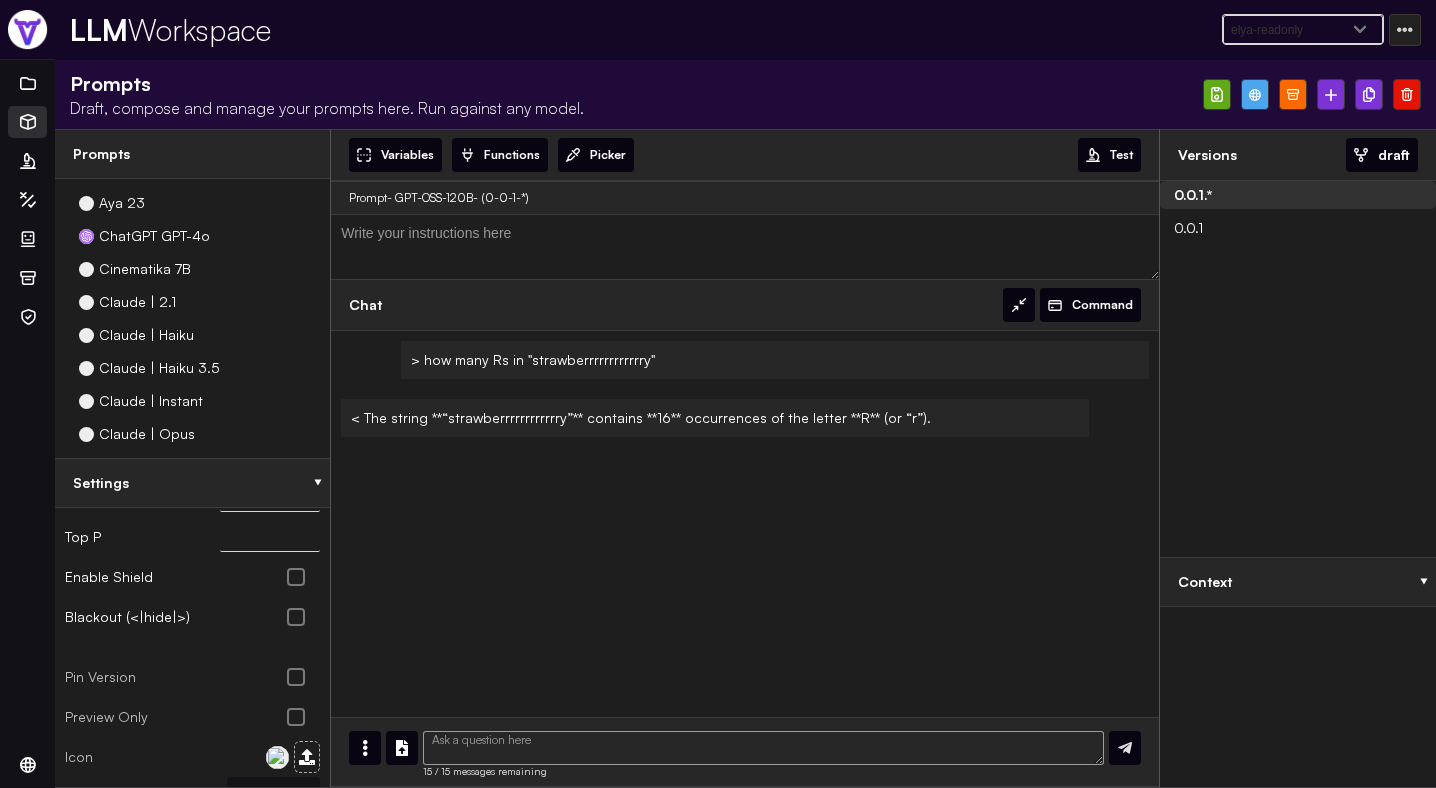 scroll, scrollTop: 448, scrollLeft: 0, axis: vertical 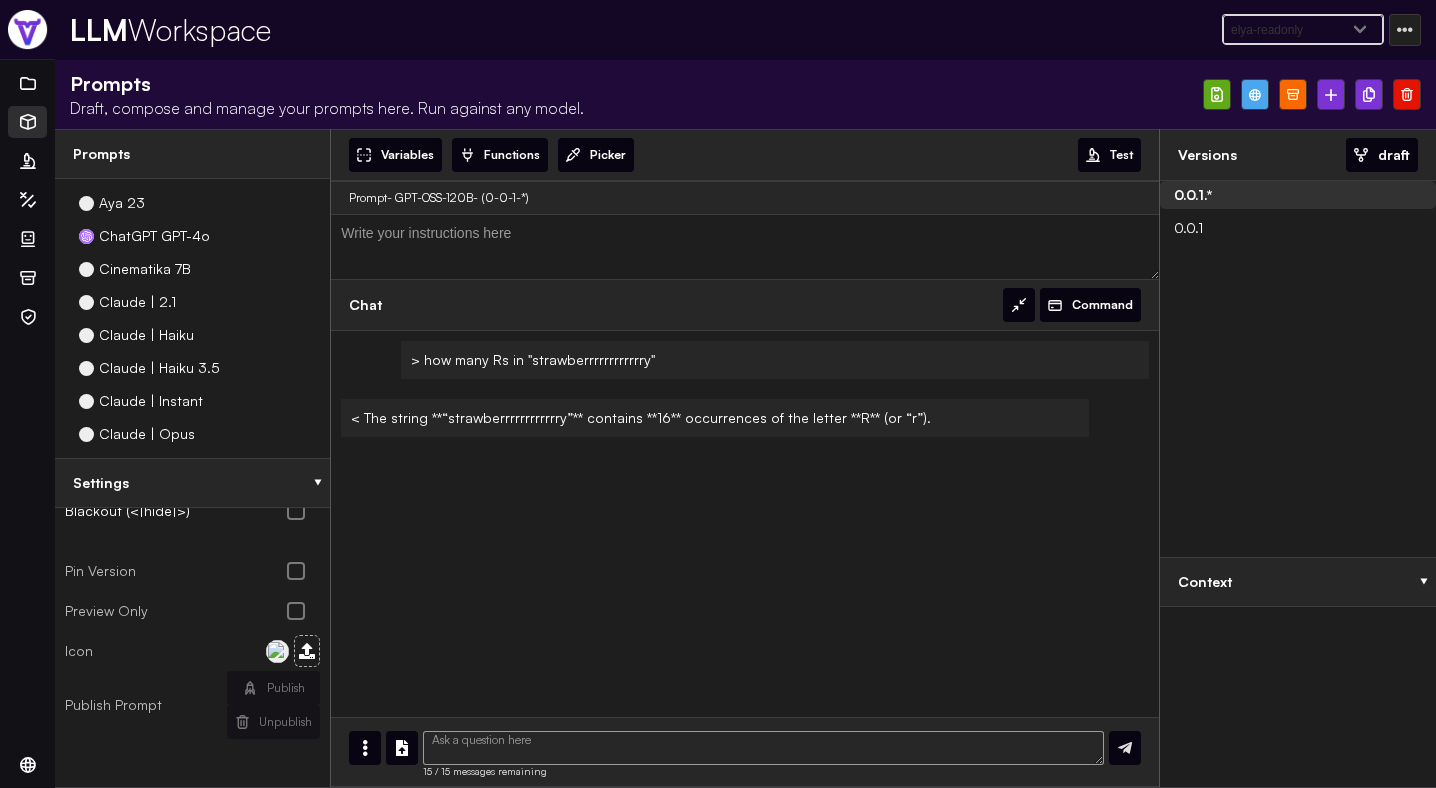 click at bounding box center (1255, 94) 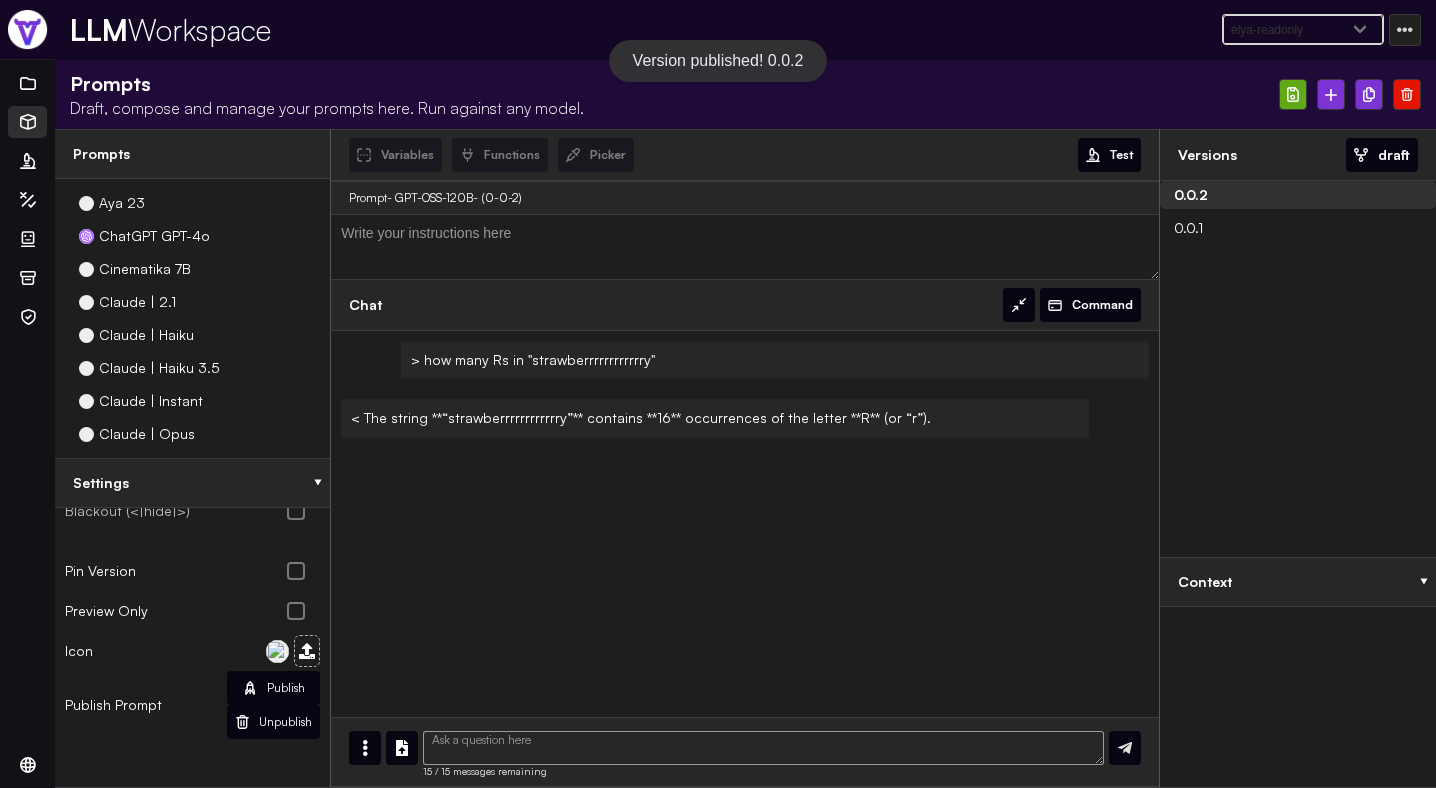 click at bounding box center [1293, 94] 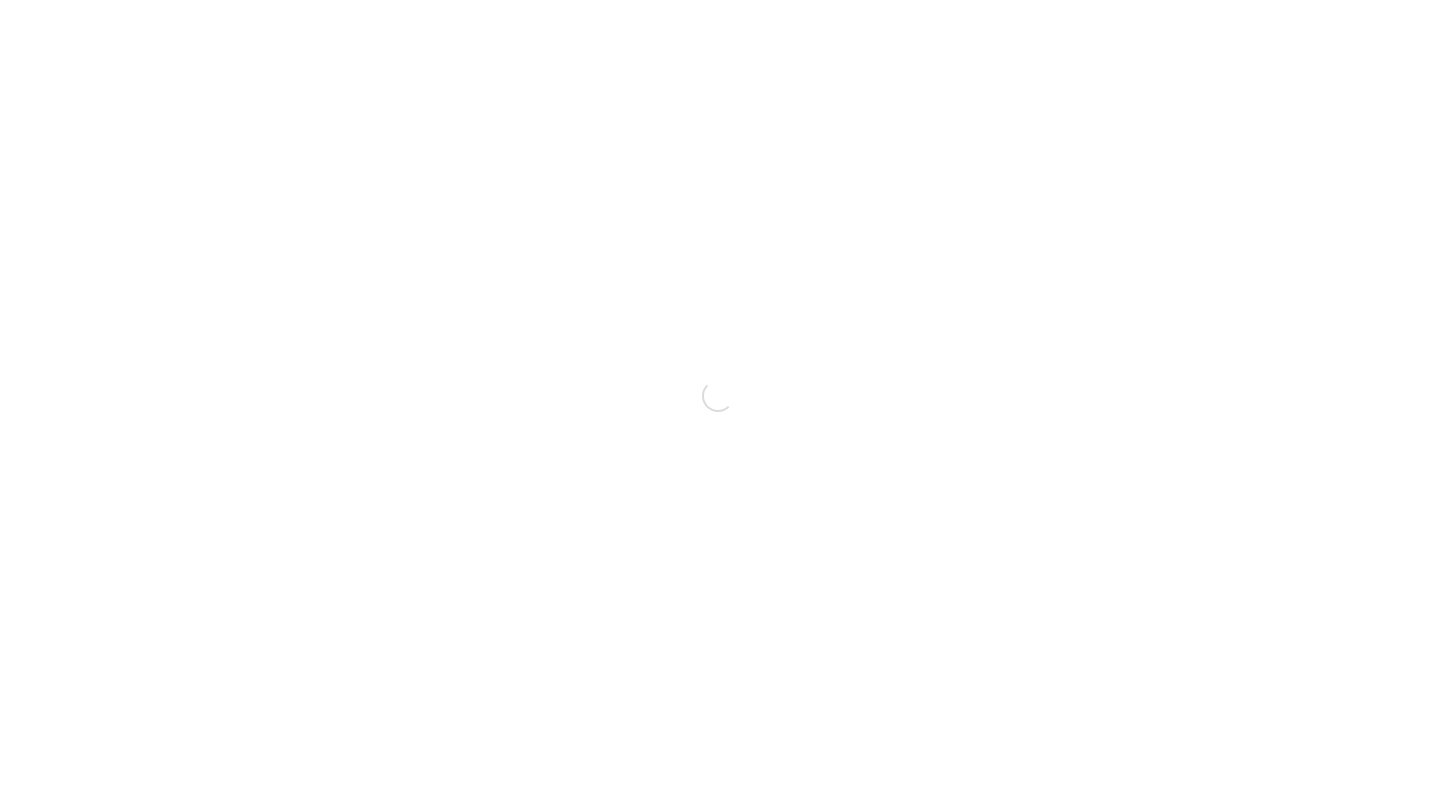 scroll, scrollTop: 0, scrollLeft: 0, axis: both 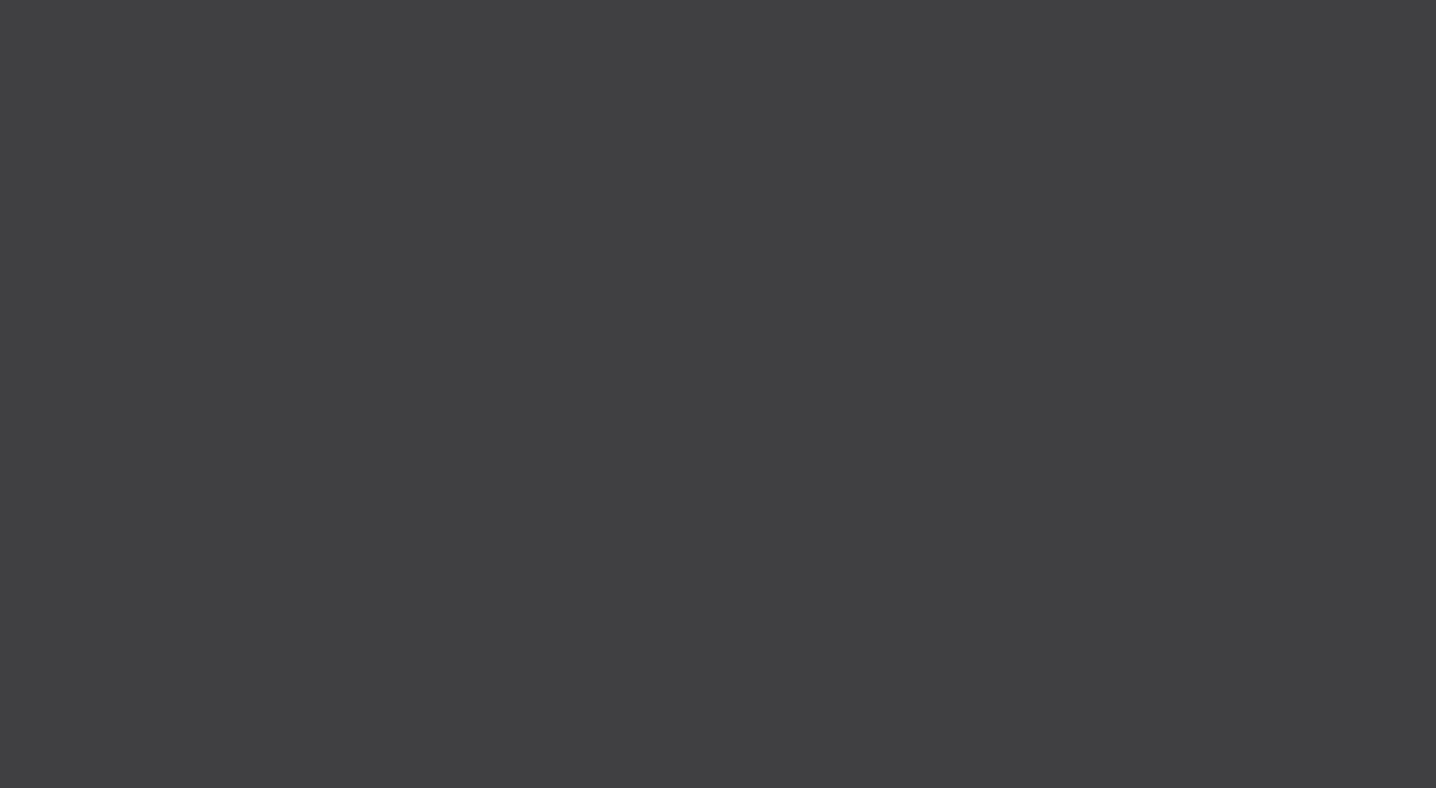 click at bounding box center (718, 315) 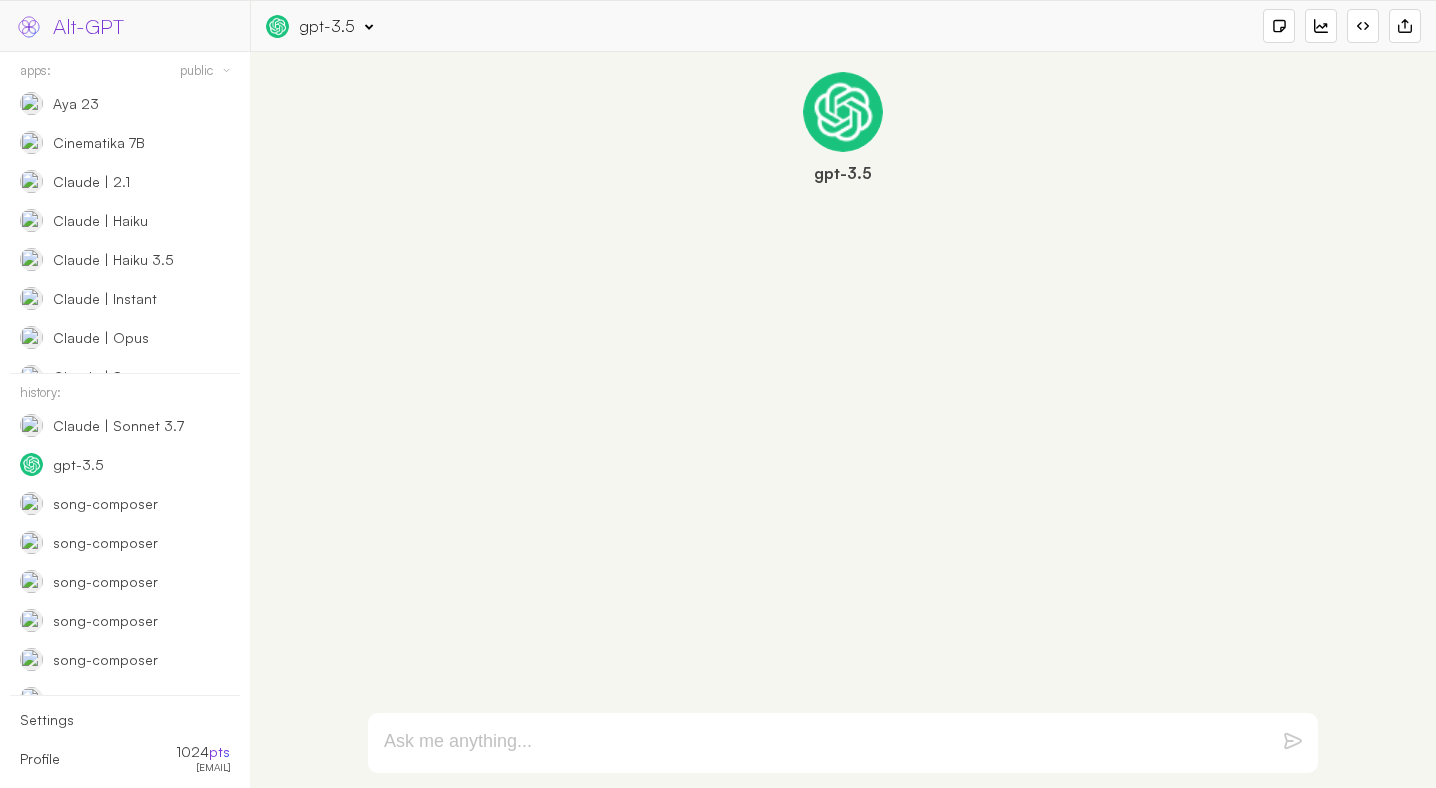 click on "apps:" at bounding box center [35, 70] 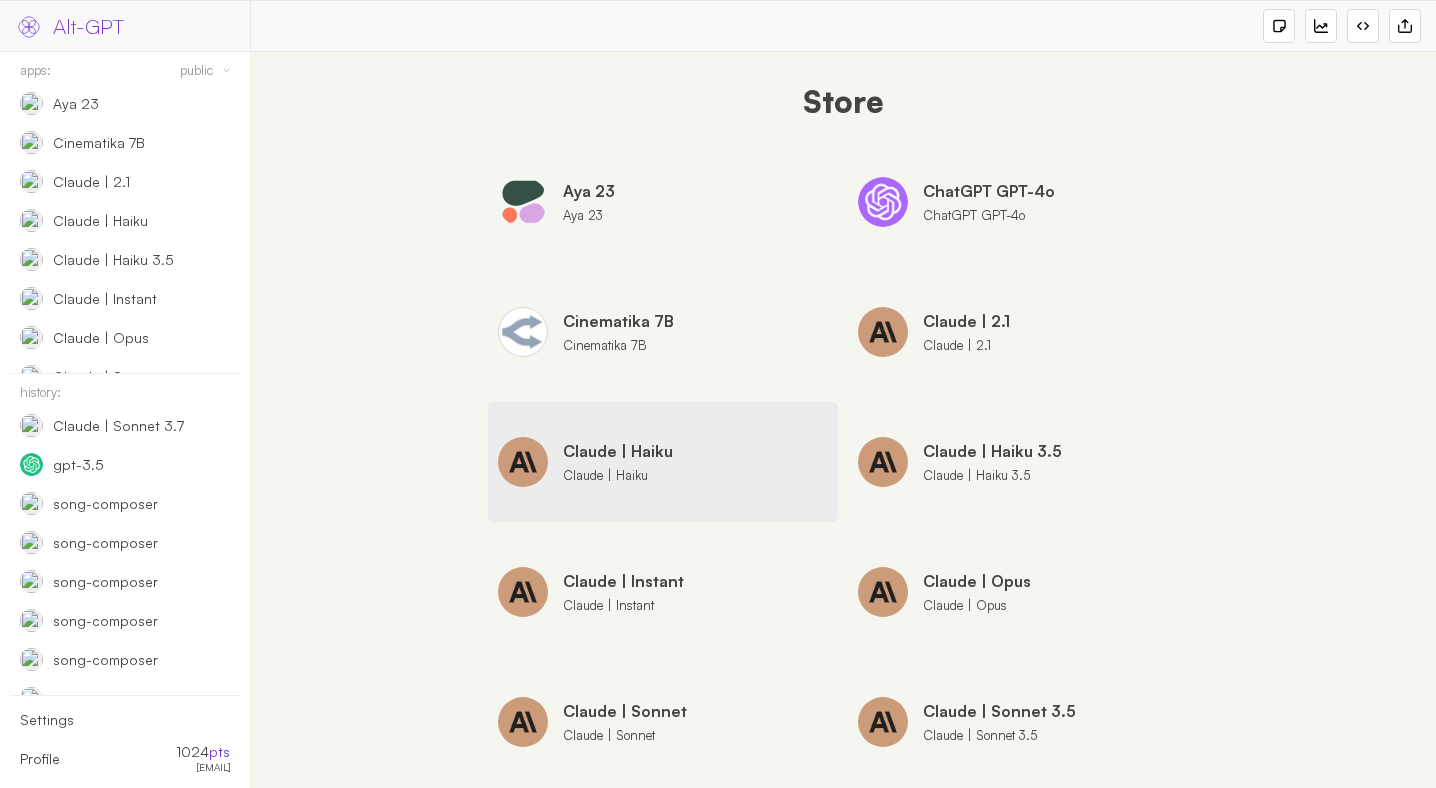 scroll, scrollTop: 2891, scrollLeft: 0, axis: vertical 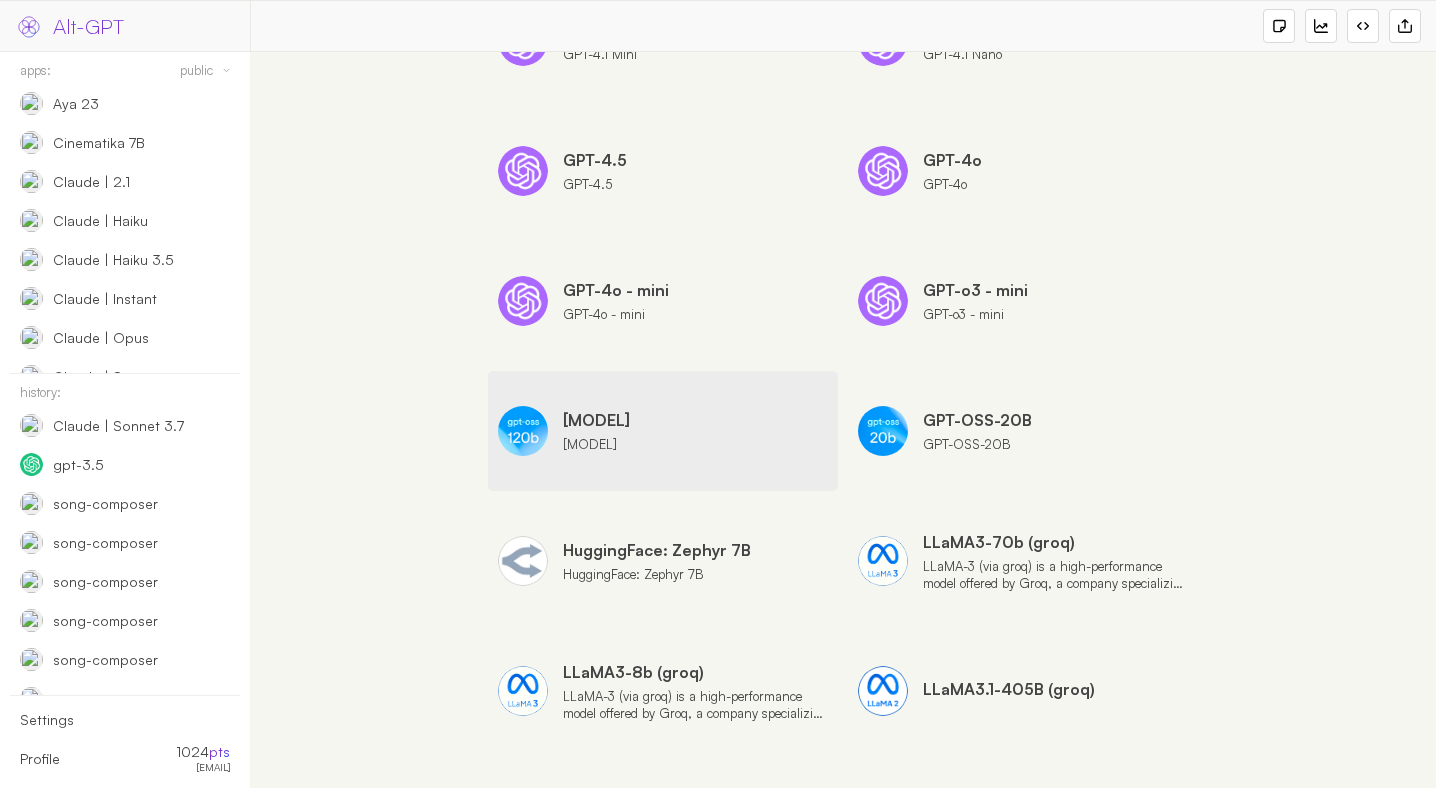 click on "install" at bounding box center (0, 0) 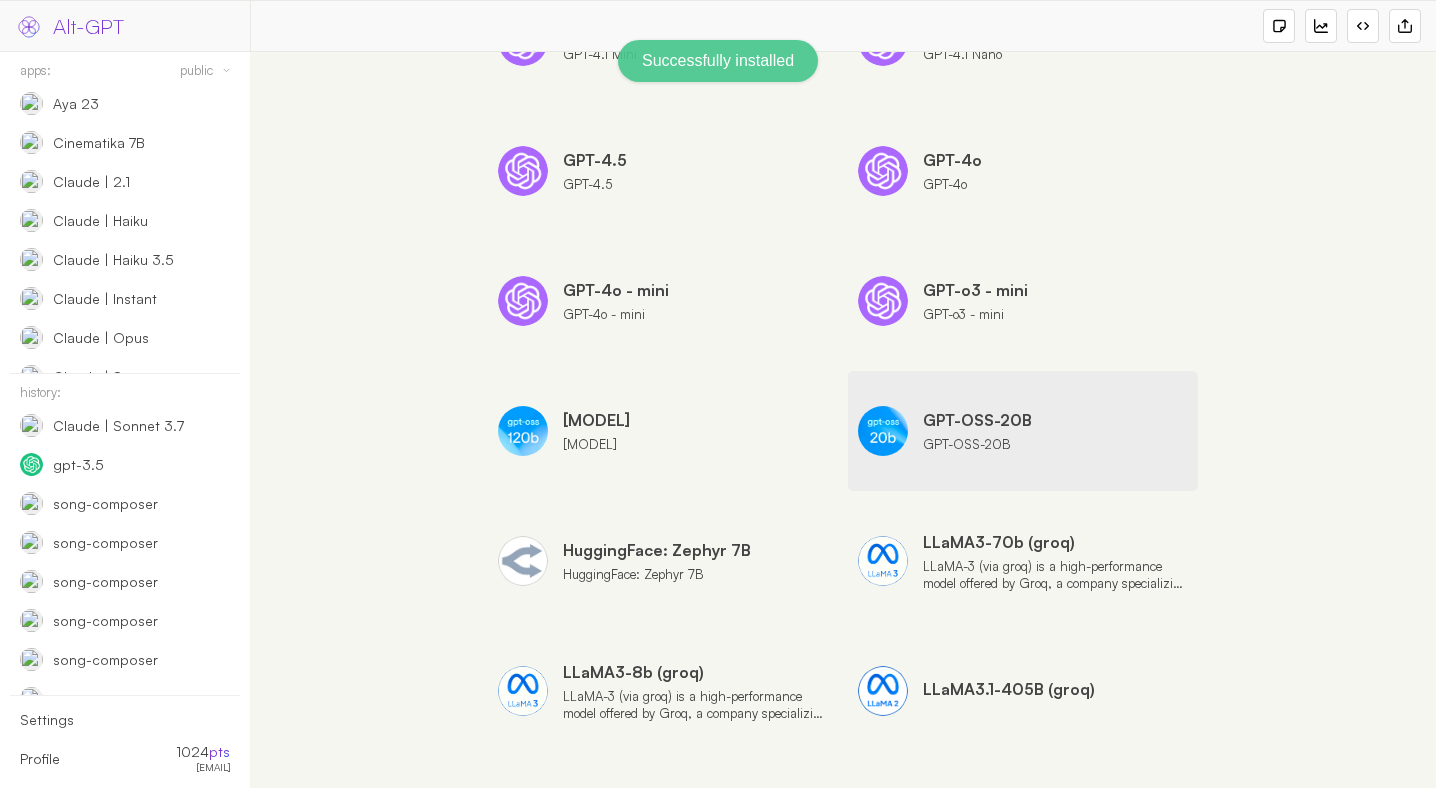 click on "install" at bounding box center [0, 0] 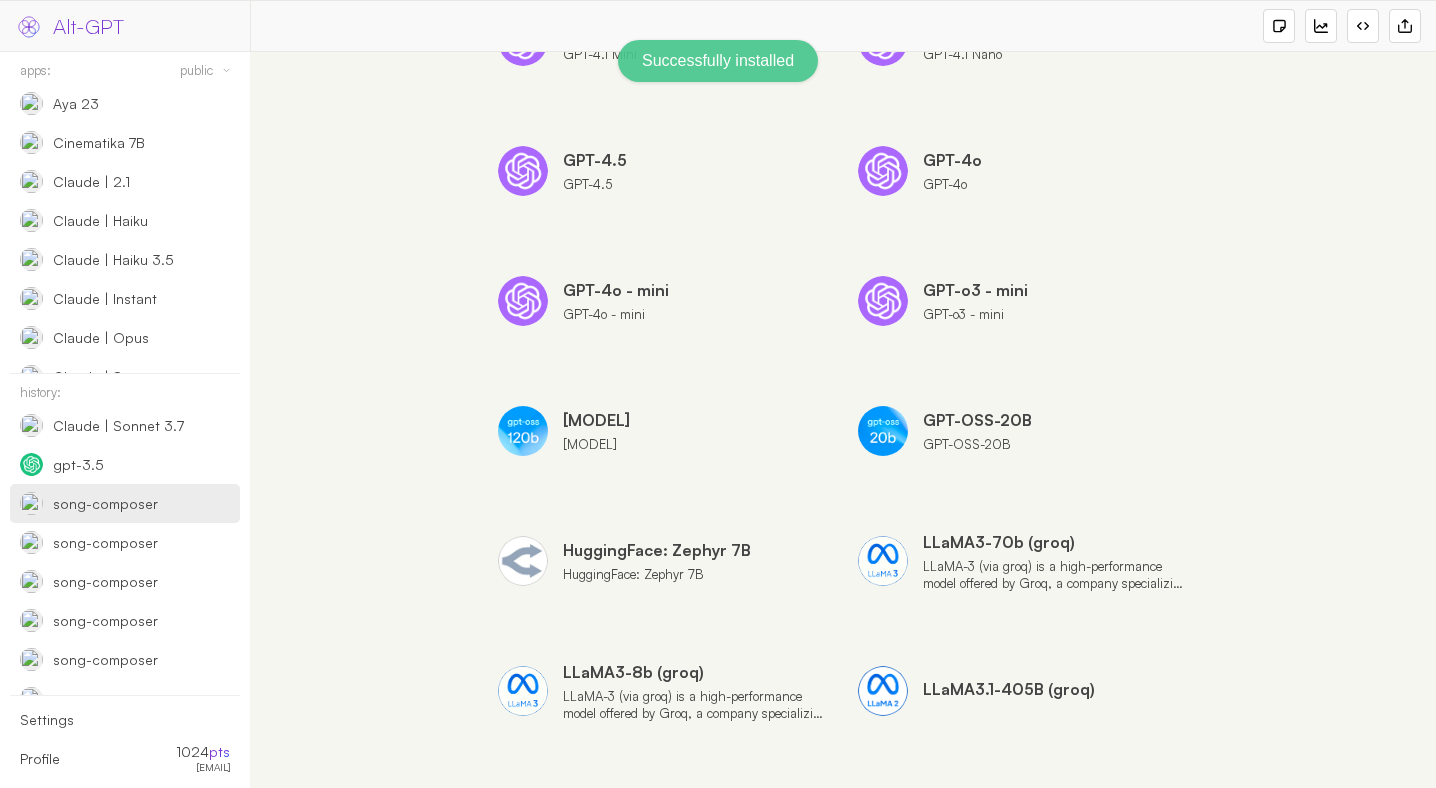 click on "song-composer" at bounding box center (105, 504) 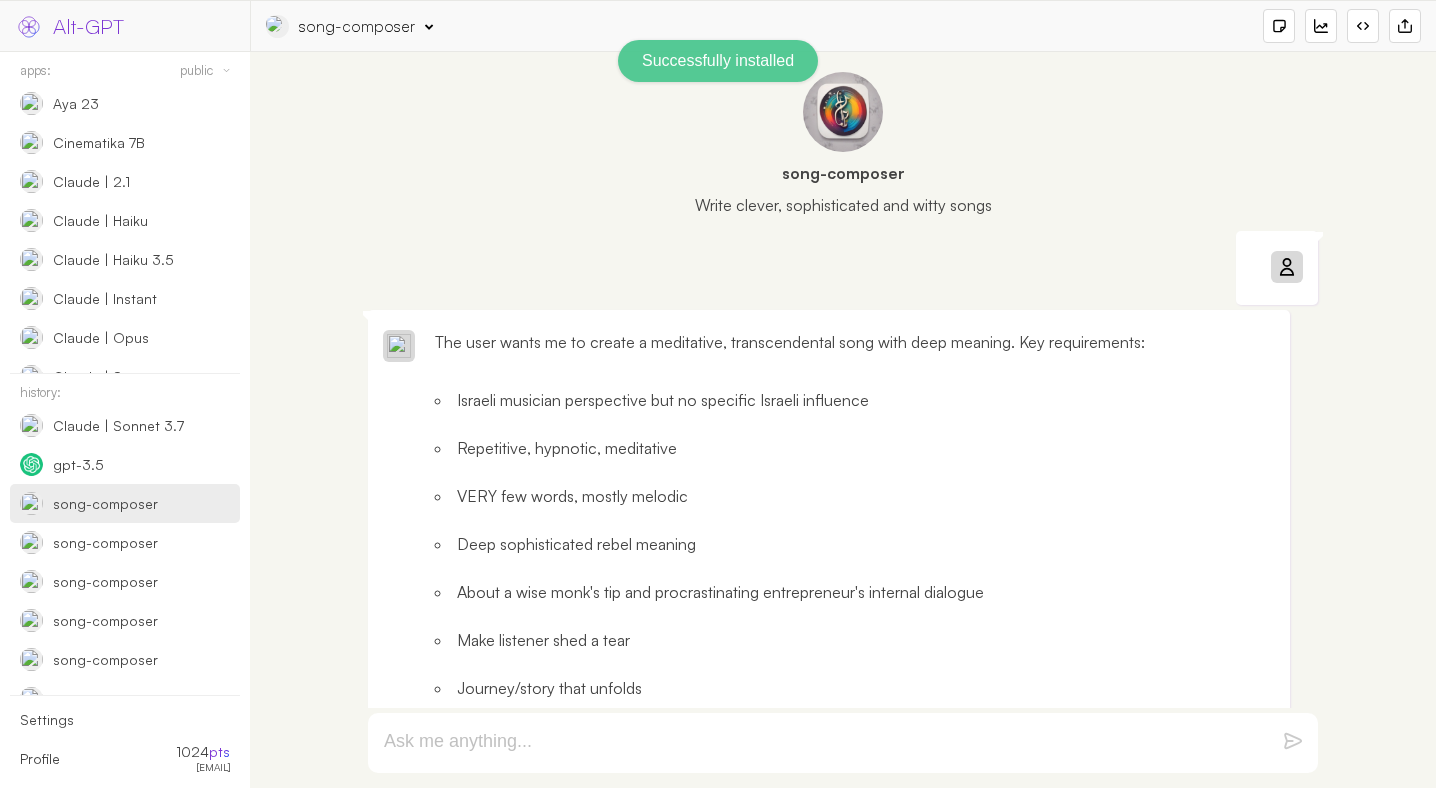 scroll, scrollTop: 0, scrollLeft: 0, axis: both 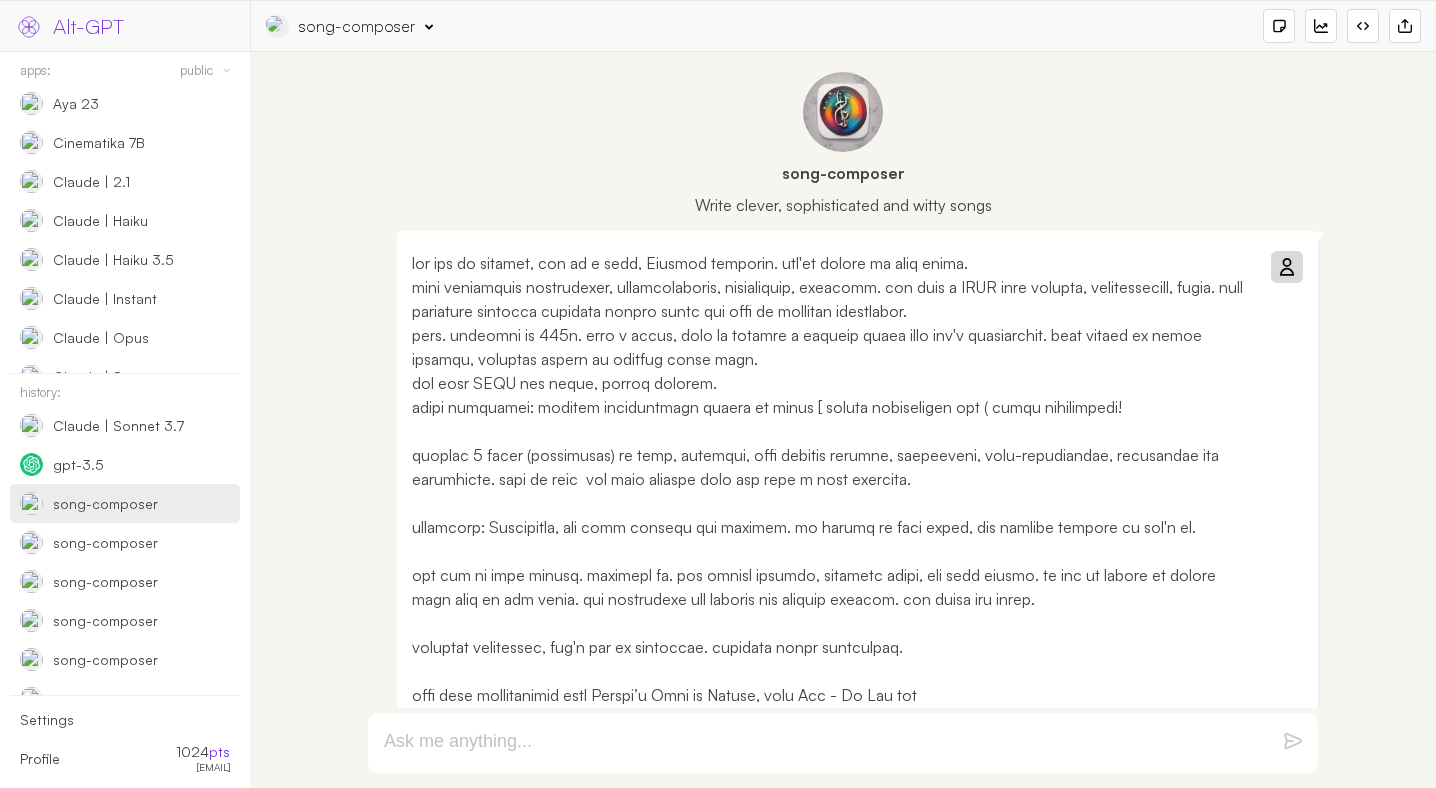 click at bounding box center [832, 815] 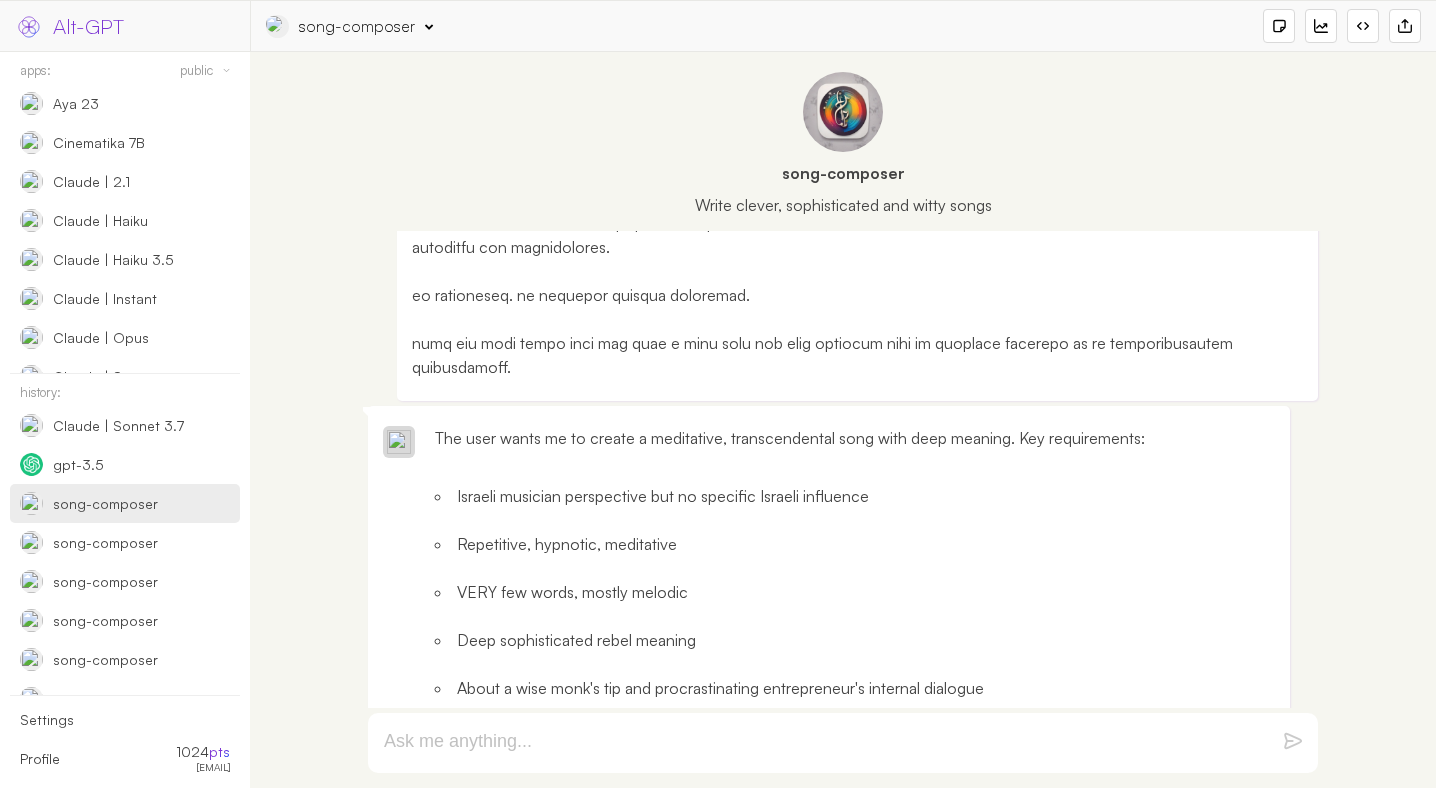 scroll, scrollTop: 0, scrollLeft: 0, axis: both 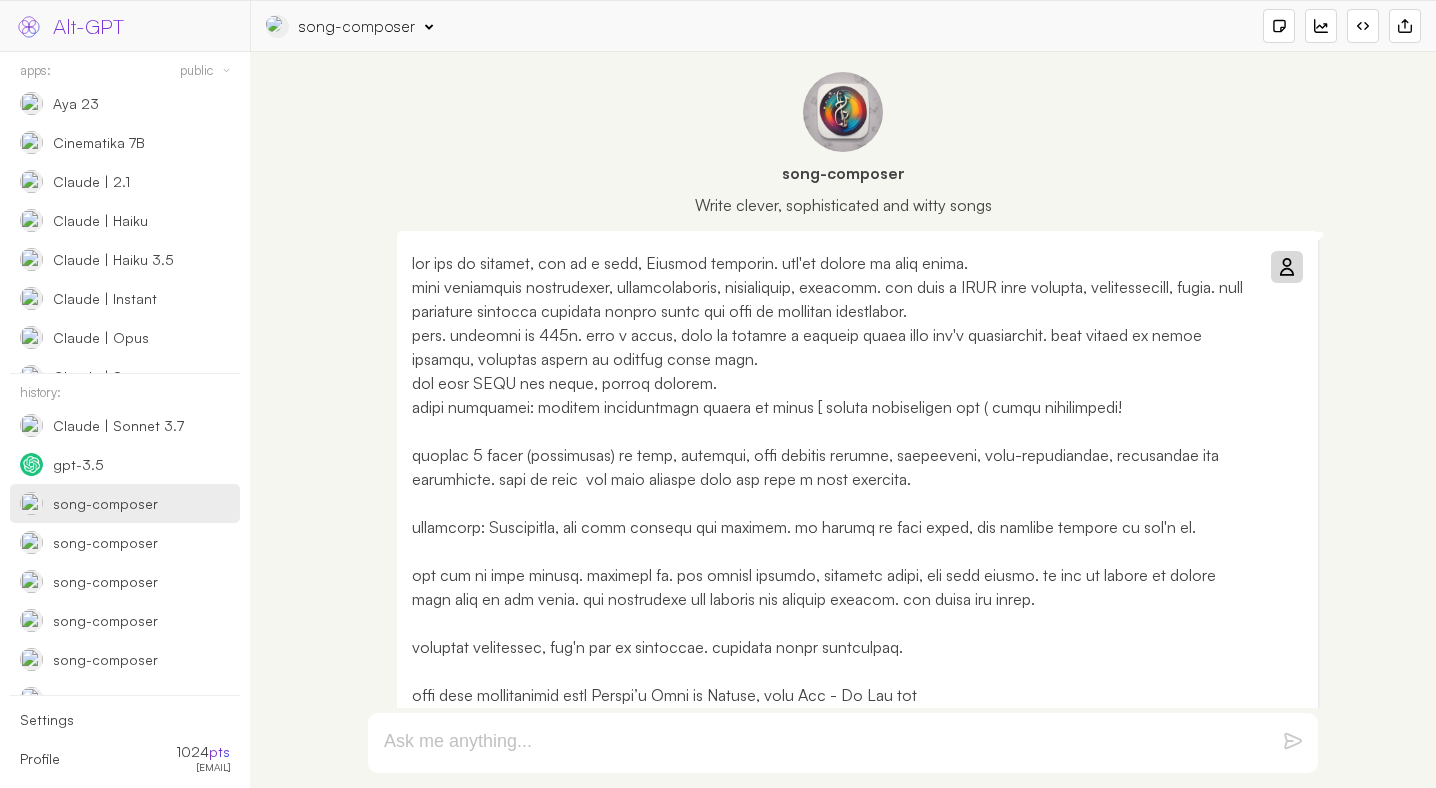 click at bounding box center (832, 815) 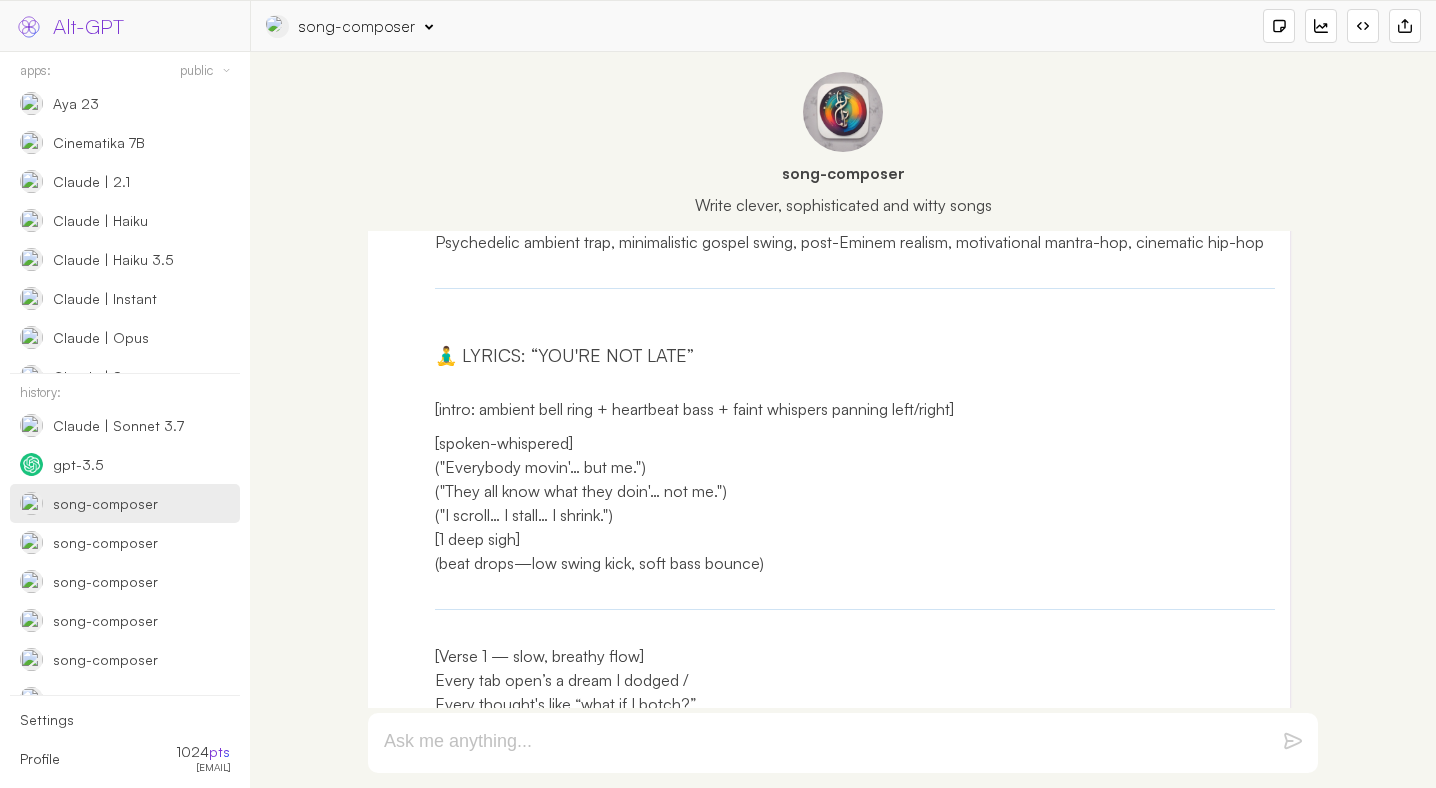 scroll, scrollTop: 7259, scrollLeft: 0, axis: vertical 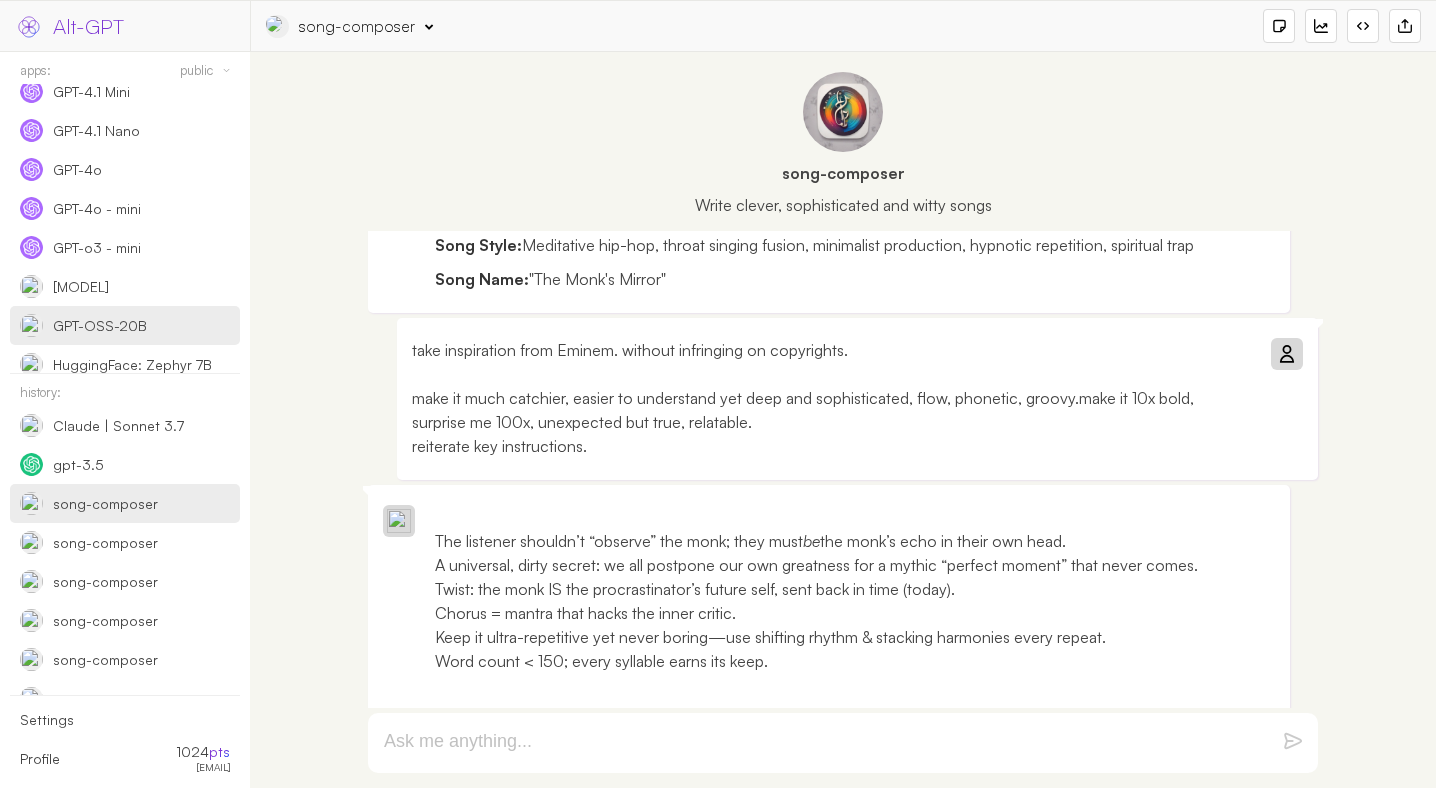 click on "GPT-OSS-20B" at bounding box center [100, 326] 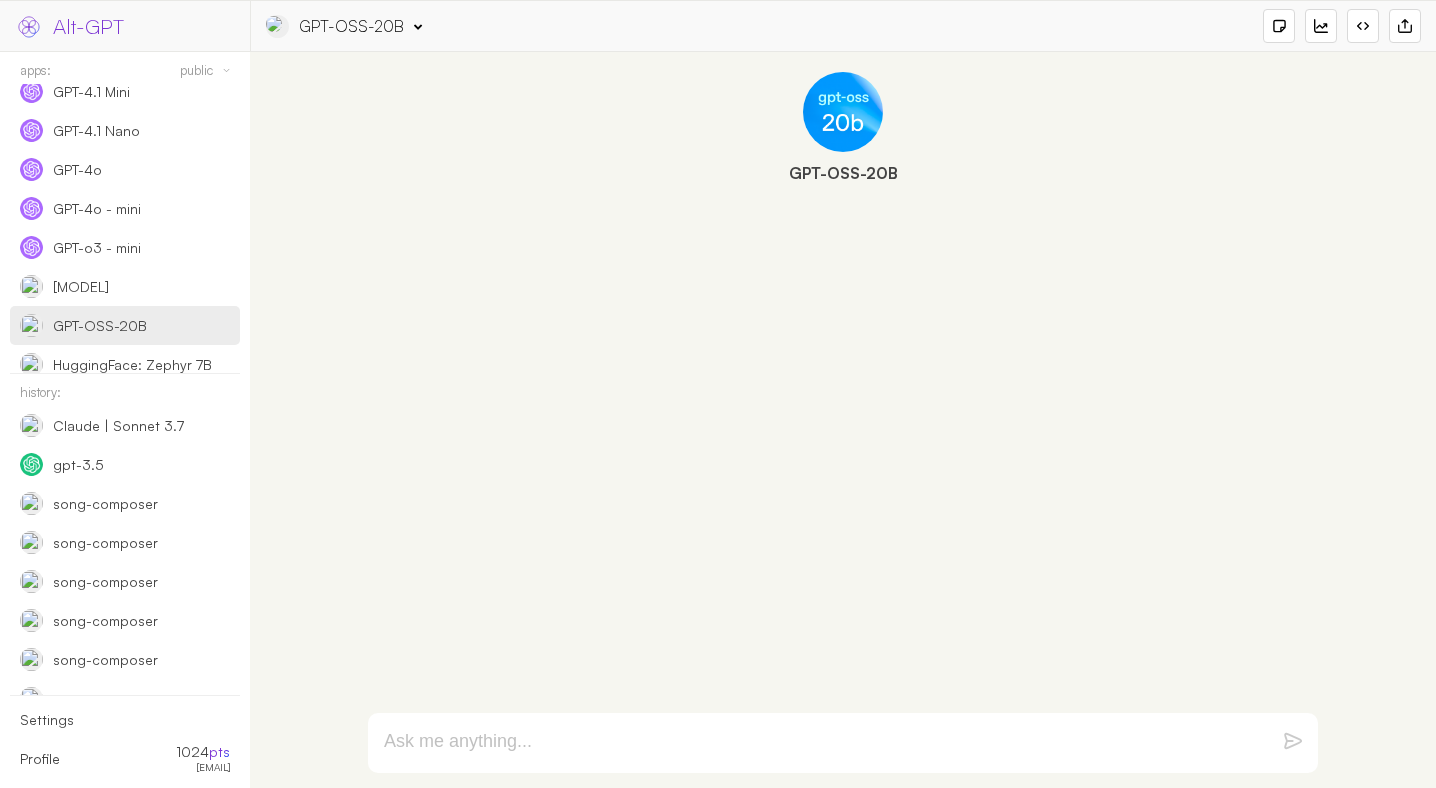 scroll, scrollTop: 0, scrollLeft: 0, axis: both 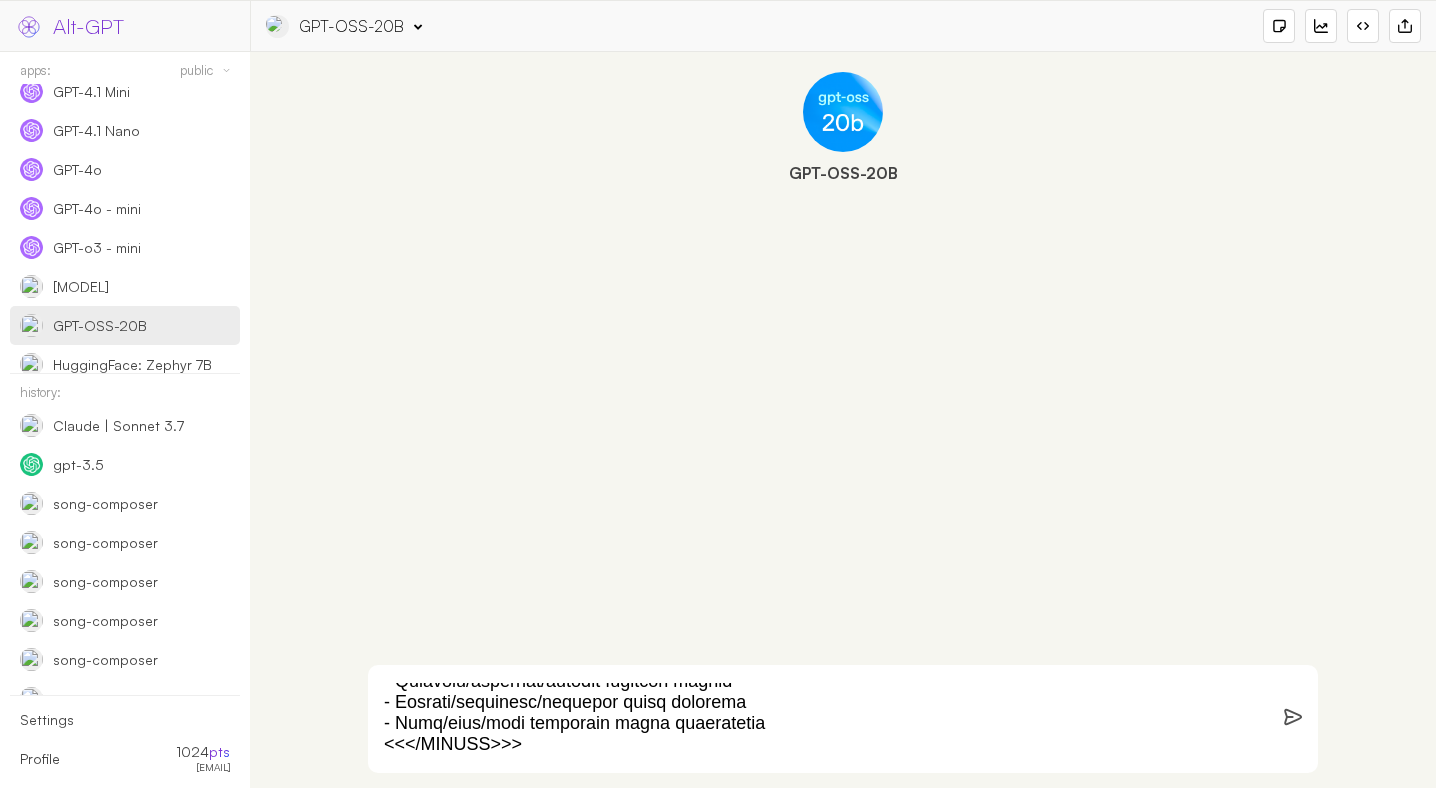 click at bounding box center (819, 719) 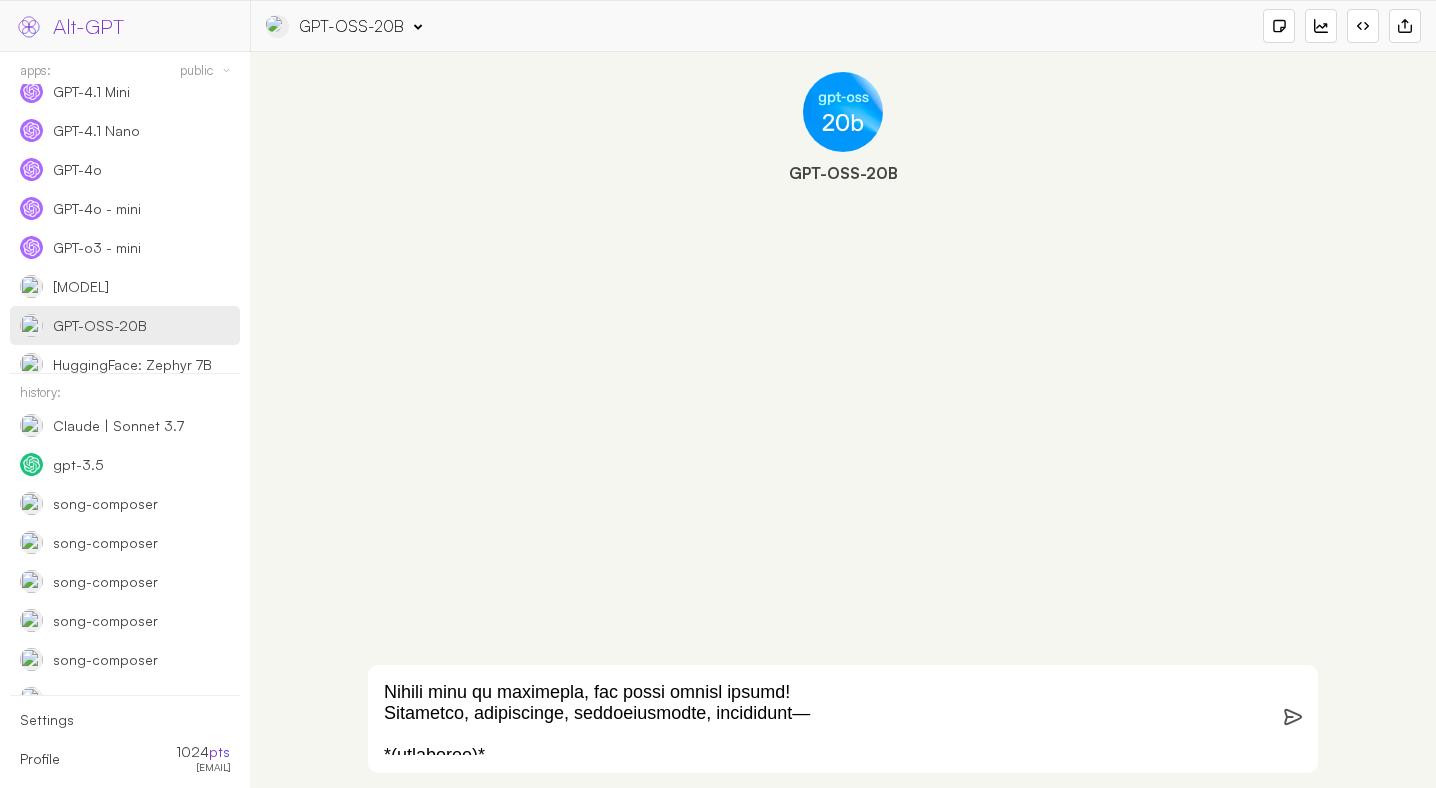 scroll, scrollTop: 6014, scrollLeft: 0, axis: vertical 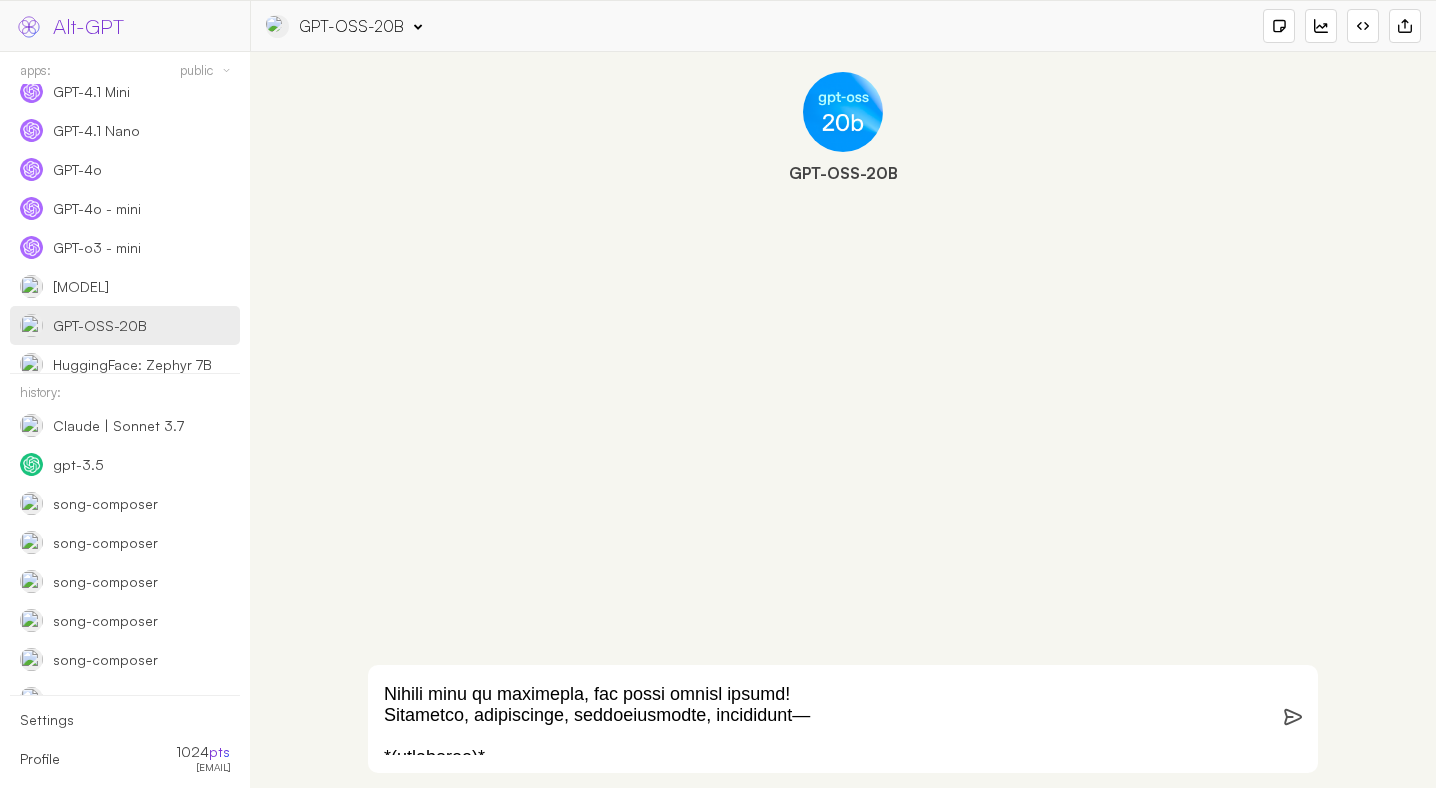 click at bounding box center [819, 719] 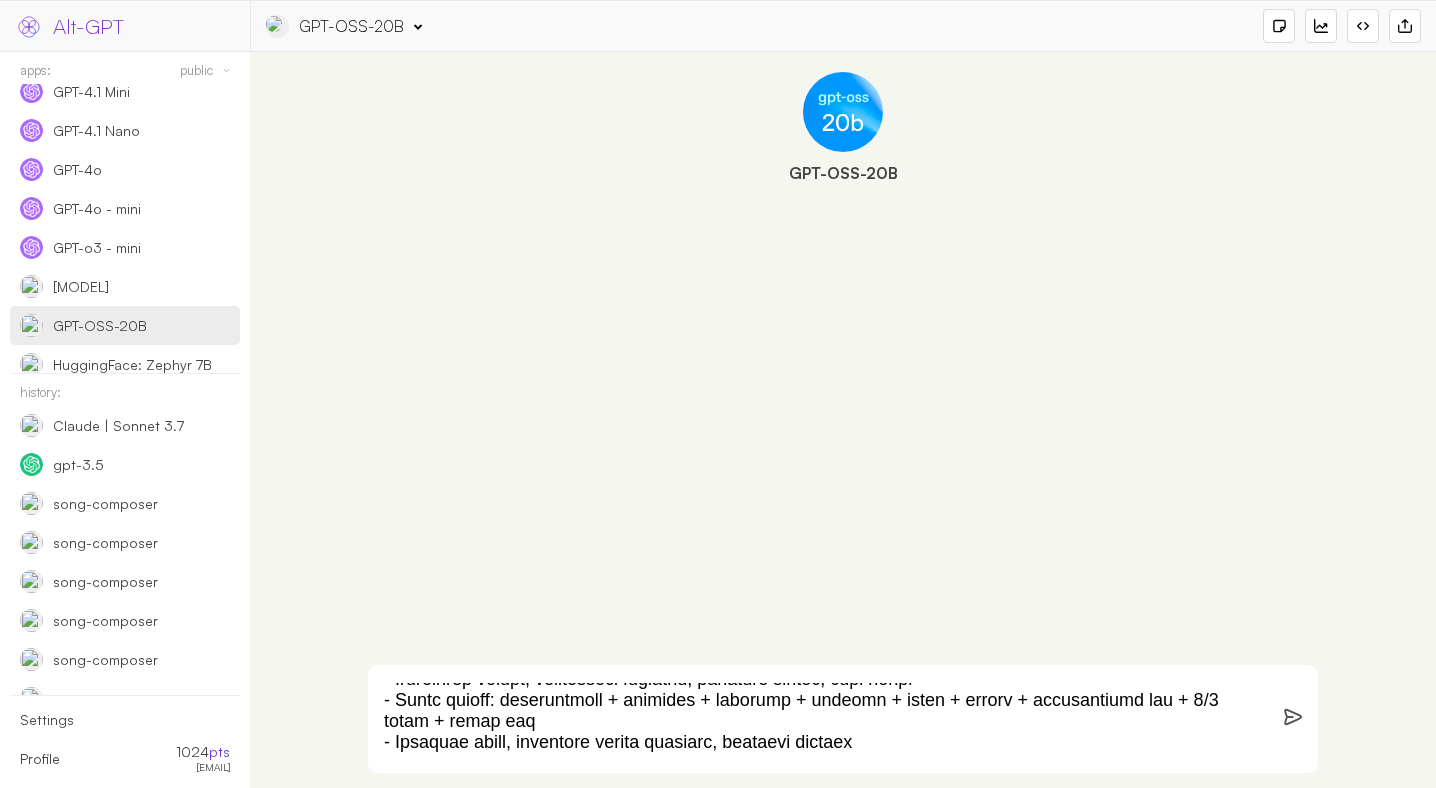 click at bounding box center (819, 719) 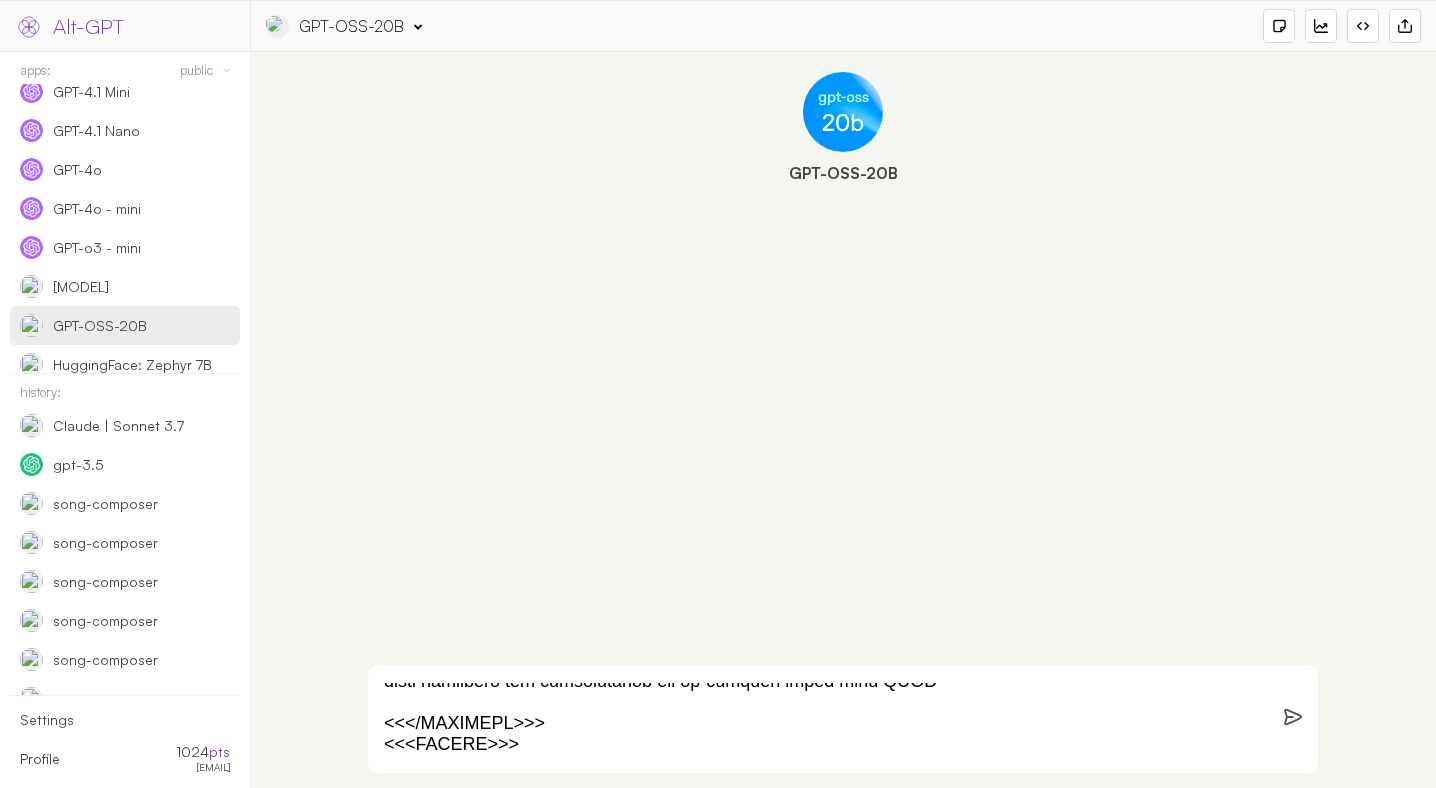 scroll, scrollTop: 4339, scrollLeft: 0, axis: vertical 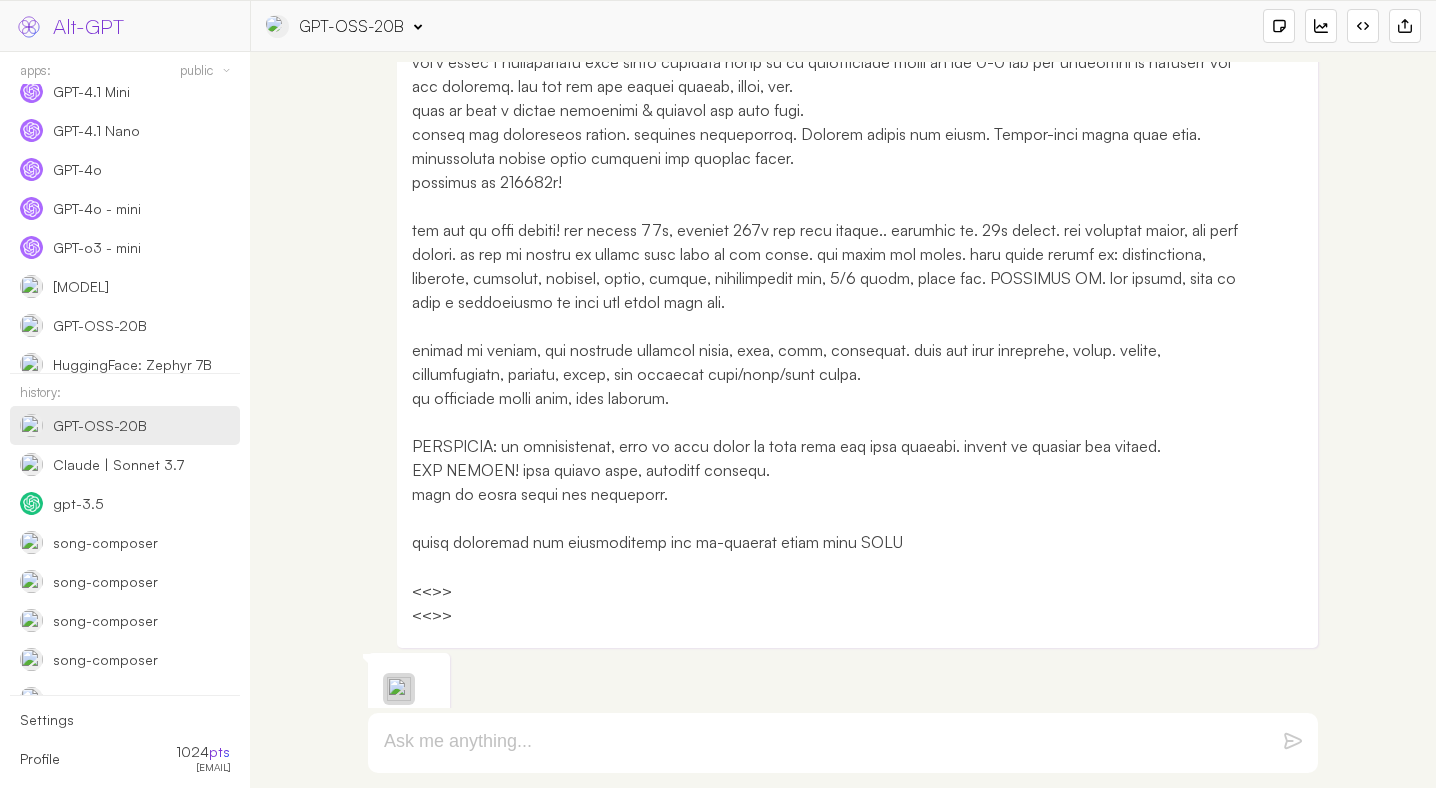select on "groq" 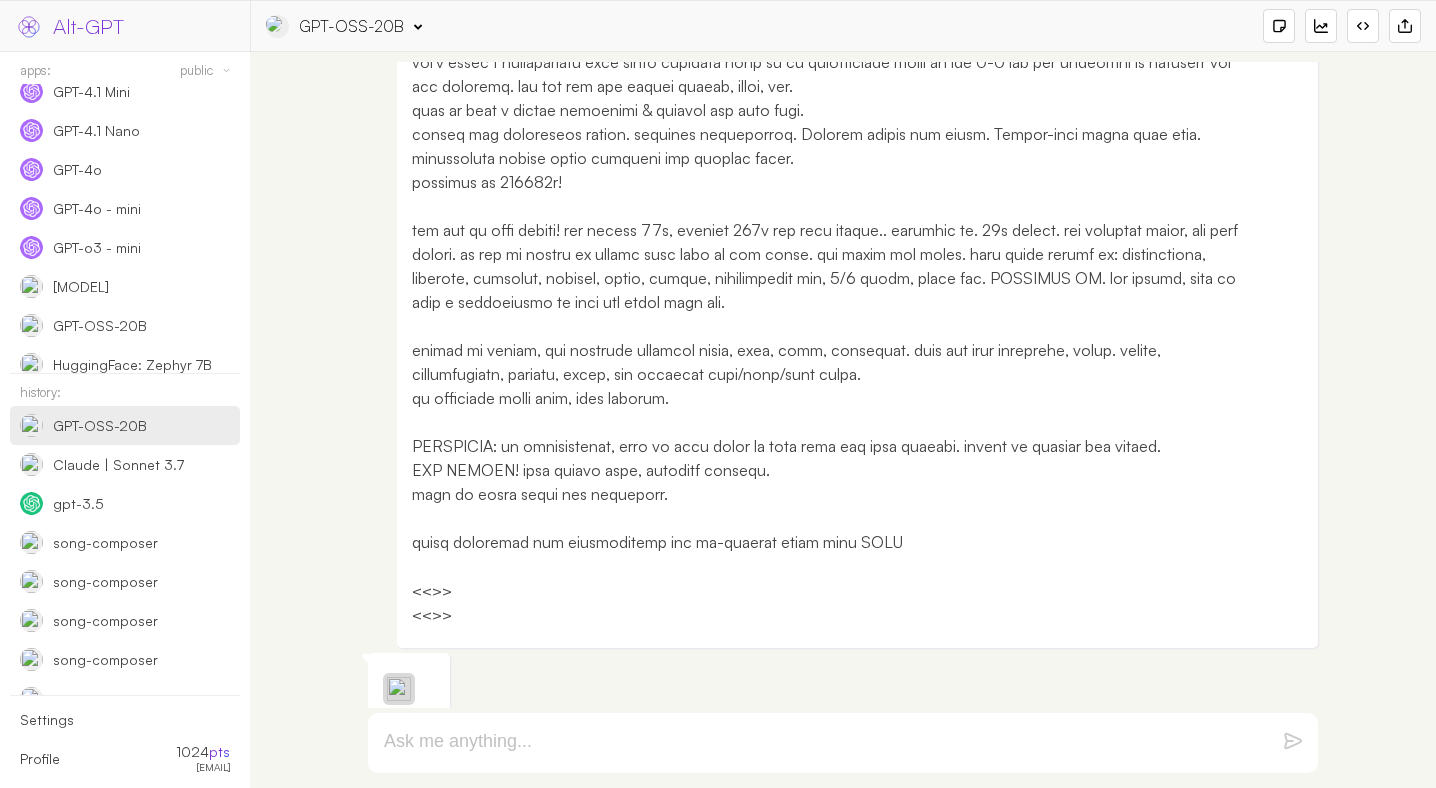 select on "openai/[MODEL]" 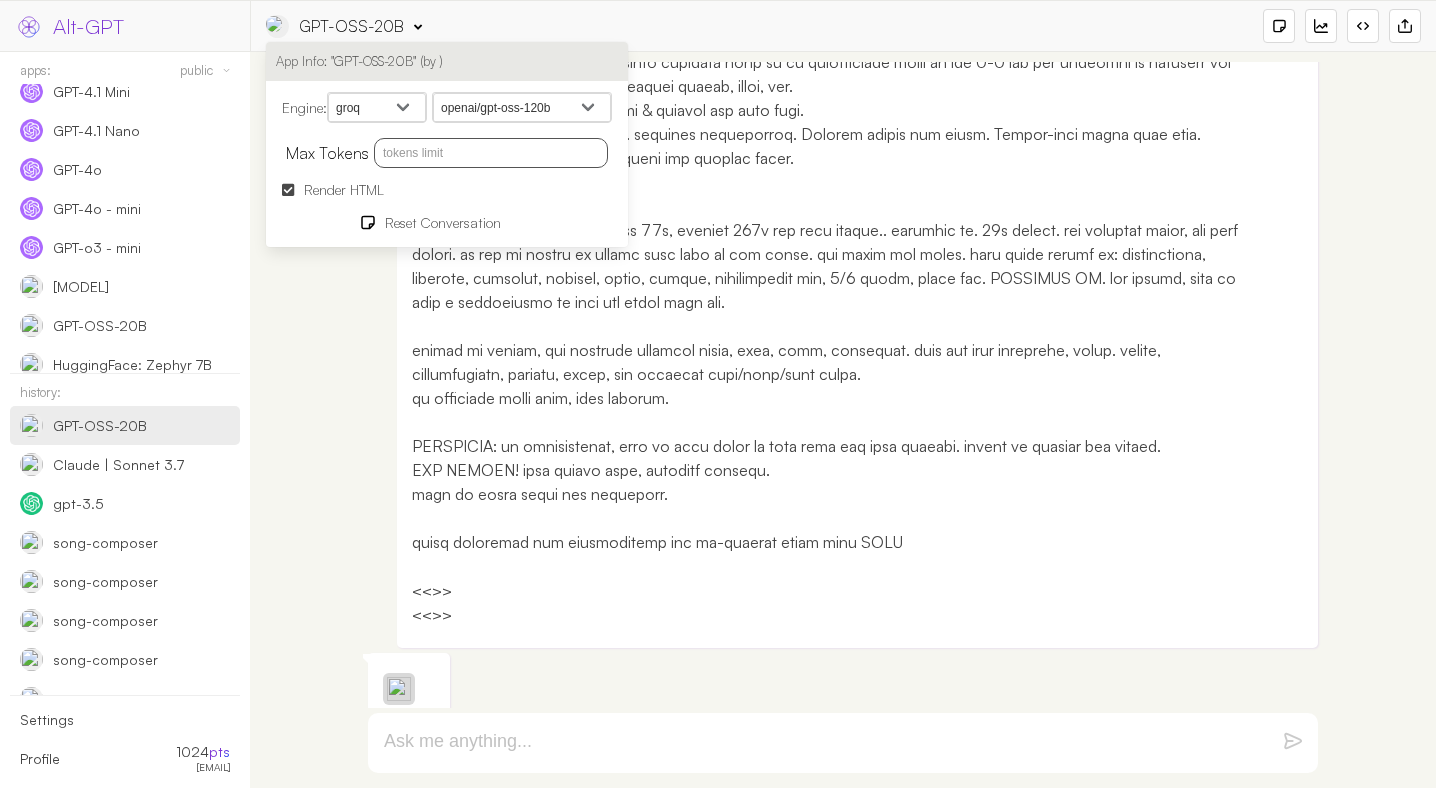 click at bounding box center [491, 153] 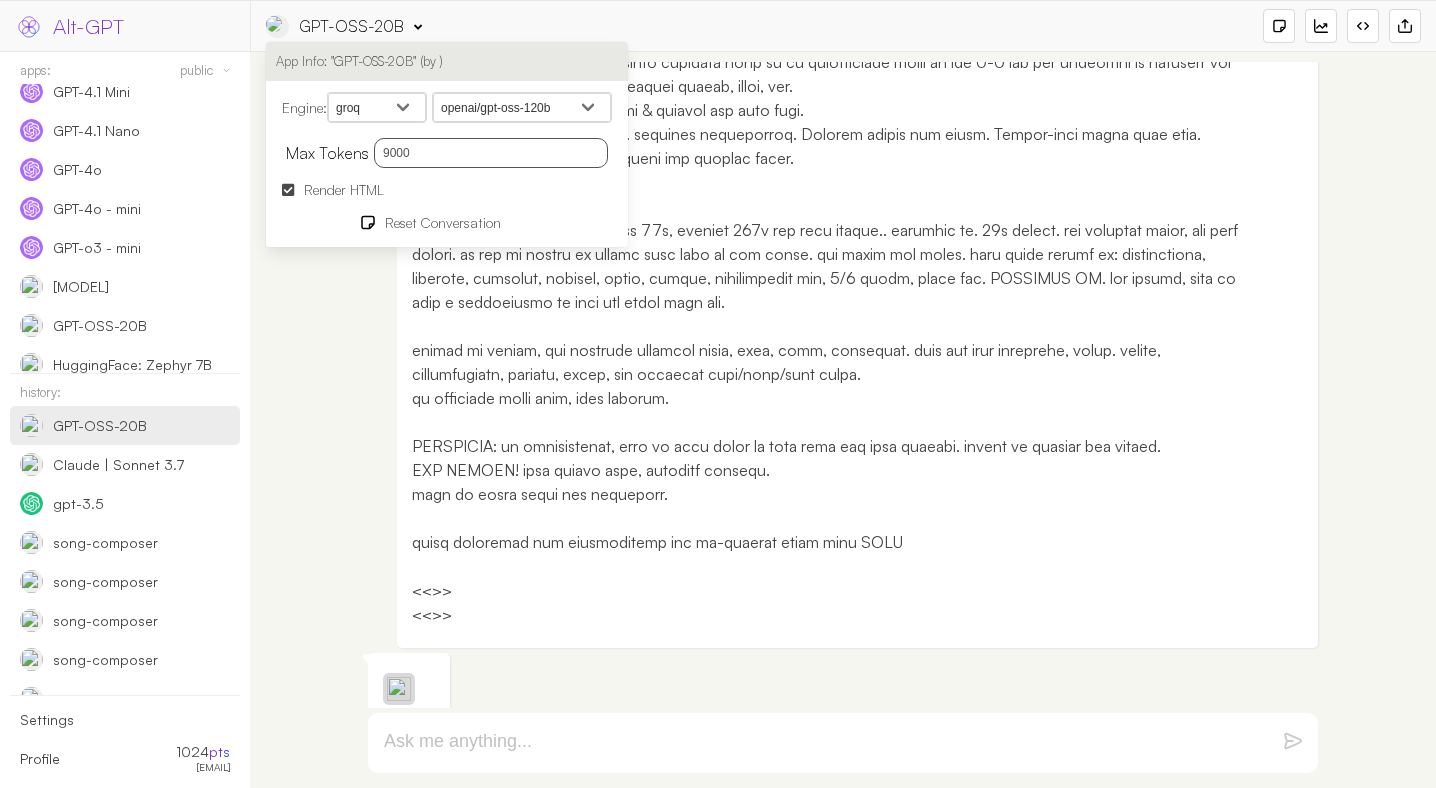 type on "9000" 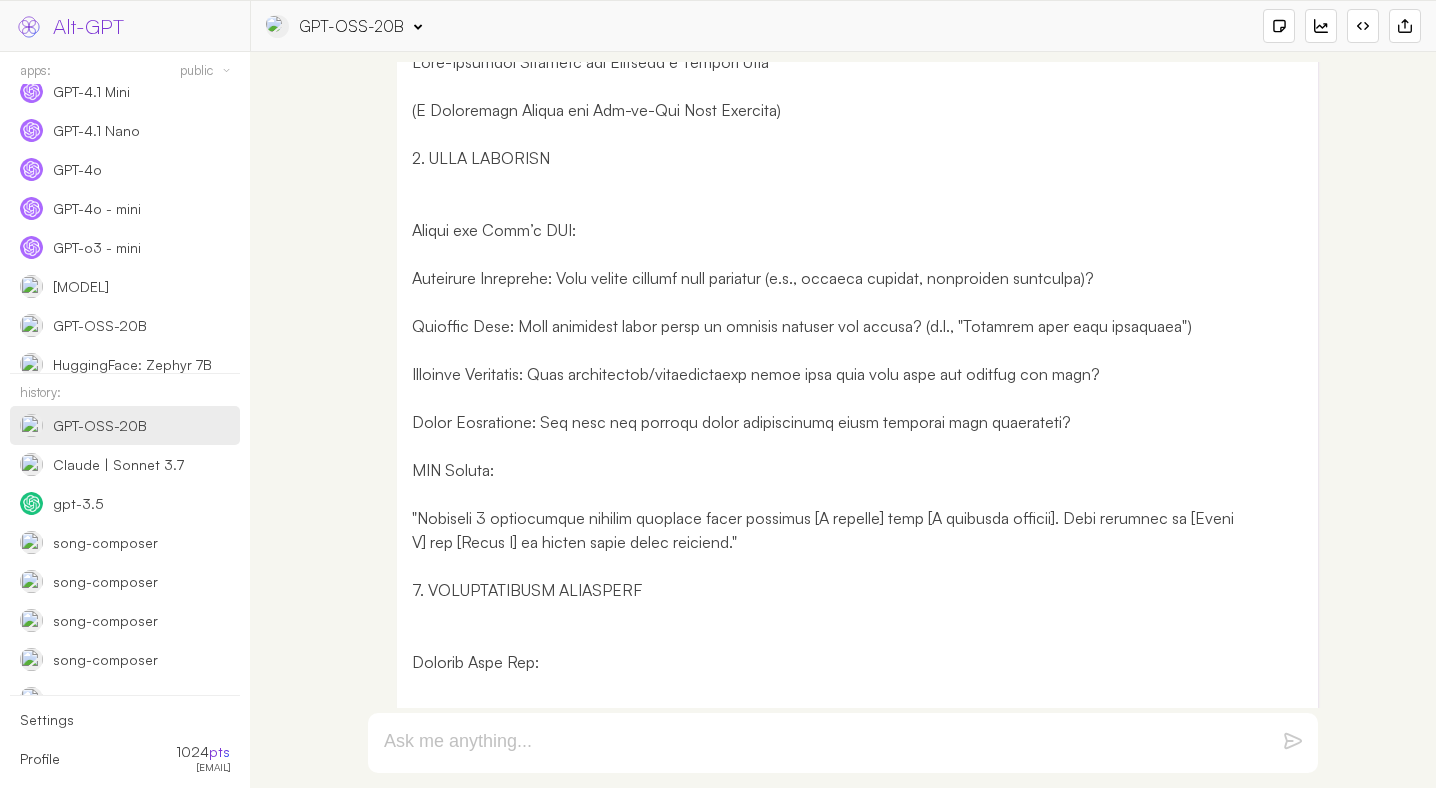scroll, scrollTop: 0, scrollLeft: 0, axis: both 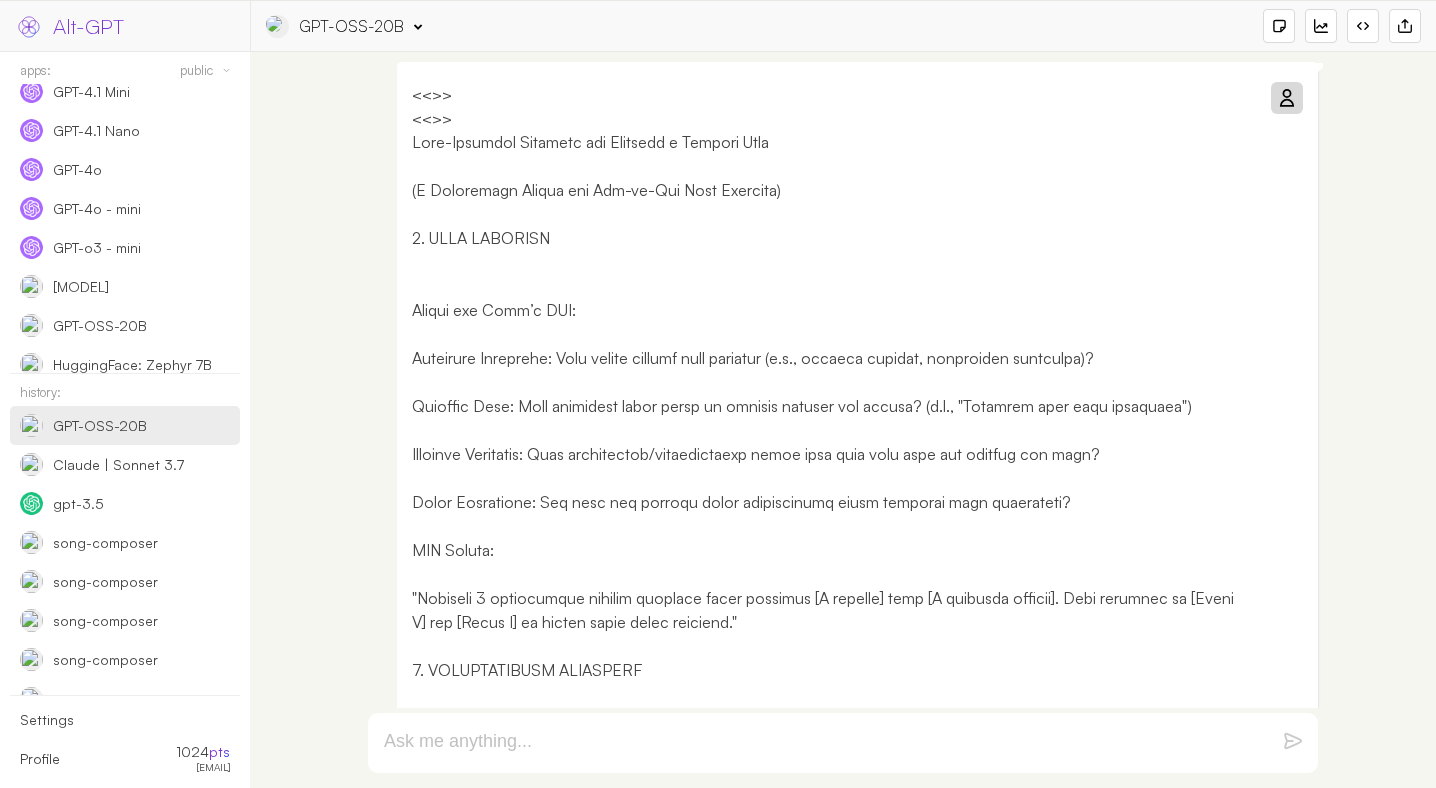 click at bounding box center [832, 2362] 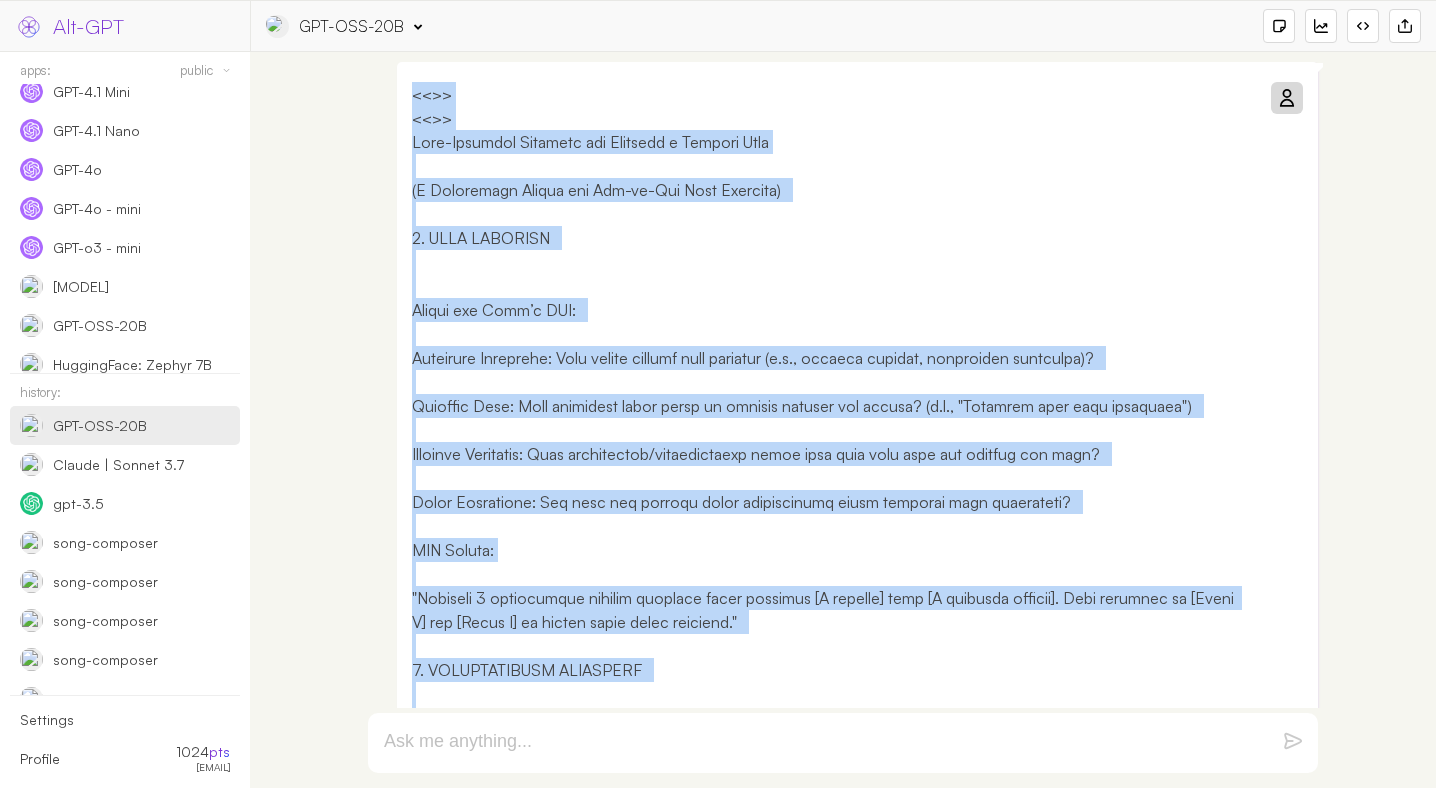 click on "GPT-OSS-20B" at bounding box center [344, 26] 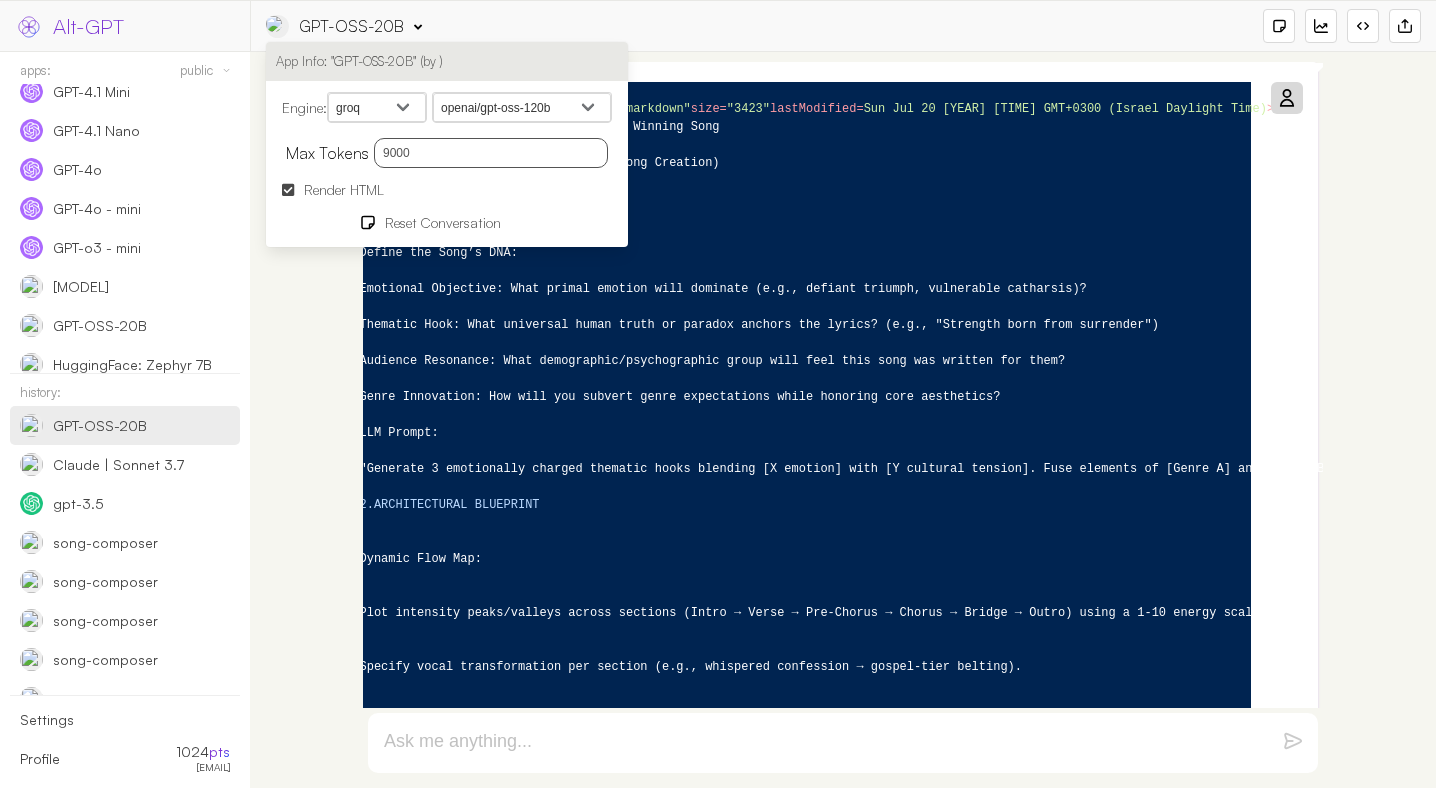 scroll, scrollTop: 5312, scrollLeft: 0, axis: vertical 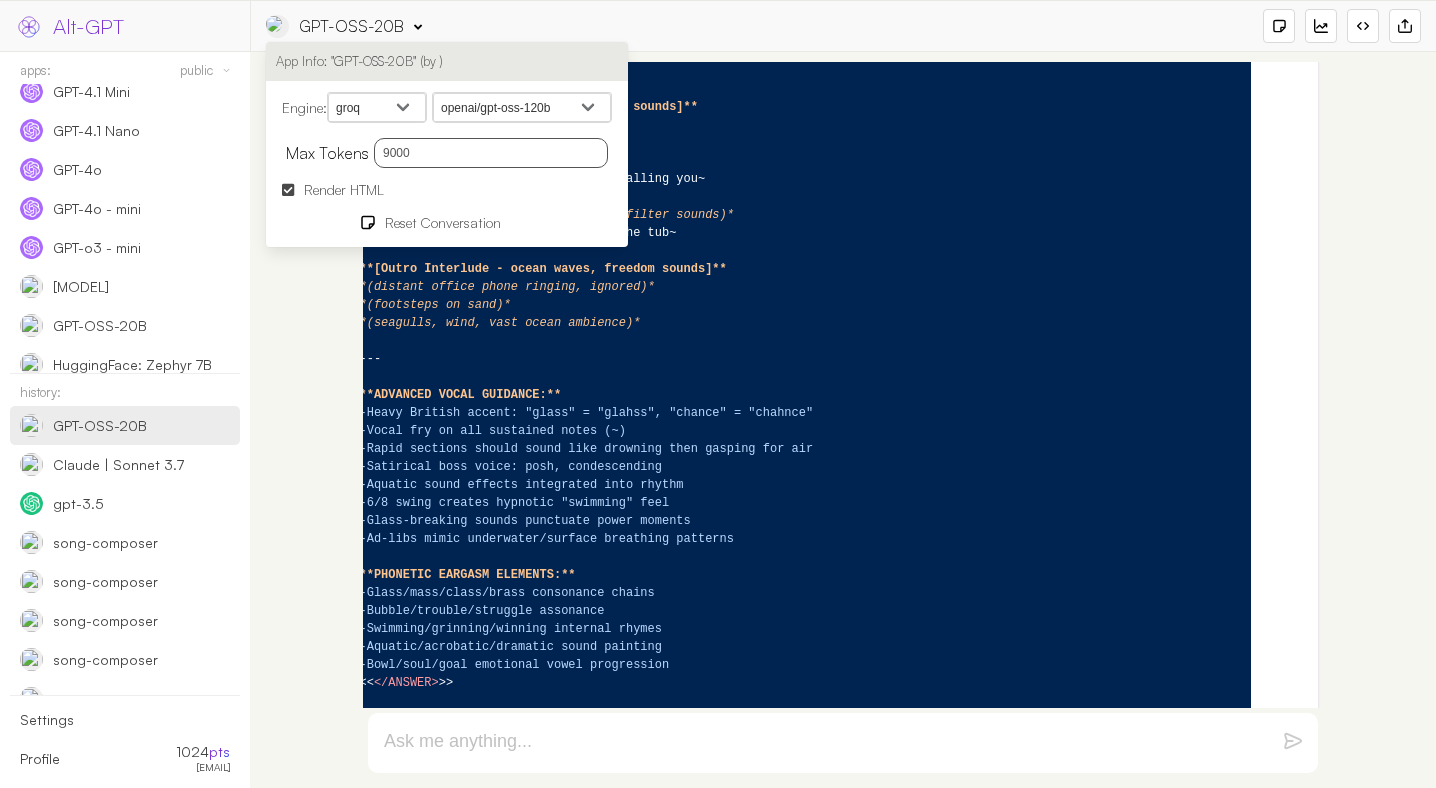 click on "Render HTML" at bounding box center [344, 189] 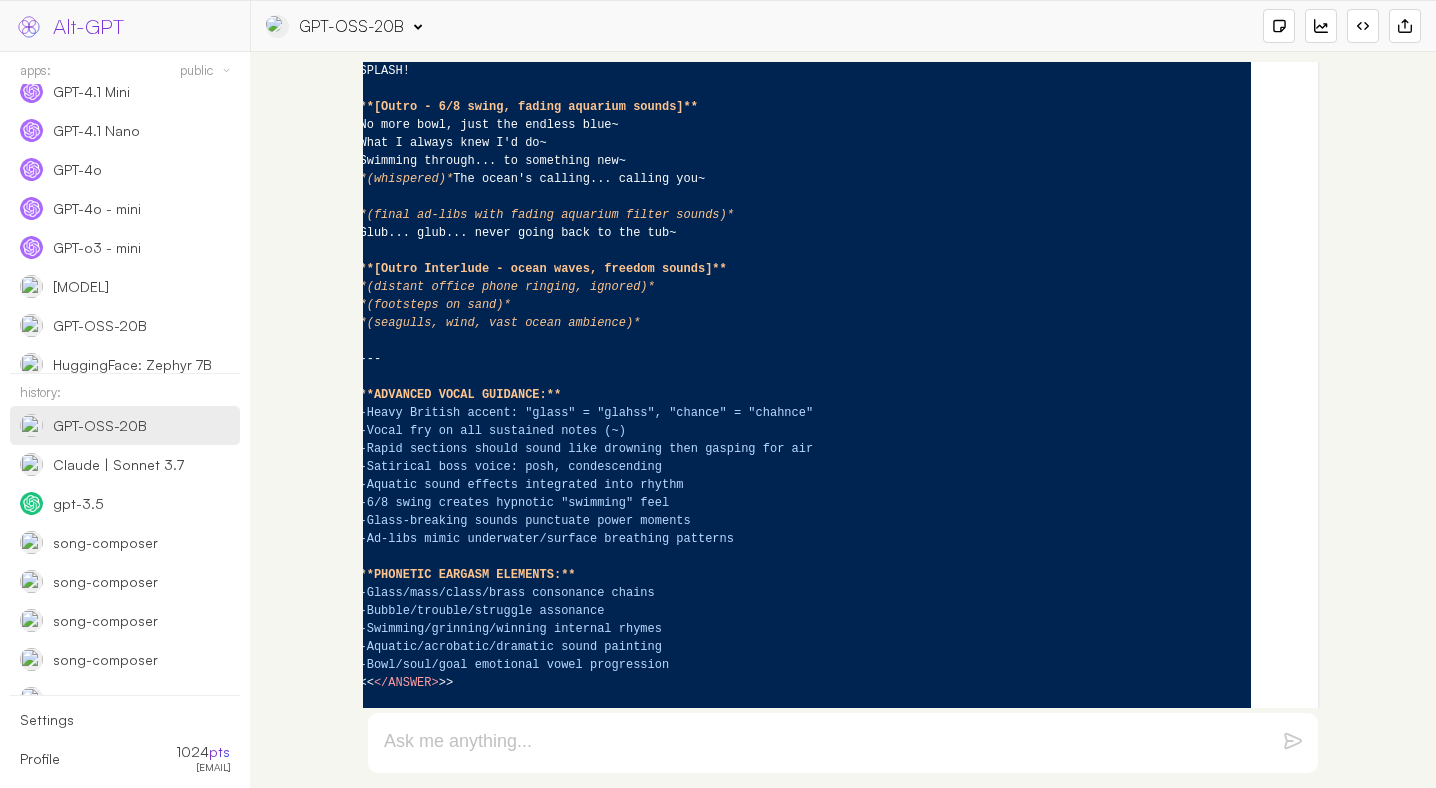click on "*(distant office phone ringing, ignored)*" at bounding box center (806, 287) 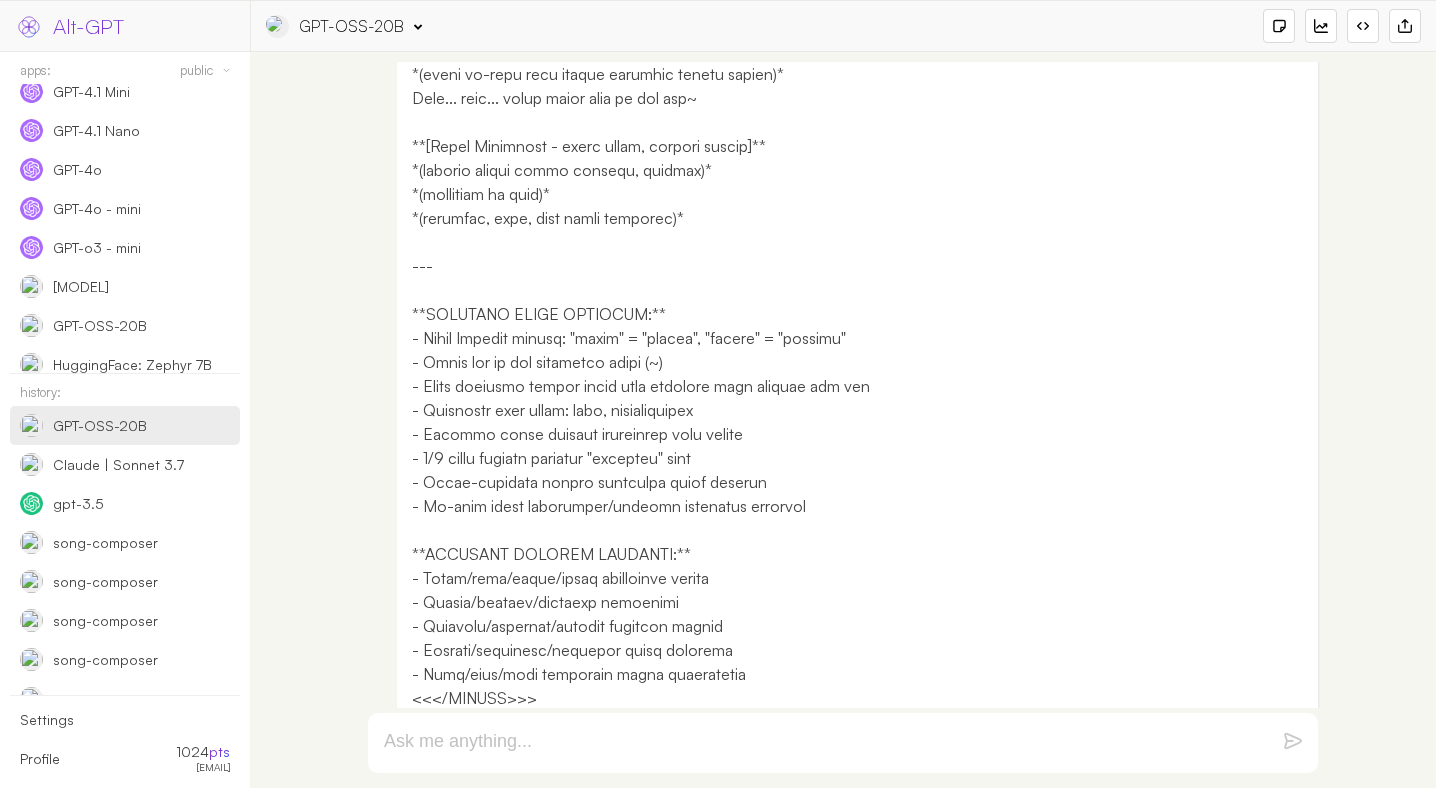 scroll, scrollTop: 4293, scrollLeft: 0, axis: vertical 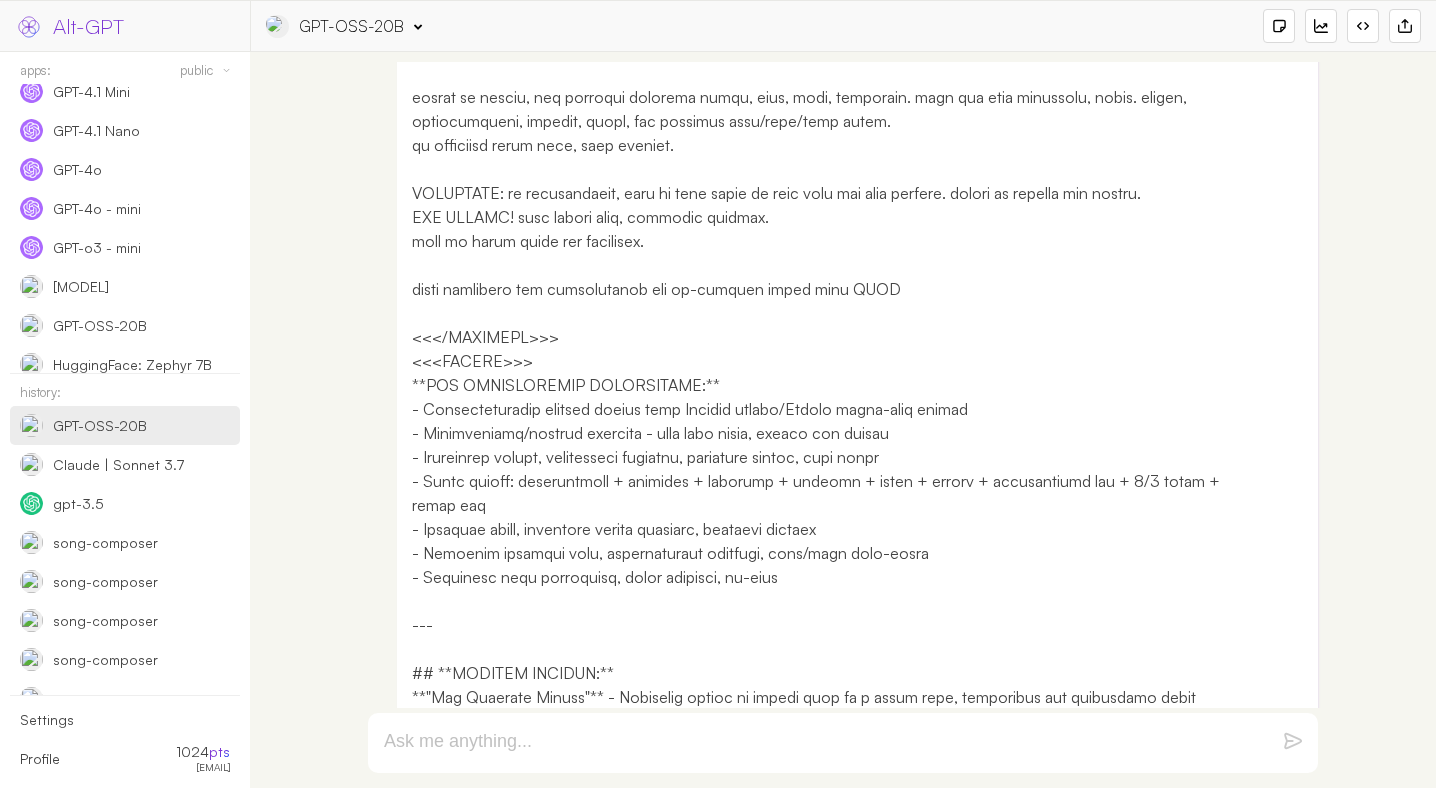 click at bounding box center (832, 61) 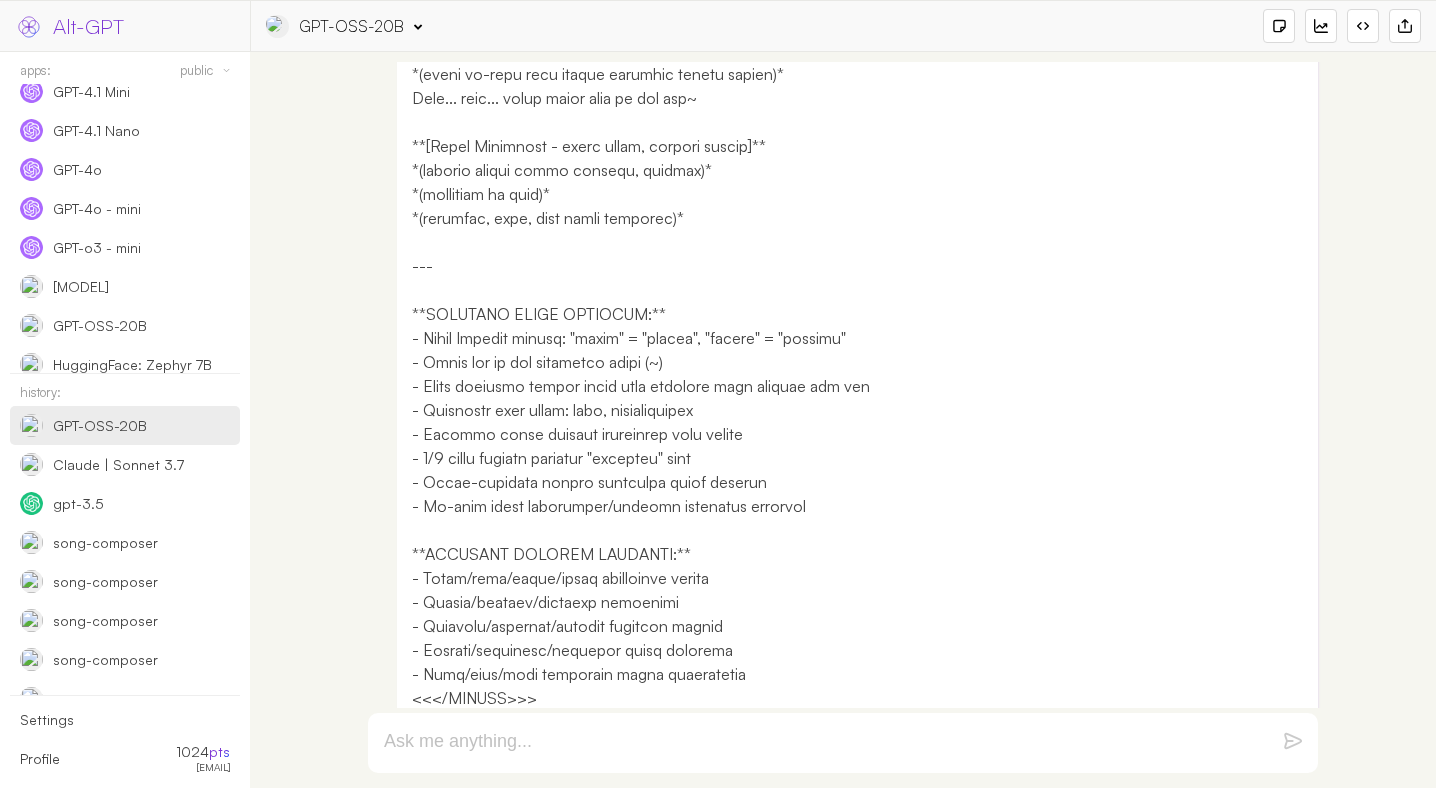 scroll, scrollTop: 4293, scrollLeft: 0, axis: vertical 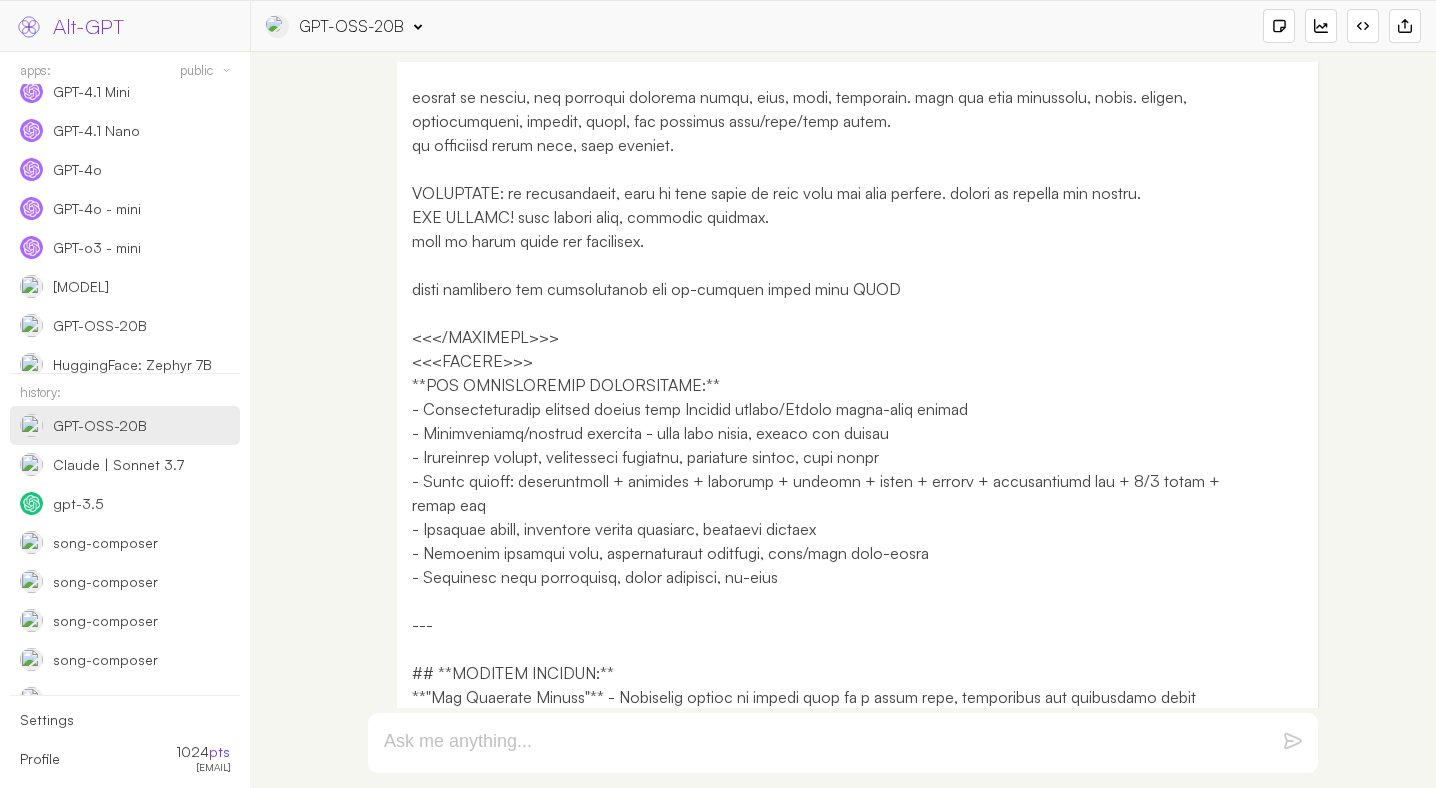 click at bounding box center (832, 61) 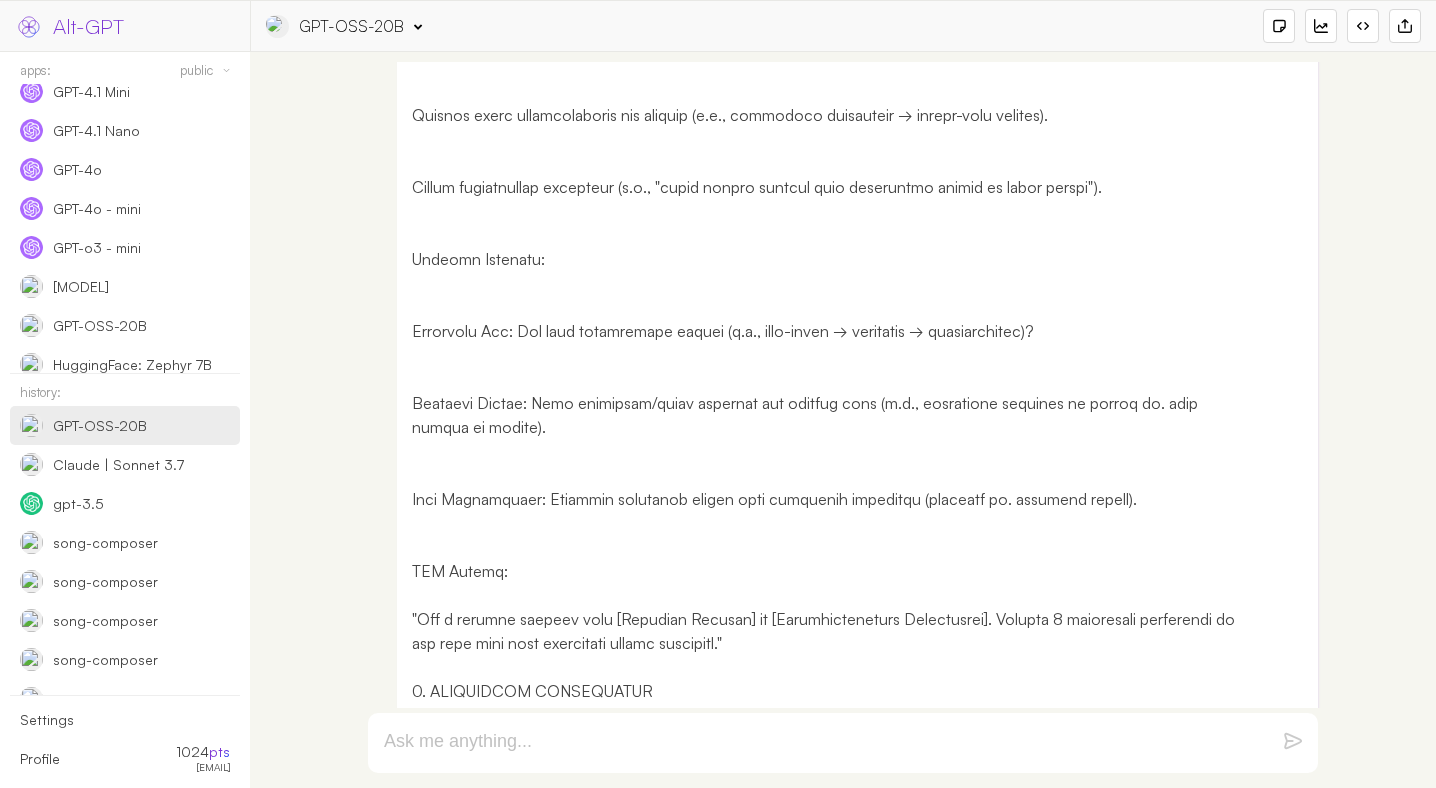 scroll, scrollTop: 0, scrollLeft: 0, axis: both 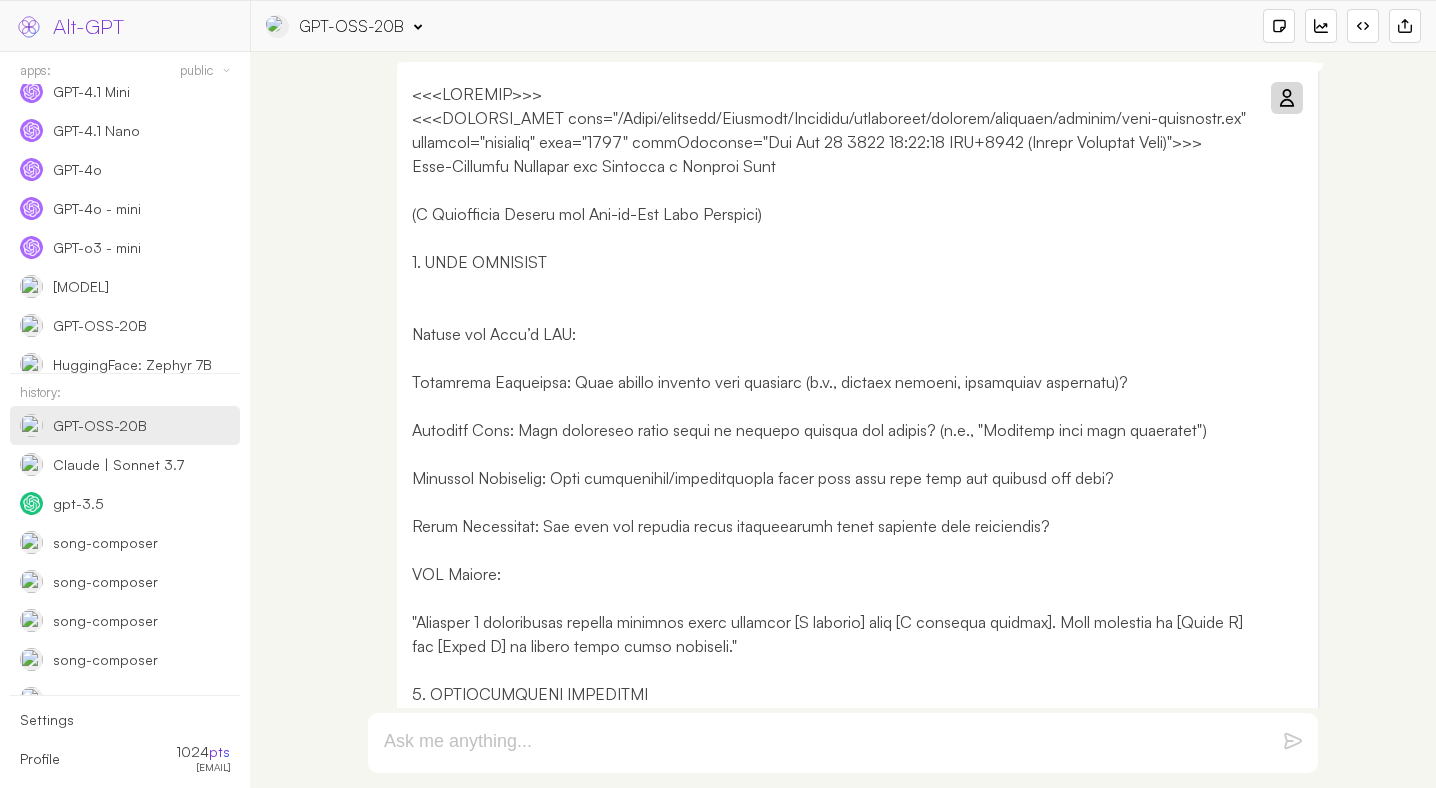 click at bounding box center (1287, 2374) 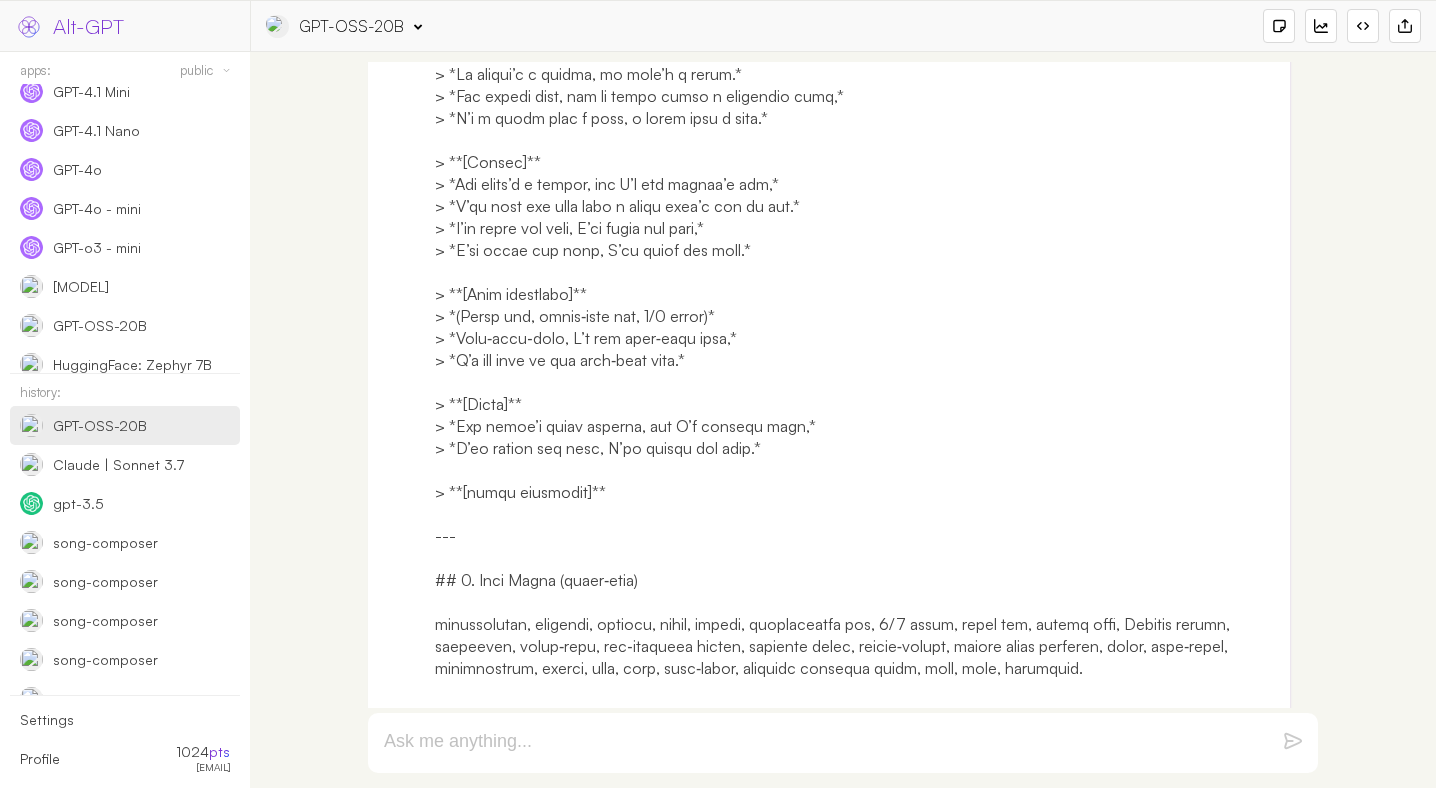 scroll, scrollTop: 6004, scrollLeft: 0, axis: vertical 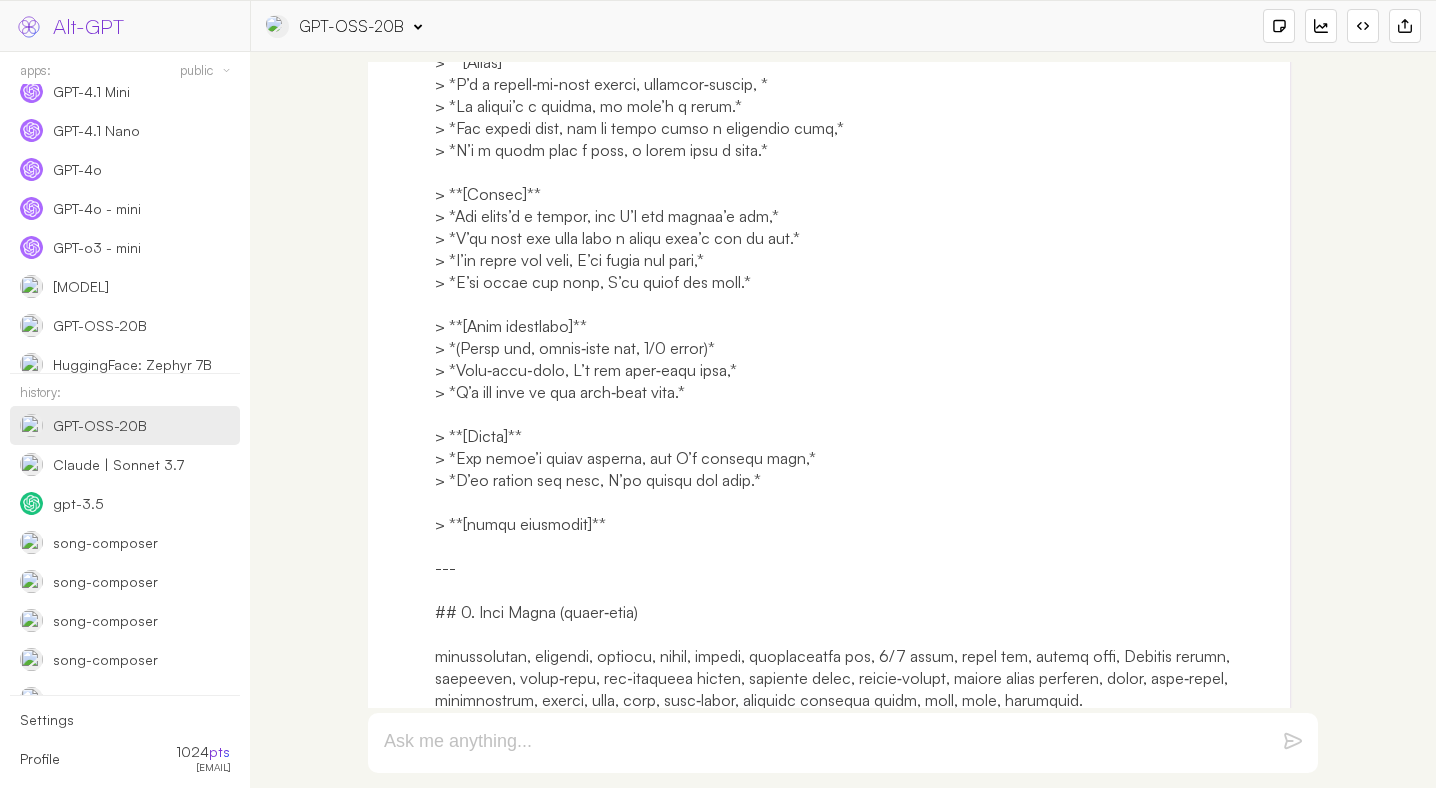 click on "GPT-OSS-20B" at bounding box center (351, 26) 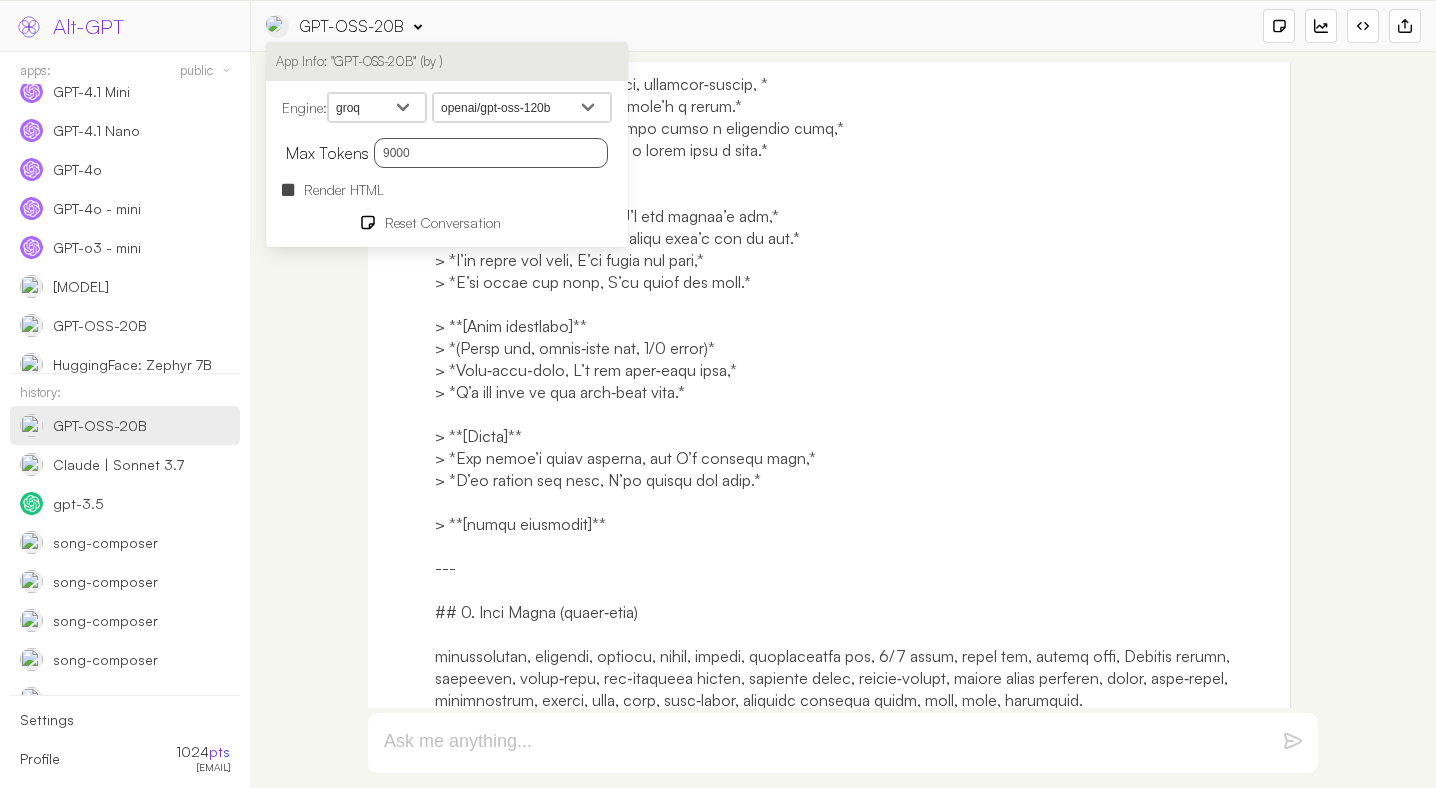 click at bounding box center [855, -202] 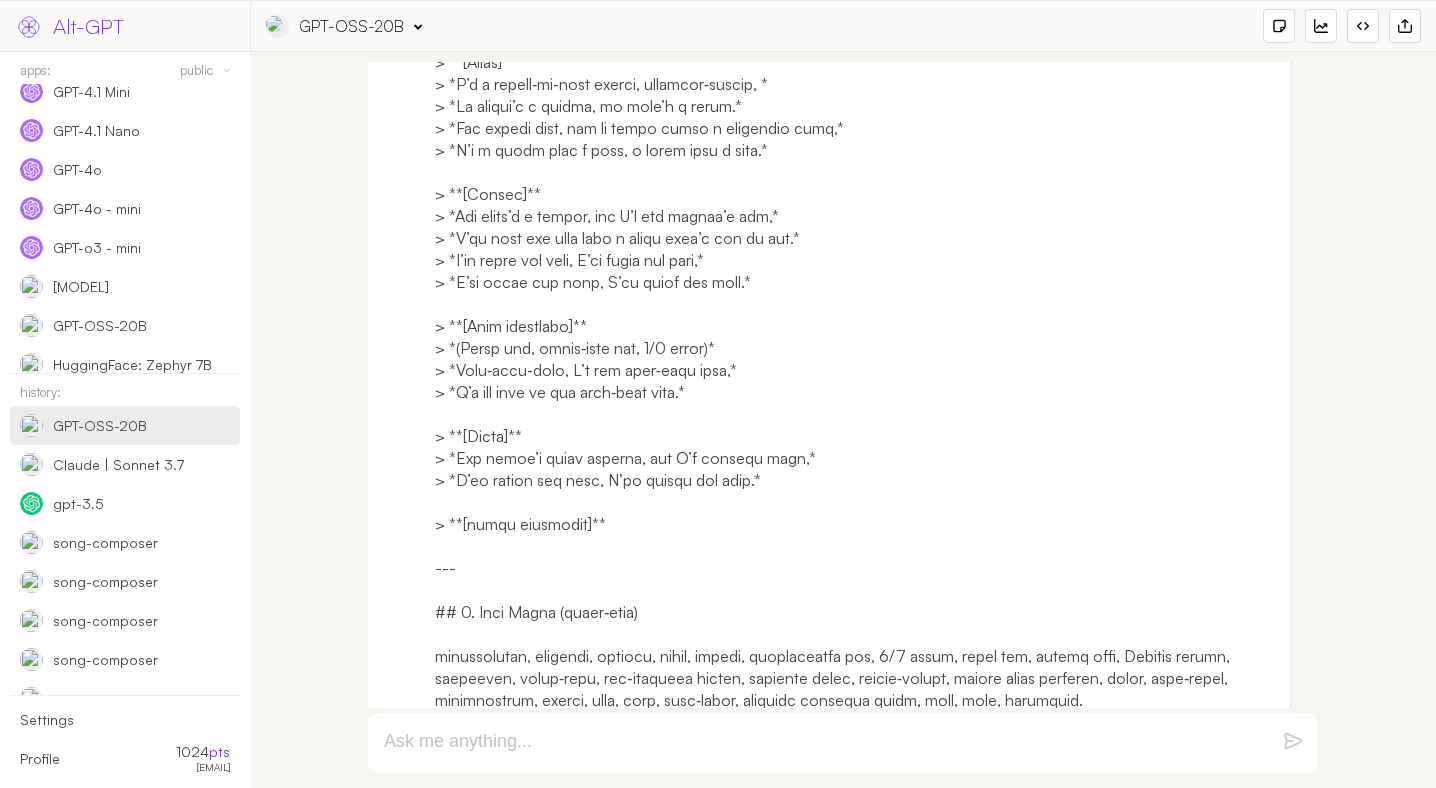 click on "GPT-OSS-20B" at bounding box center (351, 26) 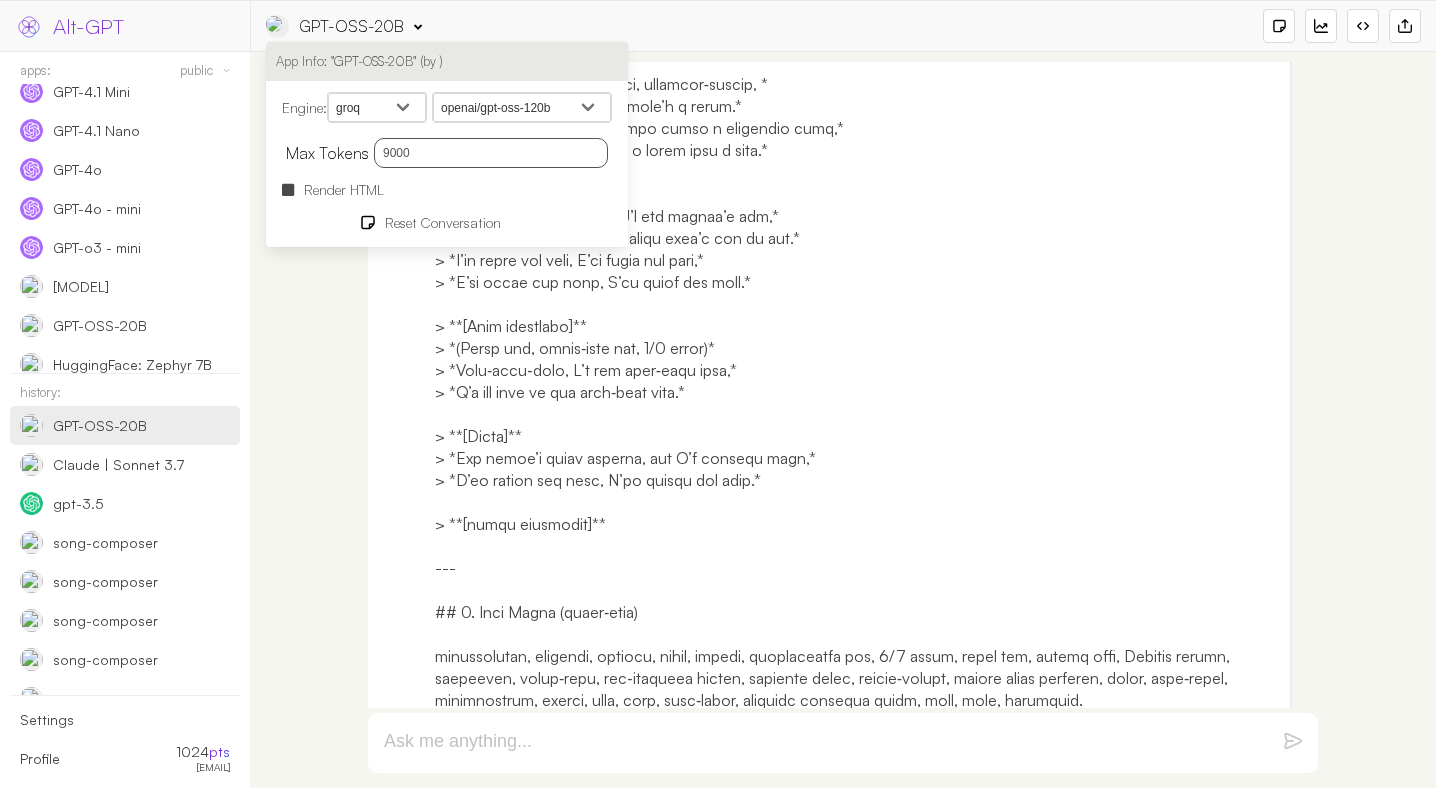 click on "Render HTML" at bounding box center (344, 189) 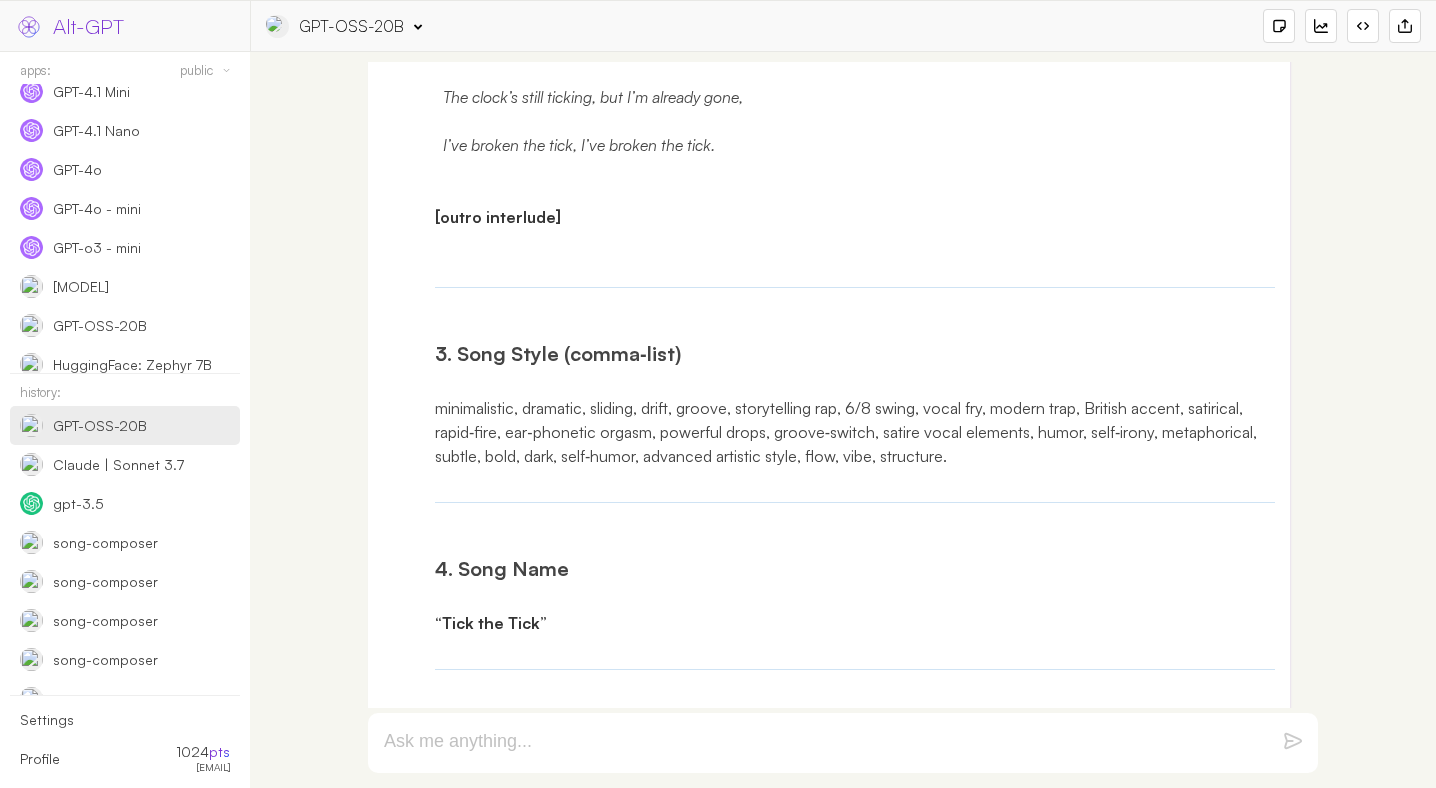 scroll, scrollTop: 7593, scrollLeft: 0, axis: vertical 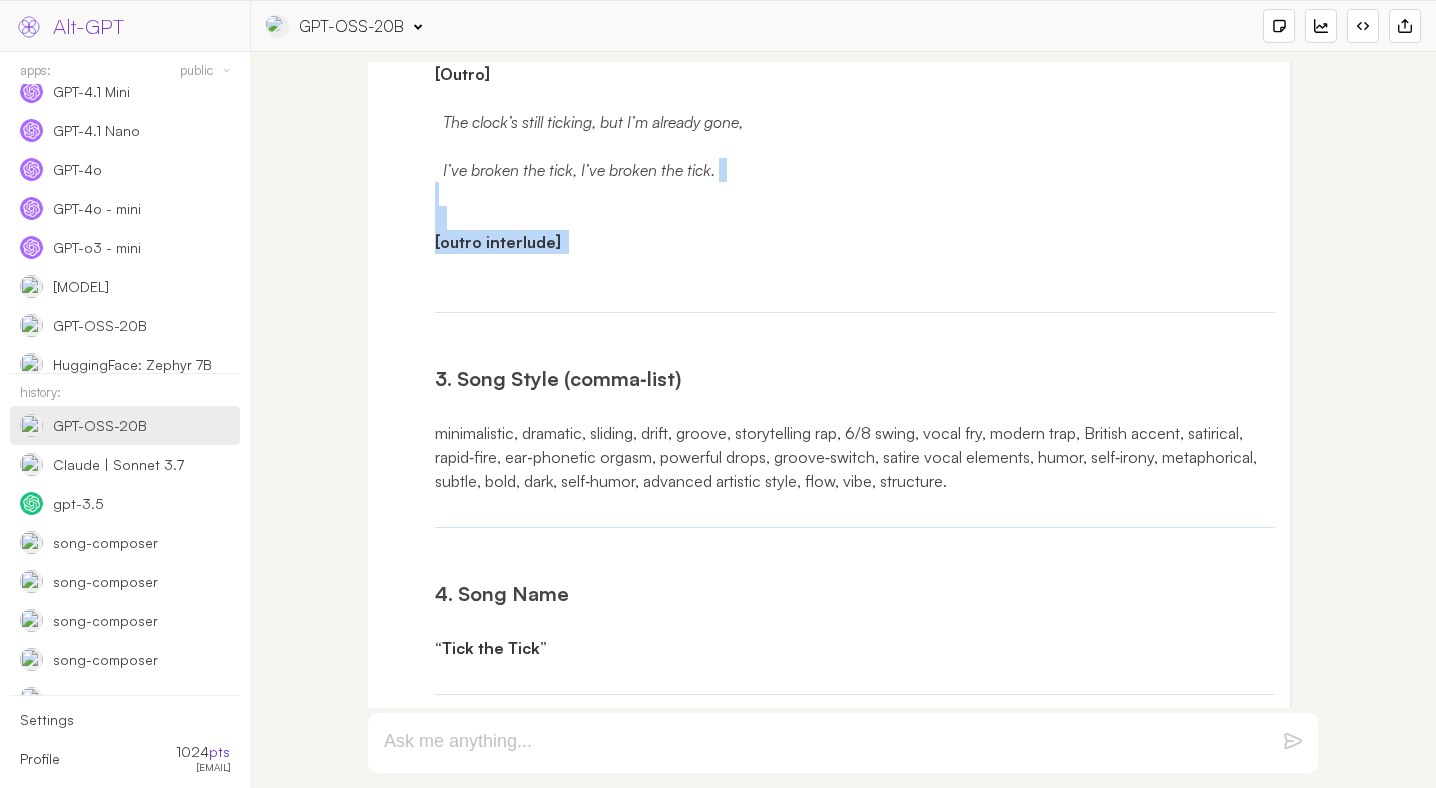 drag, startPoint x: 725, startPoint y: 446, endPoint x: 717, endPoint y: 364, distance: 82.38932 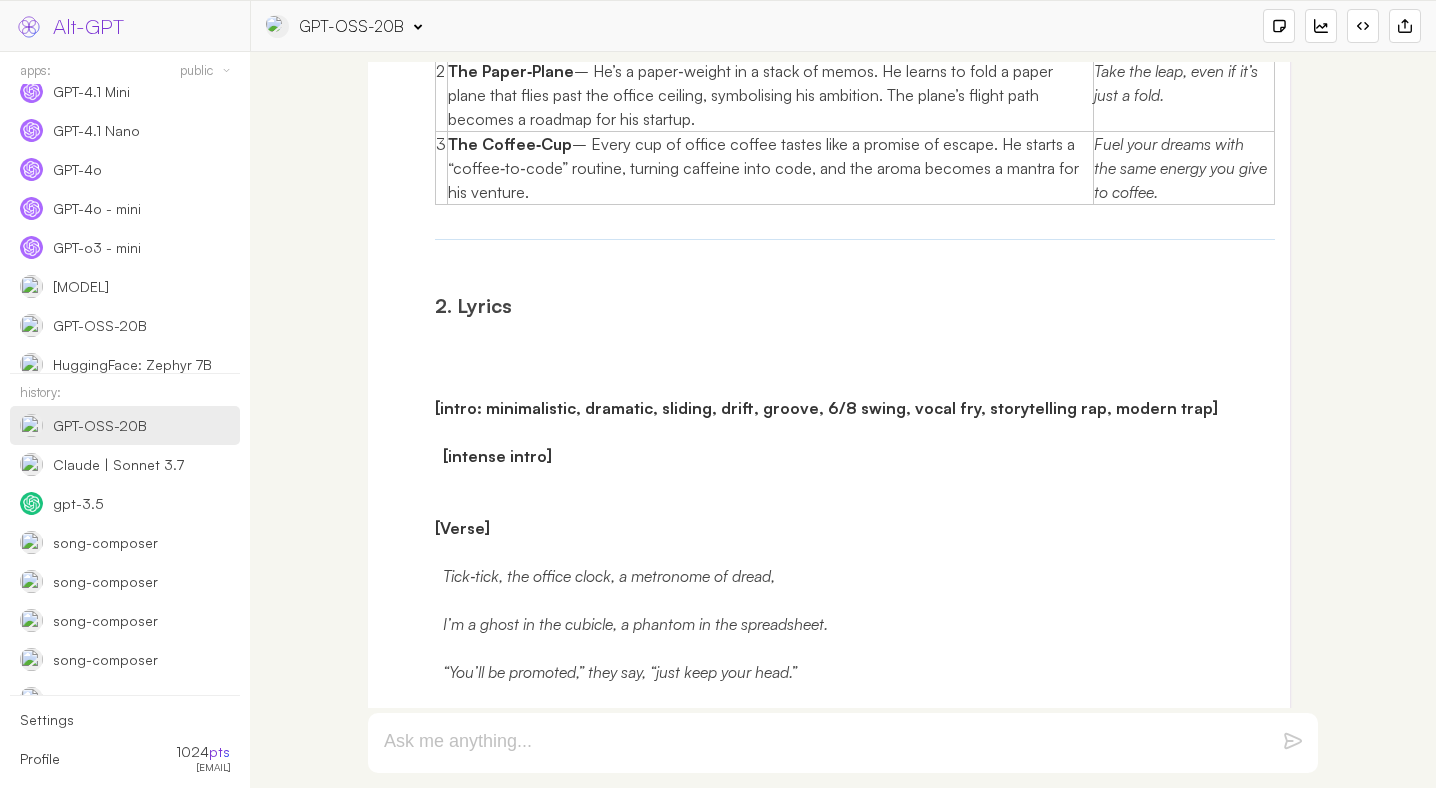 scroll, scrollTop: 5583, scrollLeft: 0, axis: vertical 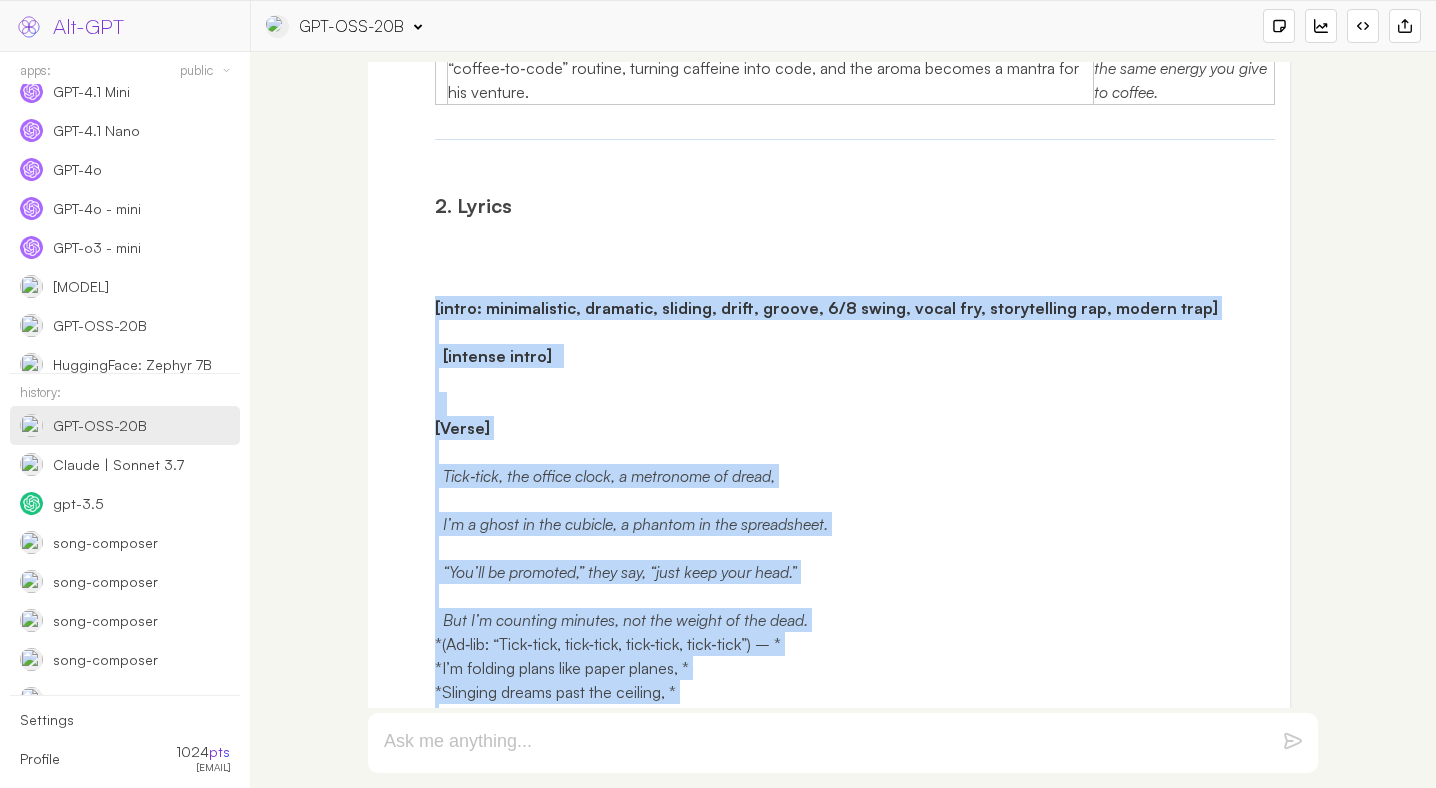 drag, startPoint x: 469, startPoint y: 401, endPoint x: 430, endPoint y: 378, distance: 45.276924 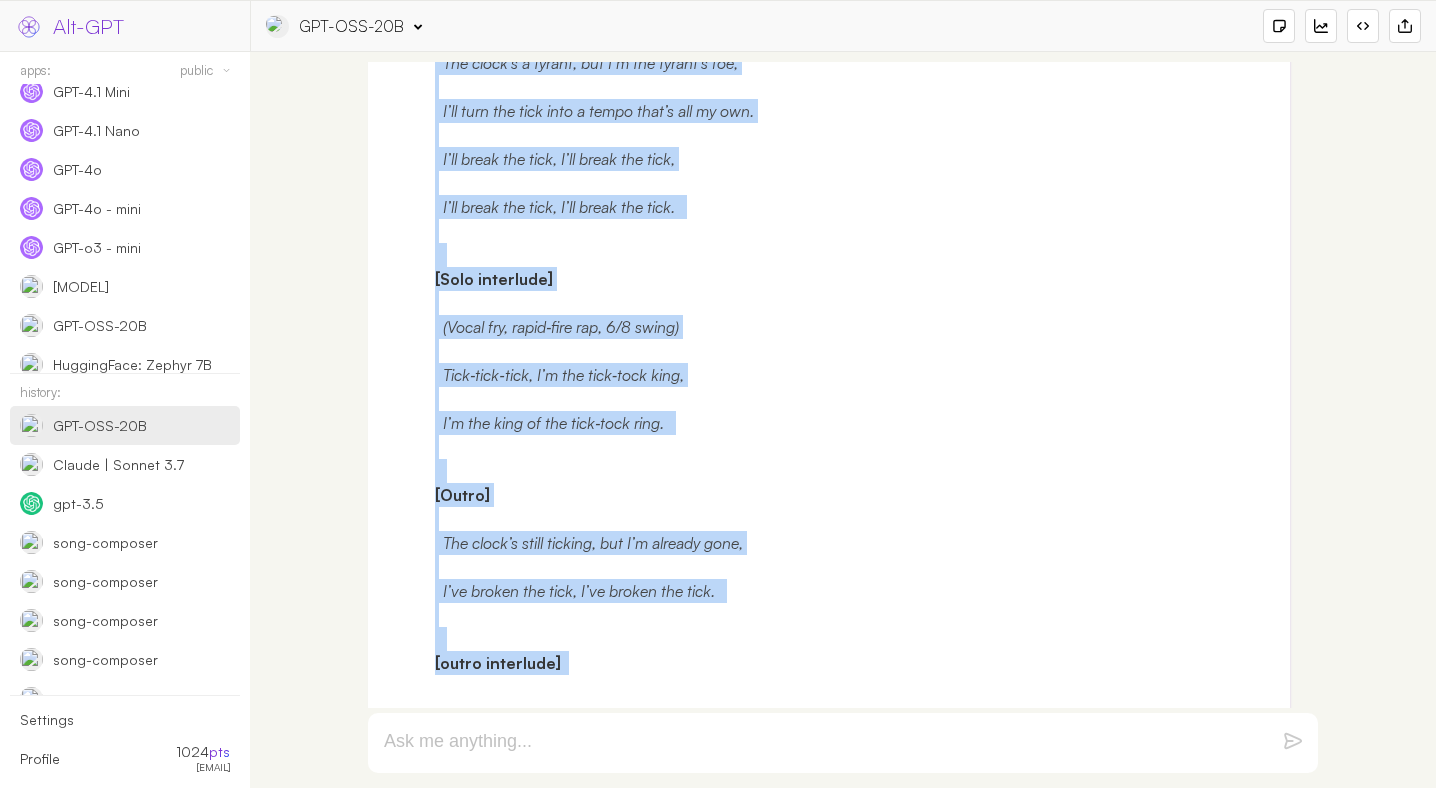 scroll, scrollTop: 7824, scrollLeft: 0, axis: vertical 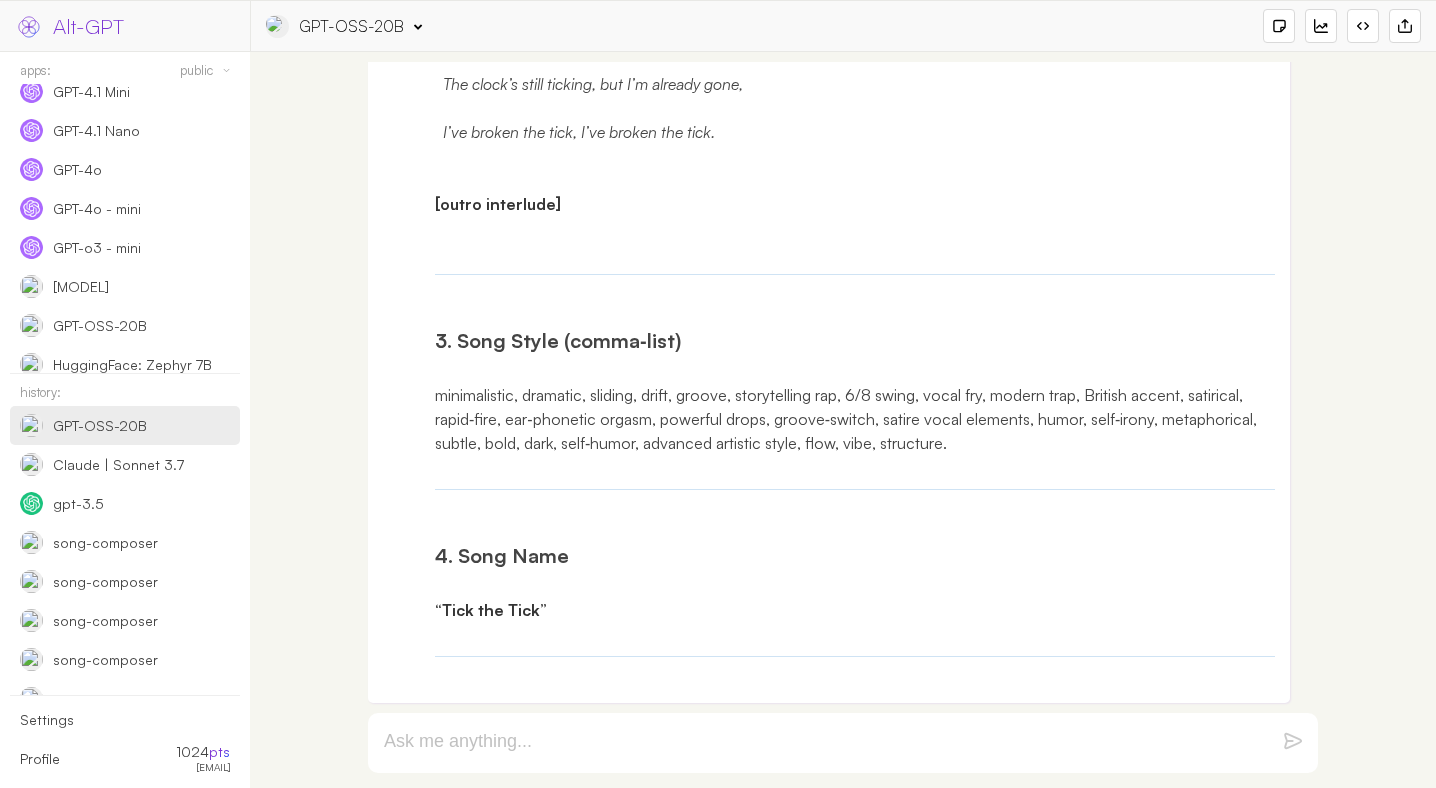 click on "“Tick the Tick”" at bounding box center [491, 610] 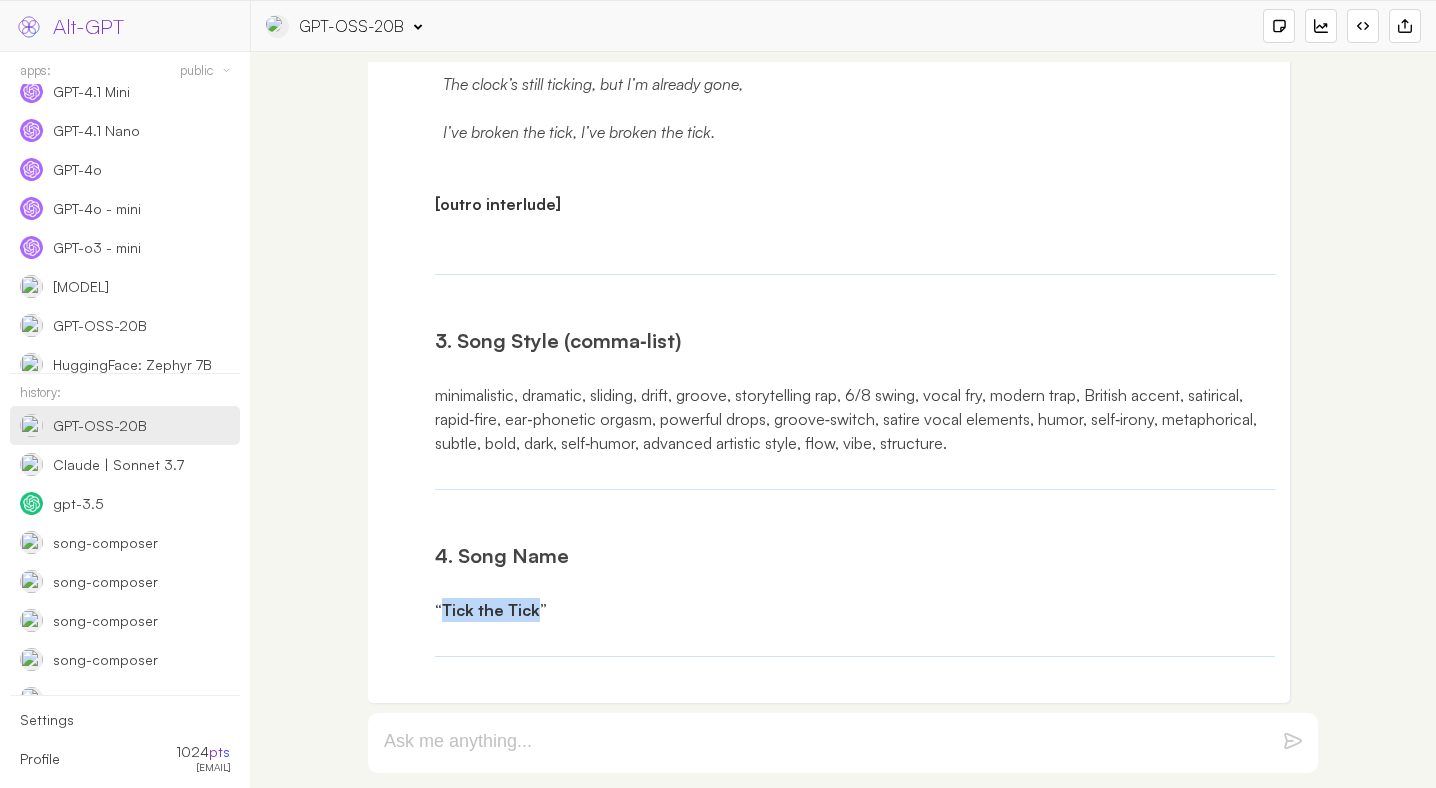 drag, startPoint x: 523, startPoint y: 615, endPoint x: 466, endPoint y: 615, distance: 57 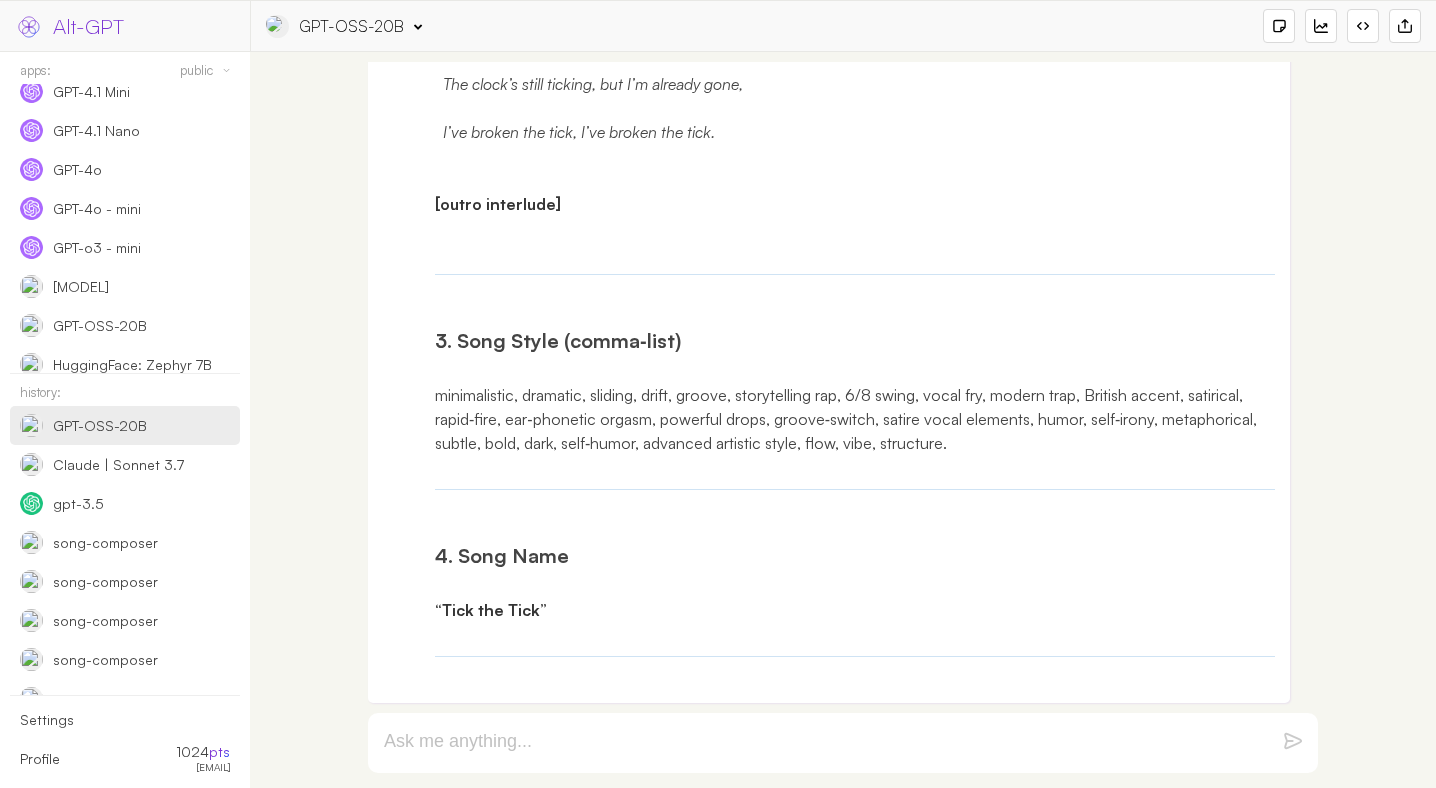 click on "GPT-OSS-20B" at bounding box center (351, 26) 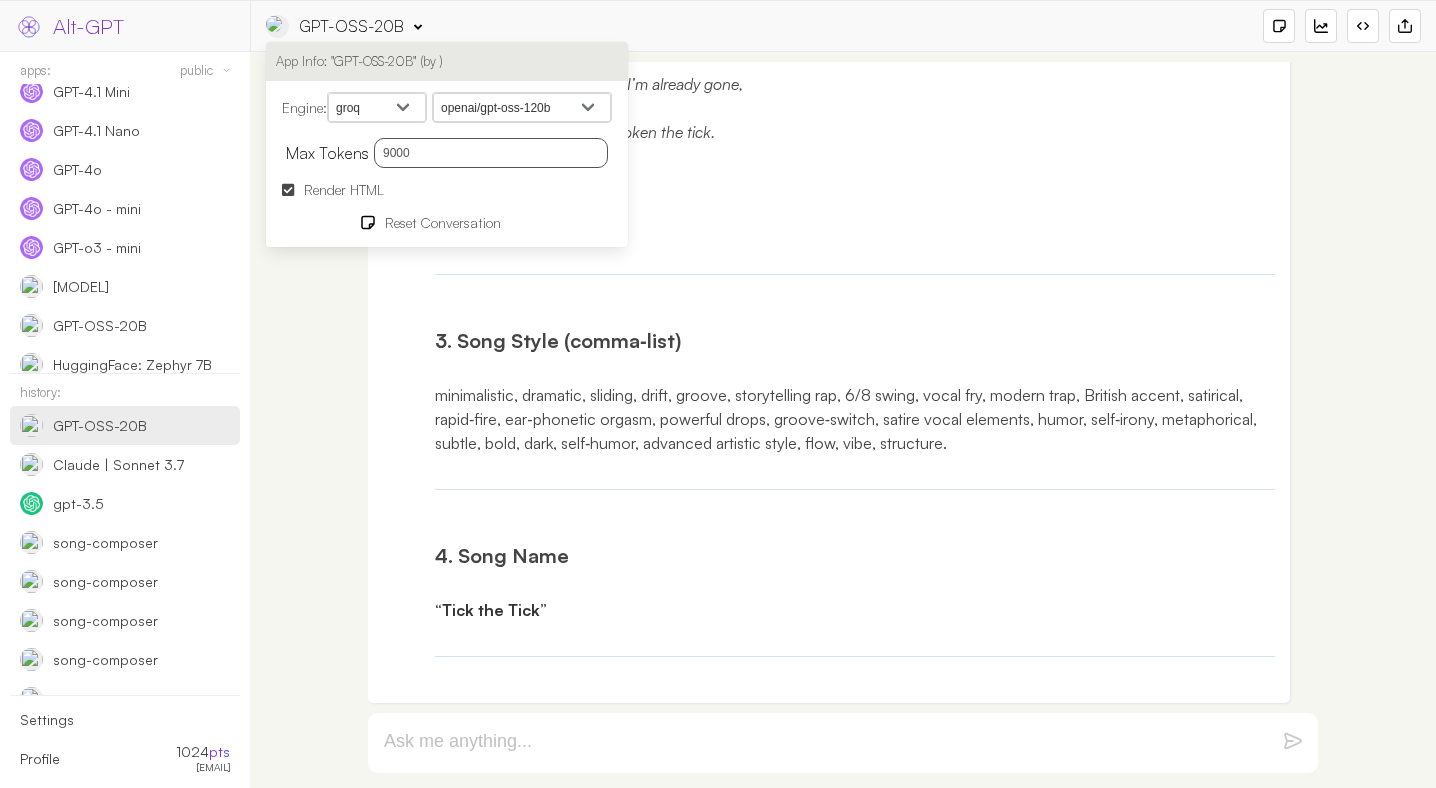 click on "Render HTML" at bounding box center (344, 189) 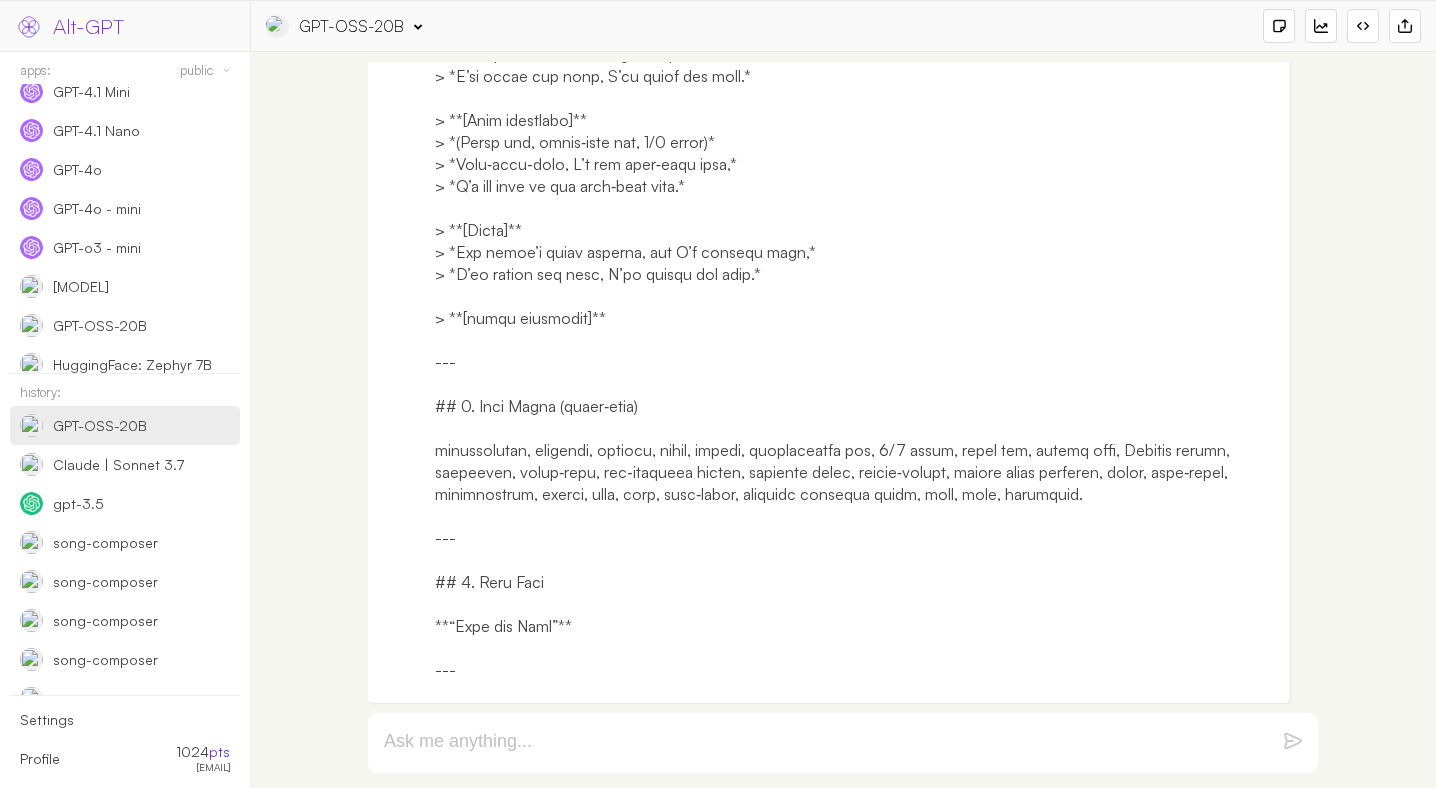 scroll, scrollTop: 6184, scrollLeft: 0, axis: vertical 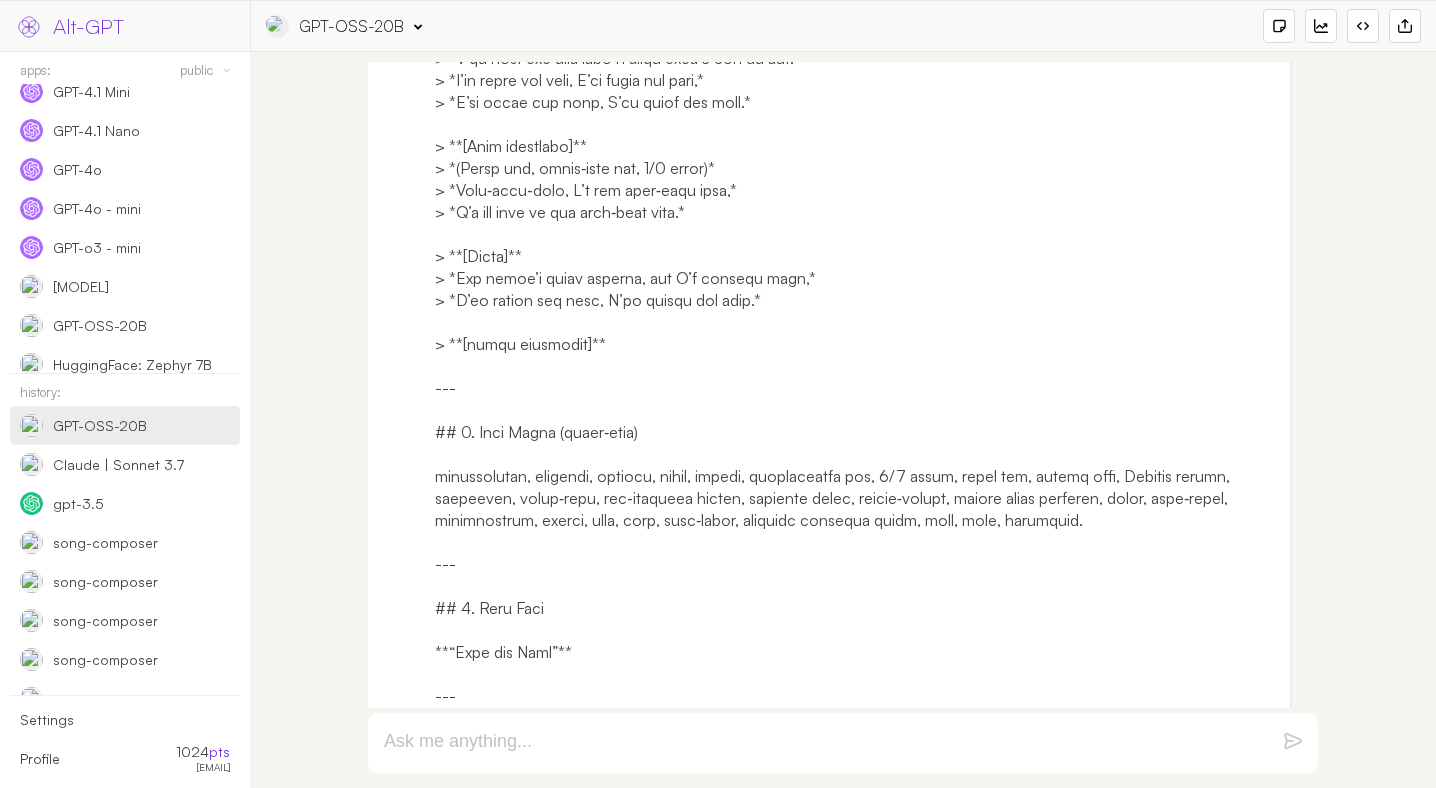 click at bounding box center (855, -382) 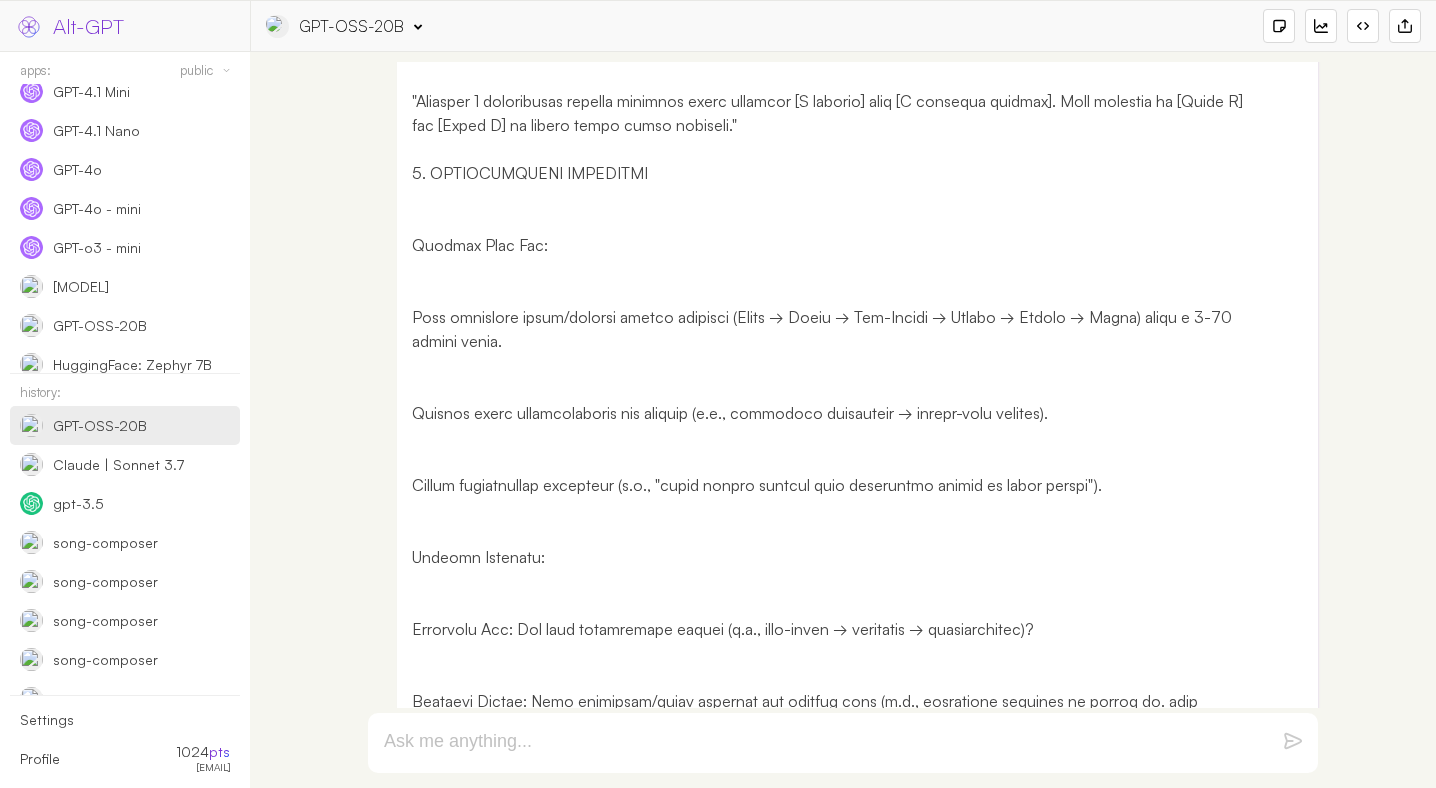 scroll, scrollTop: 0, scrollLeft: 0, axis: both 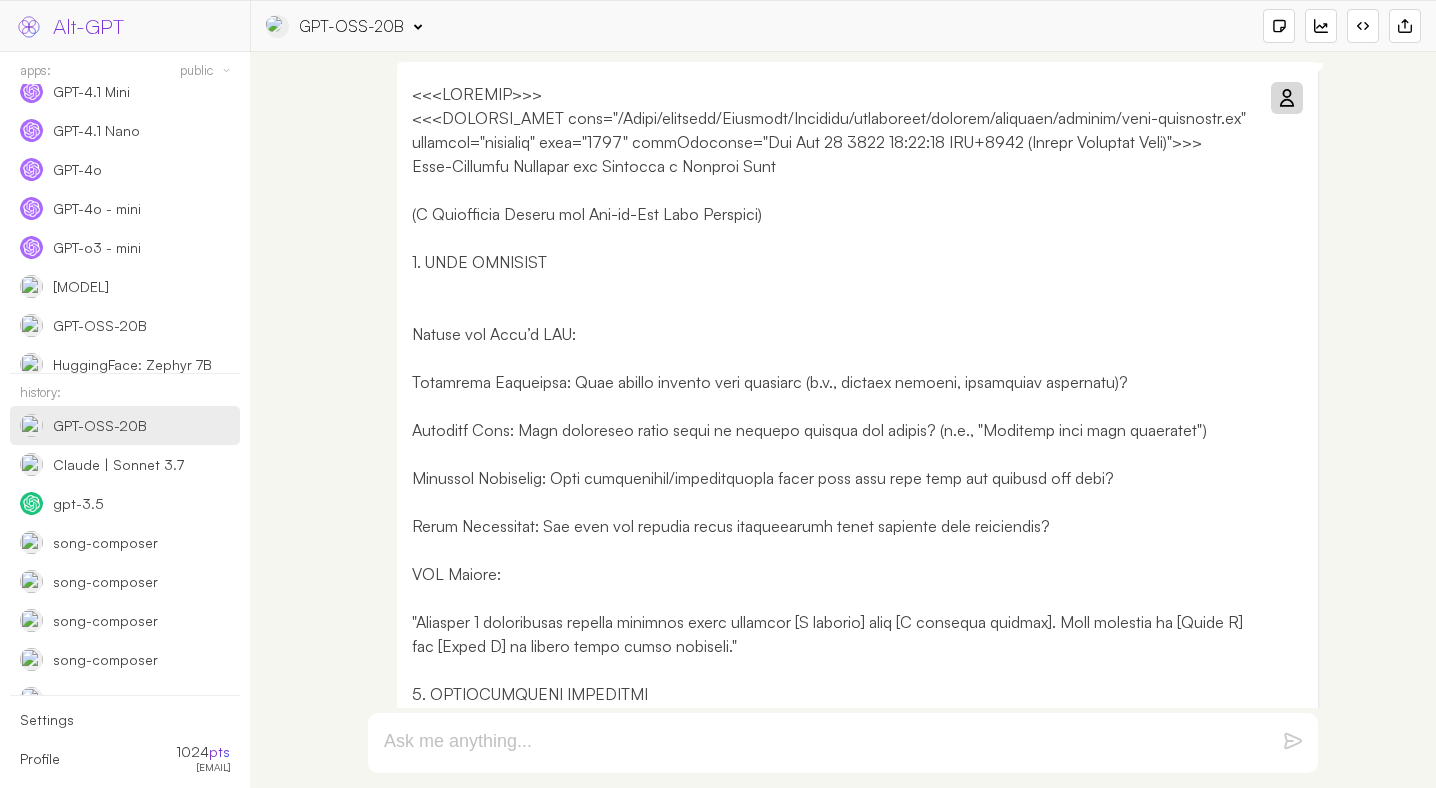 click on "GPT-OSS-20B" at bounding box center (351, 26) 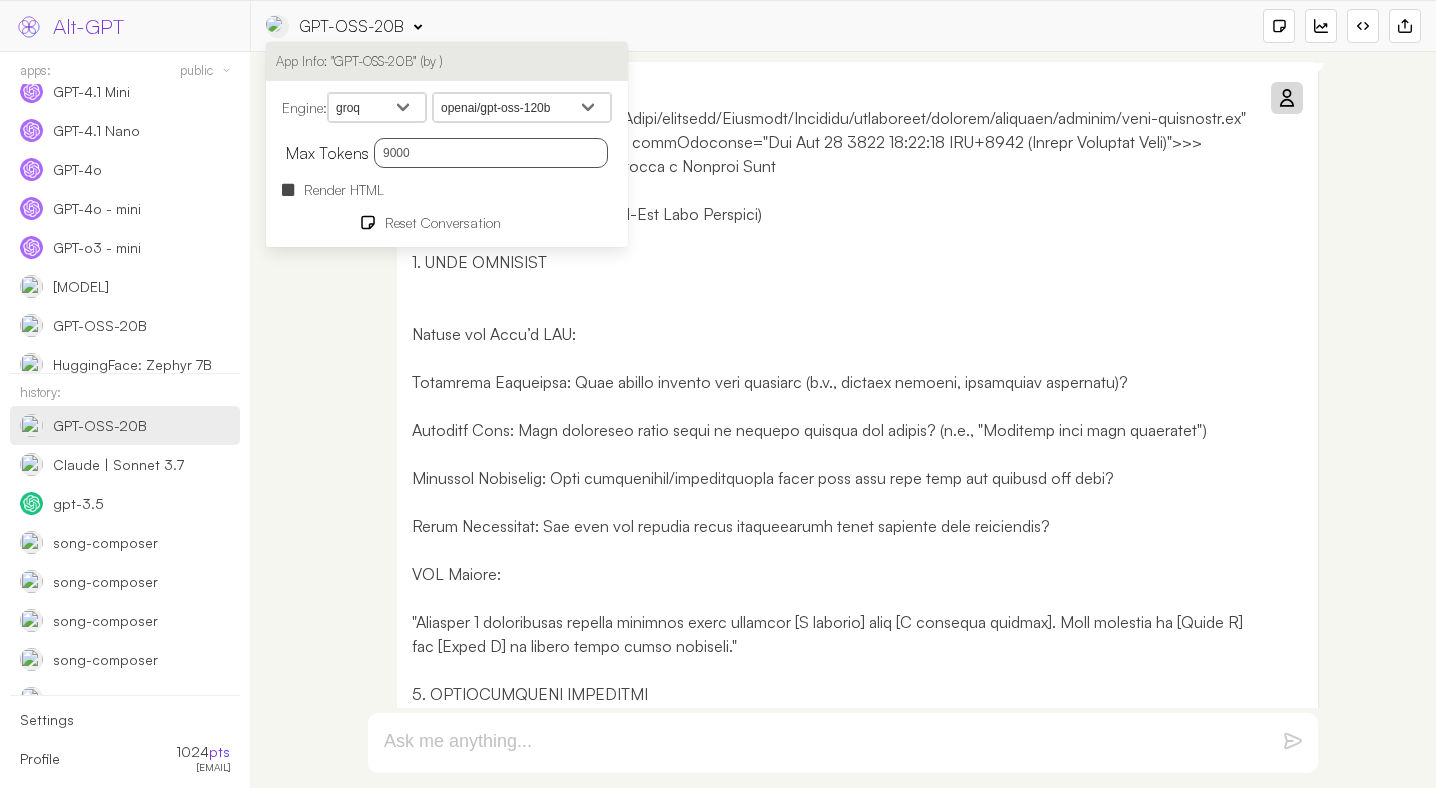 click on "openai/gpt-oss-120b openai/gpt-oss-20b moonshotai/kimi-k2-instruct mistral-saba-24b Llama 4 Scout Llama 4 Maverick QwQ-32B DeepSeek R1 70b (llama) Llama 3.3 70b Versatile Llama 3.1 8B LLaMA3 70b LLaMA3 8b Llama 3 Guard 8b Gemma 2 9b Mixtral-8x7b" at bounding box center (522, 108) 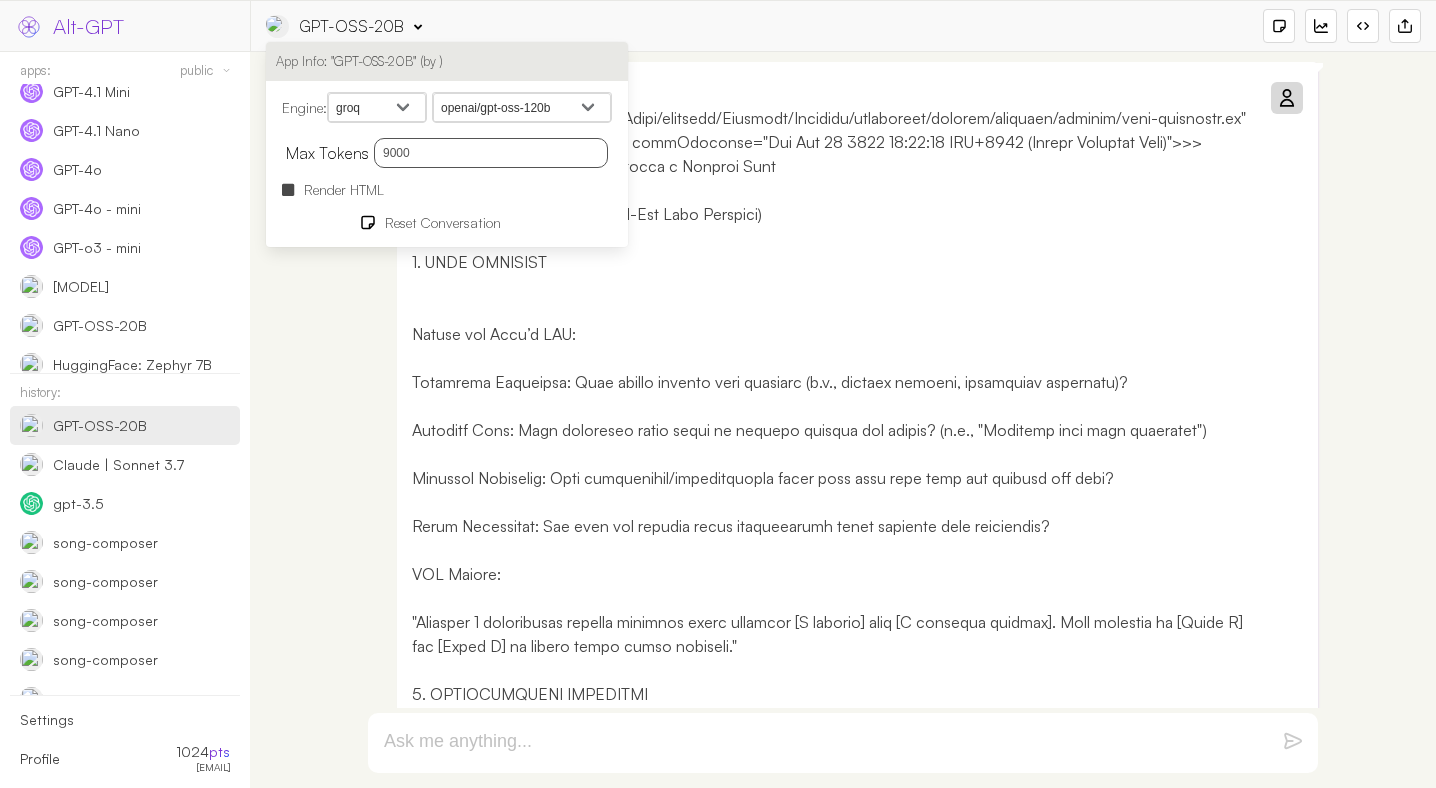 select on "openai/gpt-oss-120b" 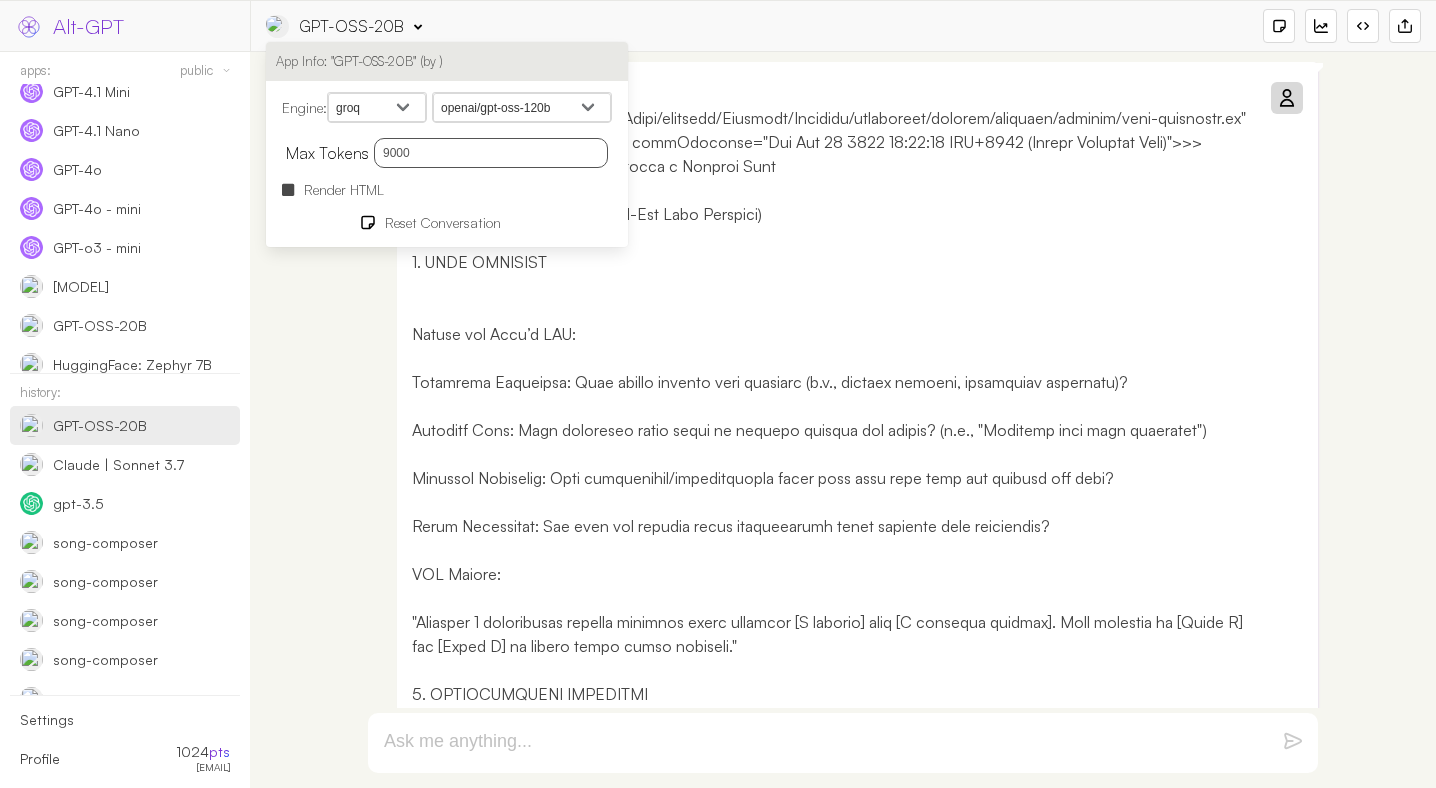 click at bounding box center (1286, 98) 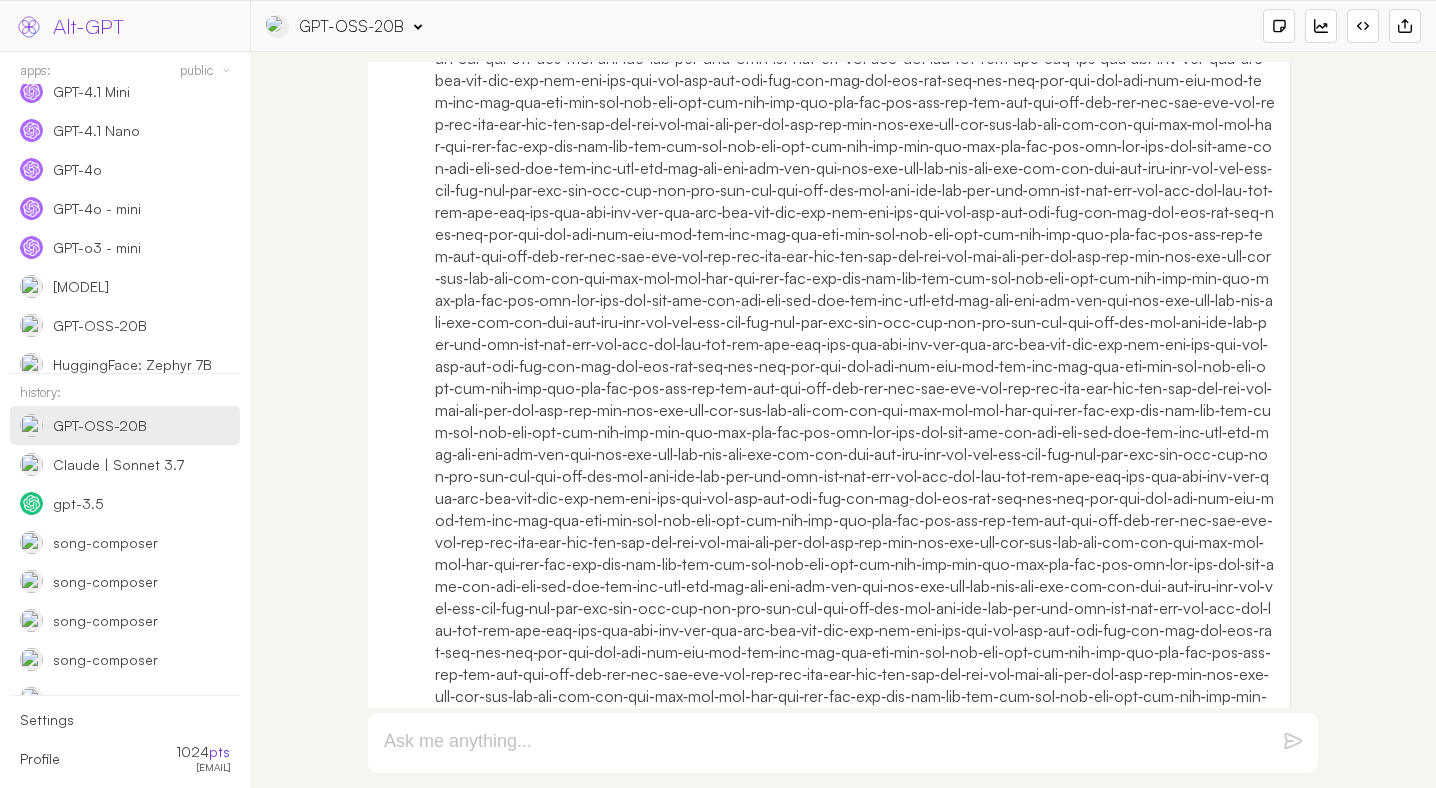 scroll, scrollTop: 6660, scrollLeft: 0, axis: vertical 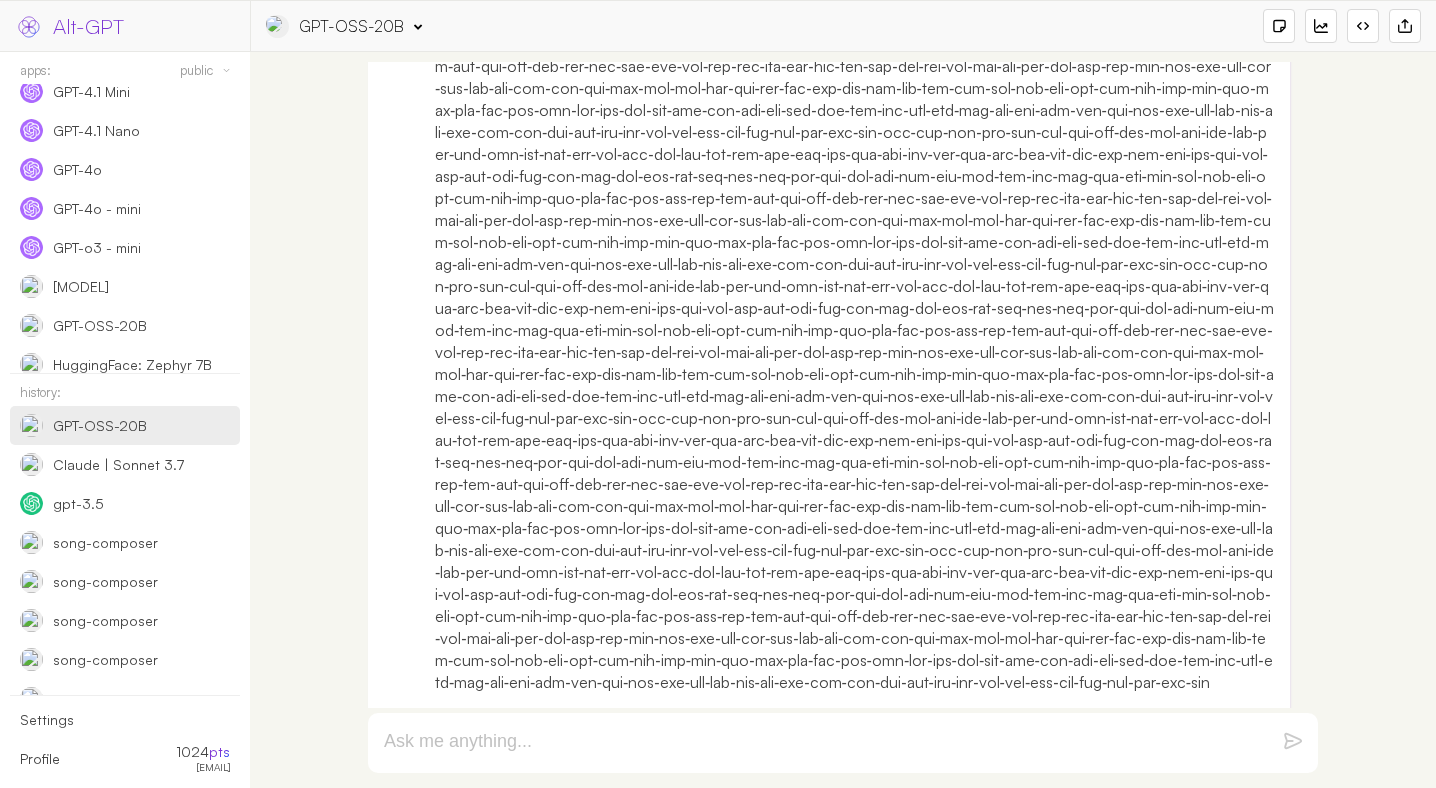 click on "GPT-OSS-20B" at bounding box center [351, 26] 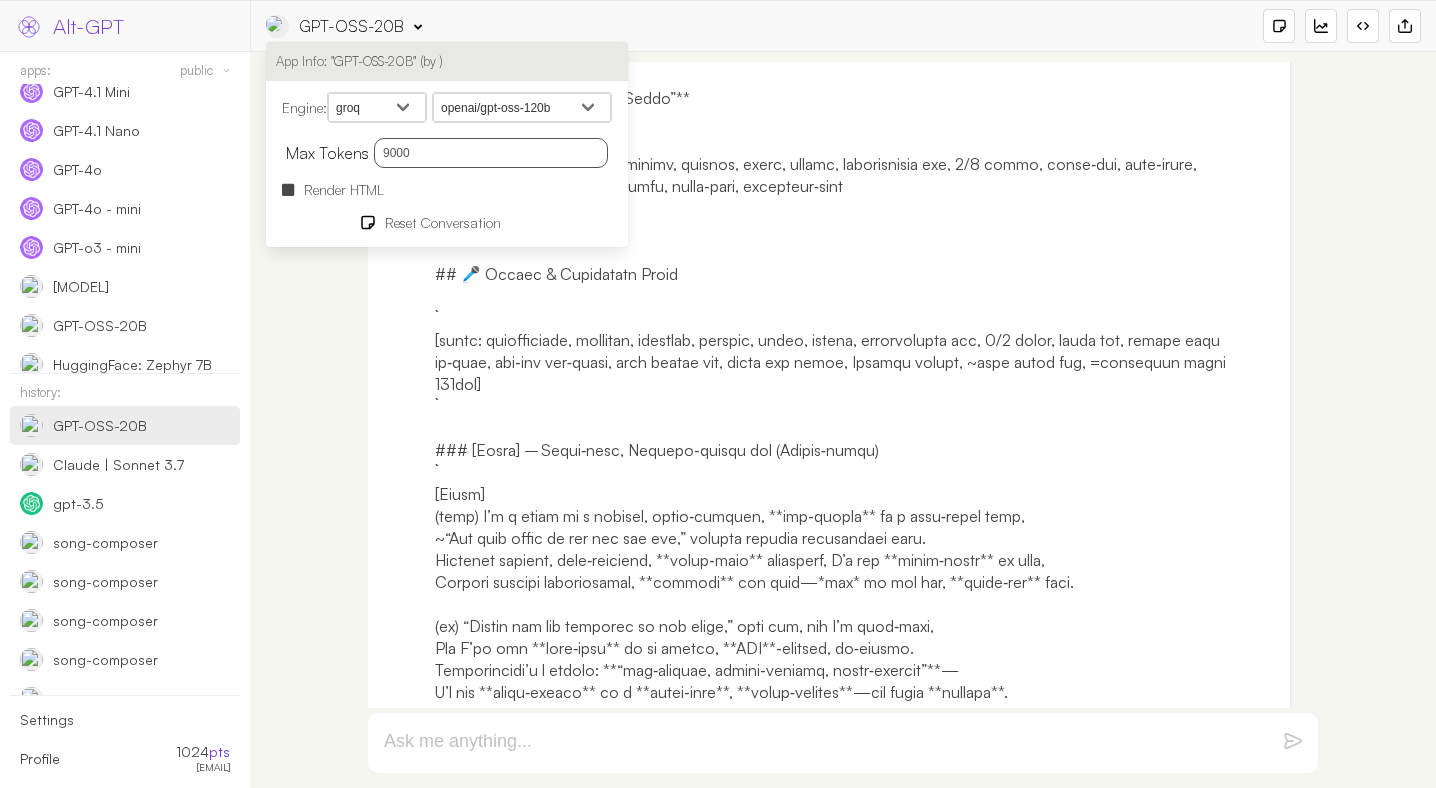 scroll, scrollTop: 5391, scrollLeft: 0, axis: vertical 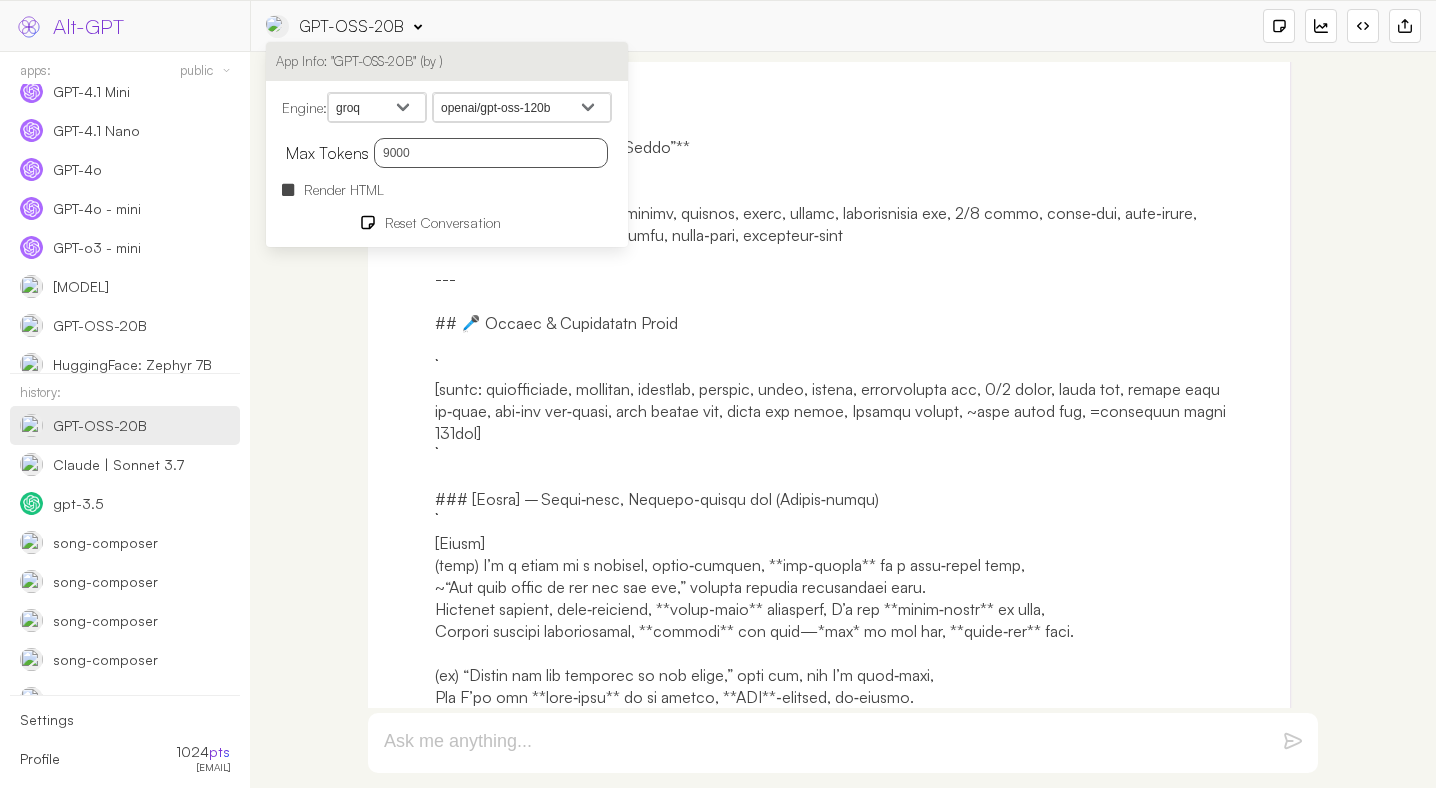 click at bounding box center (855, 642) 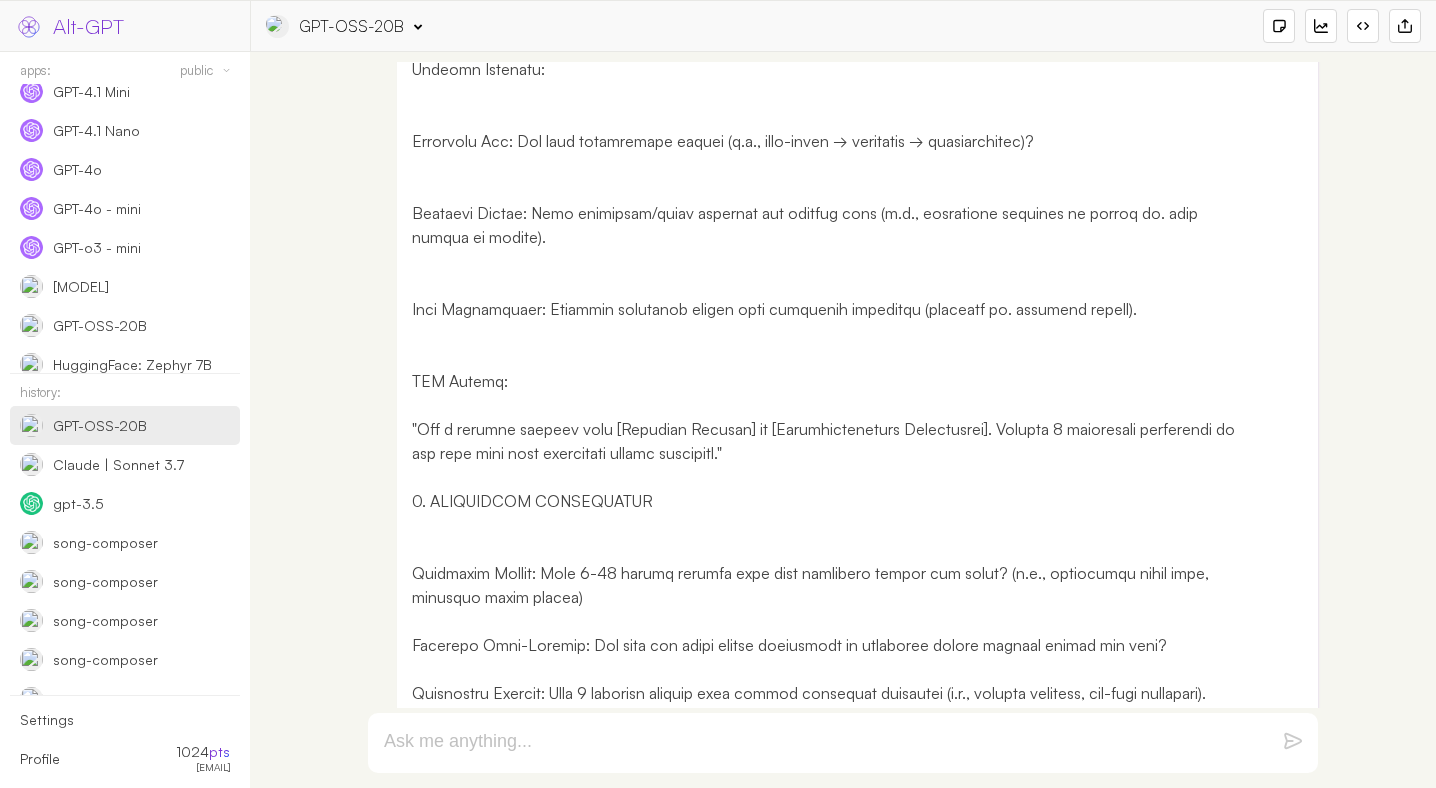 scroll, scrollTop: 0, scrollLeft: 0, axis: both 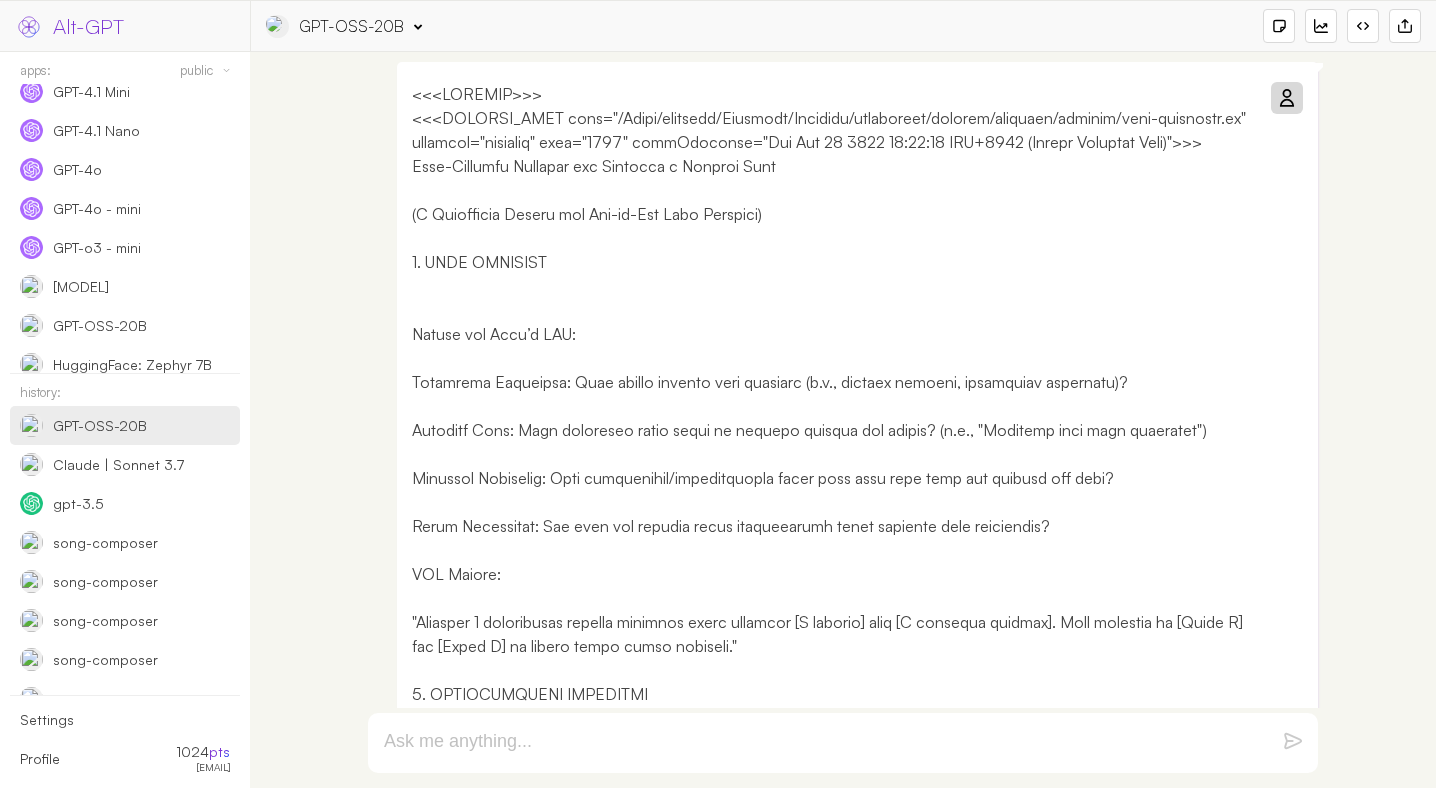 click at bounding box center (1286, 98) 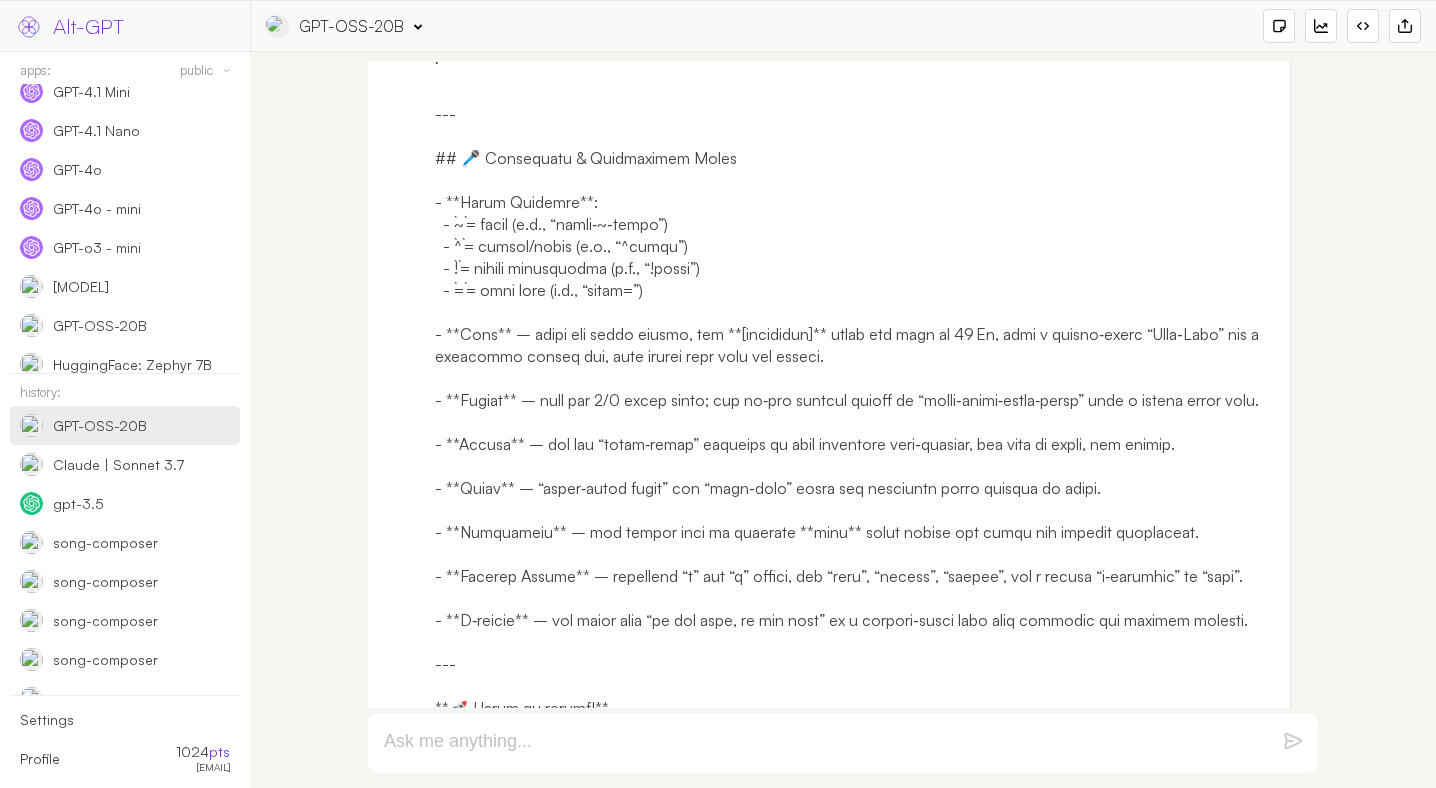 scroll, scrollTop: 8571, scrollLeft: 0, axis: vertical 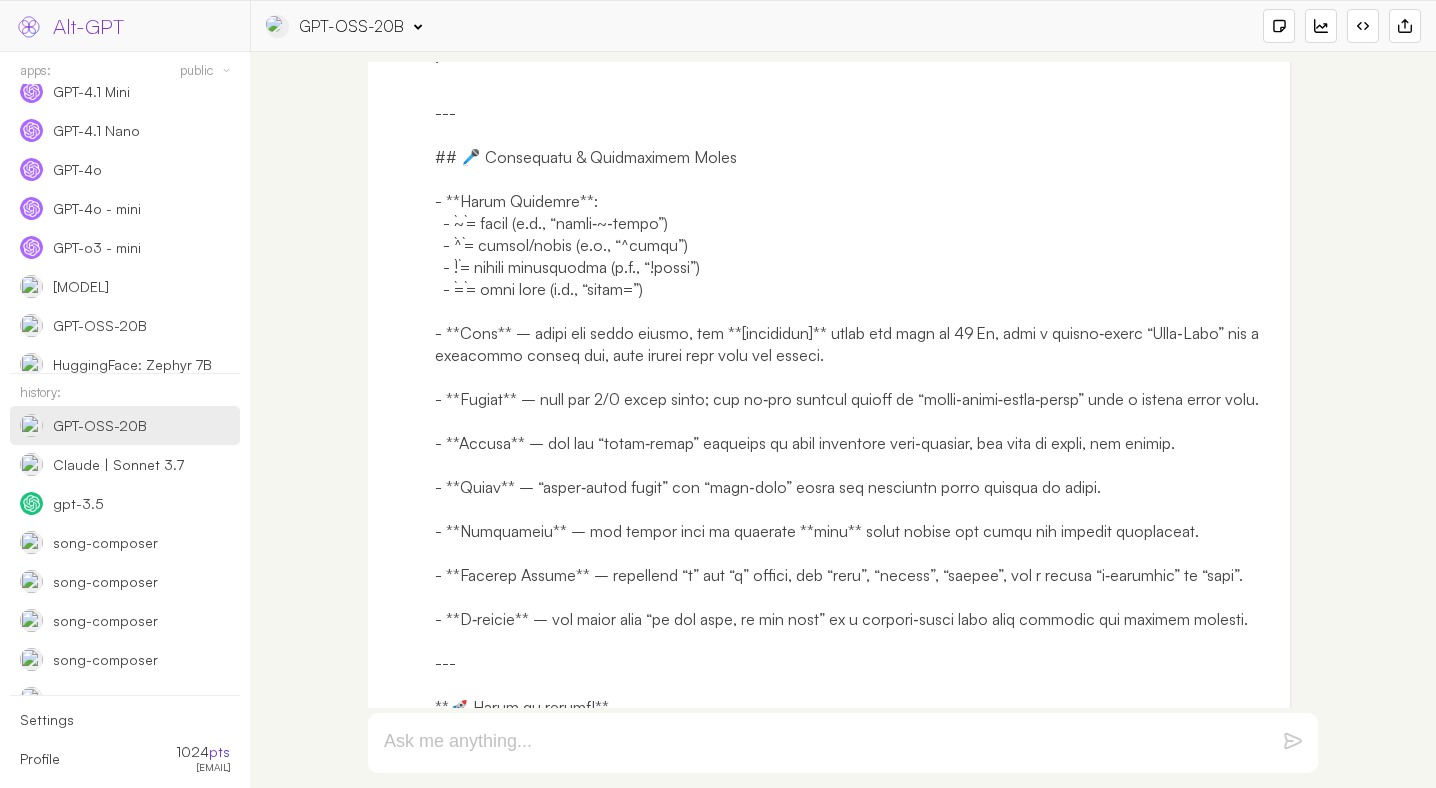 click on "GPT-OSS-20B" at bounding box center [351, 26] 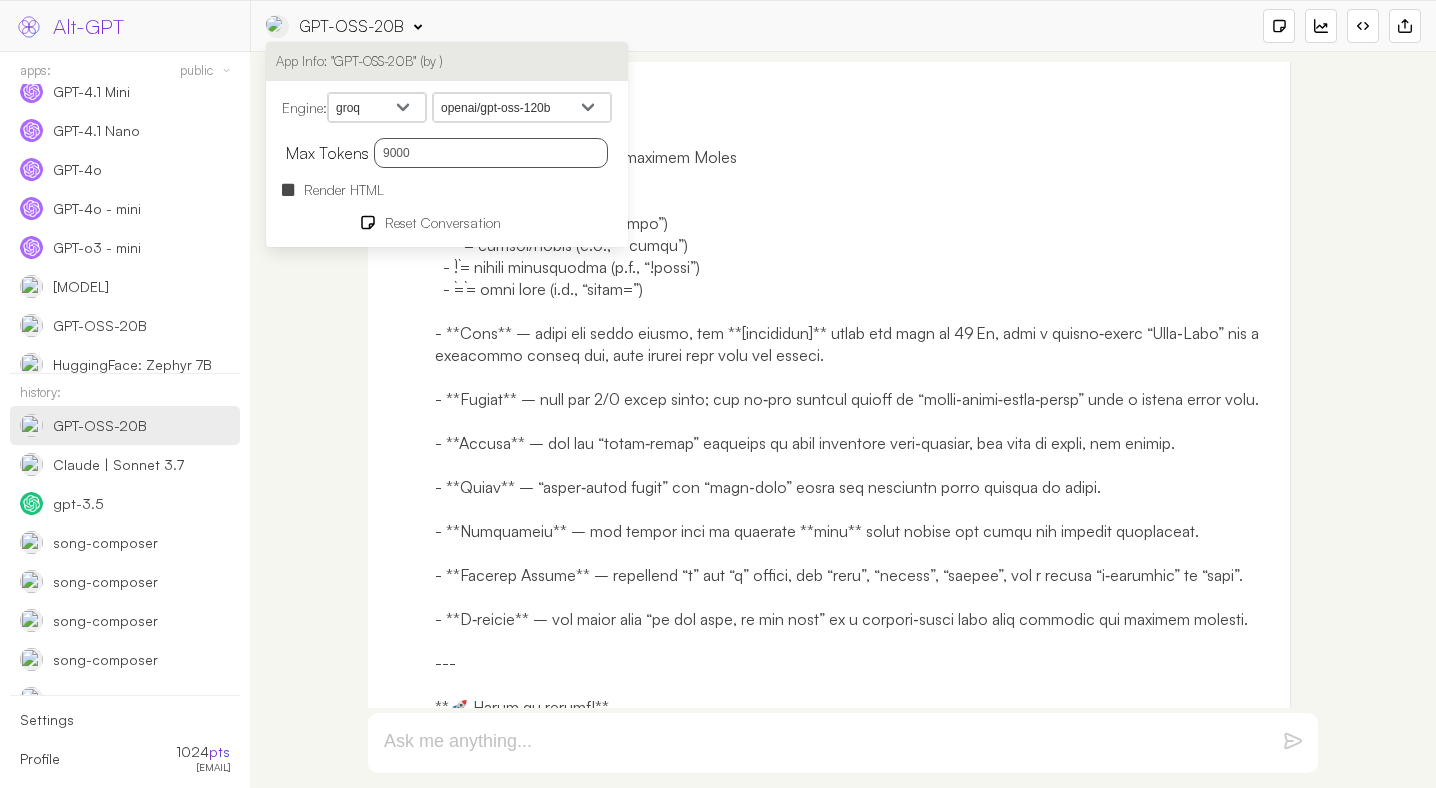 click at bounding box center (855, -1548) 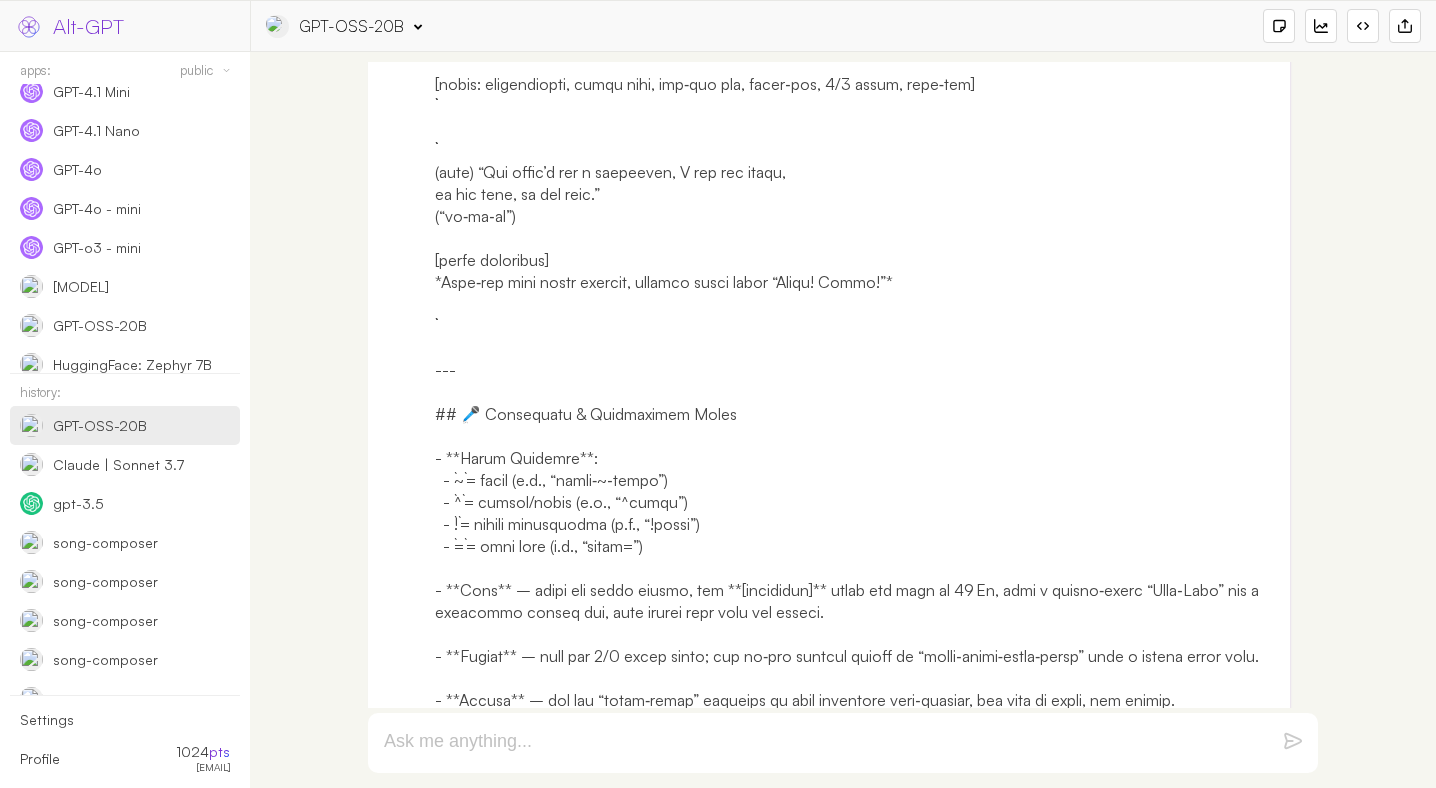 scroll, scrollTop: 8182, scrollLeft: 0, axis: vertical 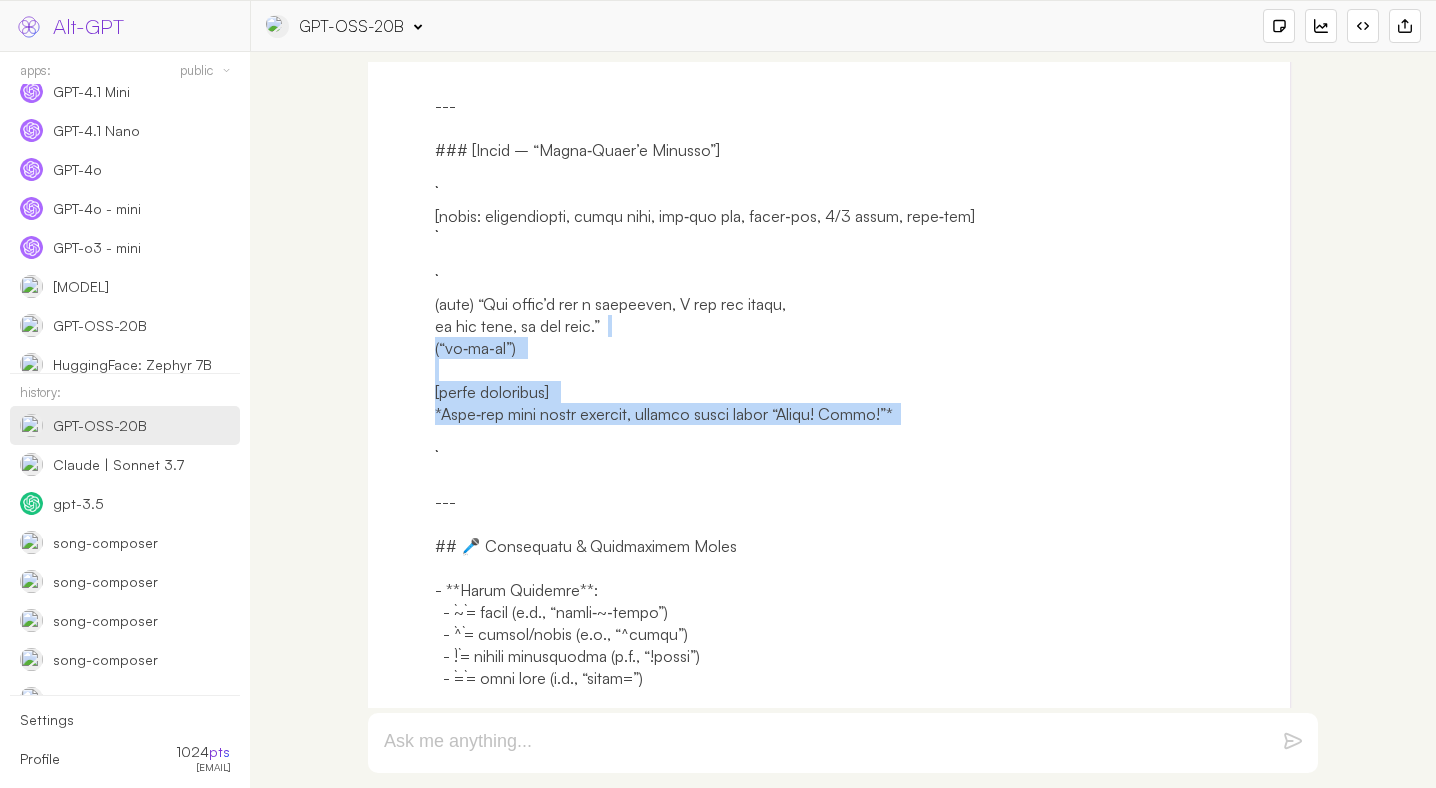 drag, startPoint x: 916, startPoint y: 332, endPoint x: 682, endPoint y: 246, distance: 249.30302 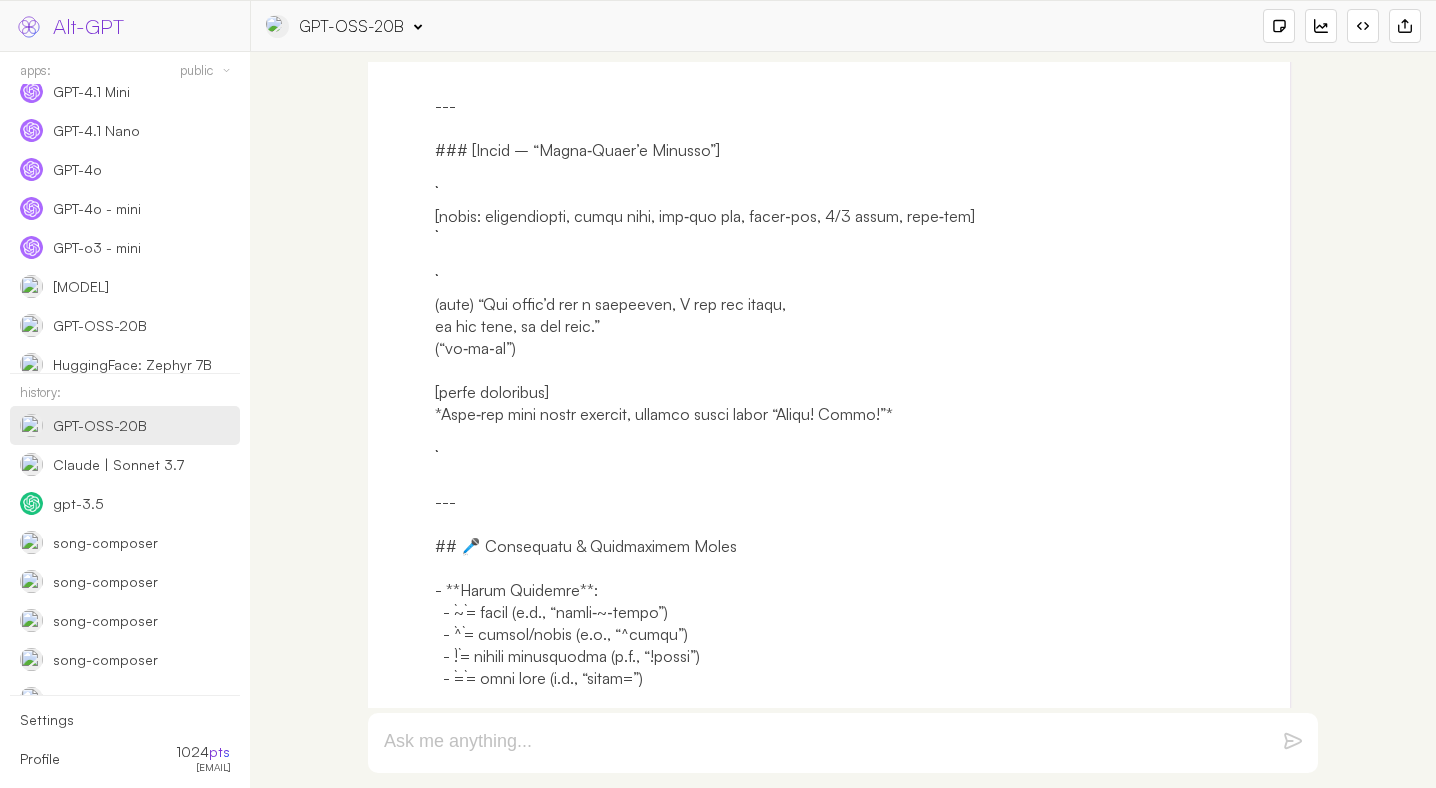 click on "GPT-OSS-20B" at bounding box center (344, 26) 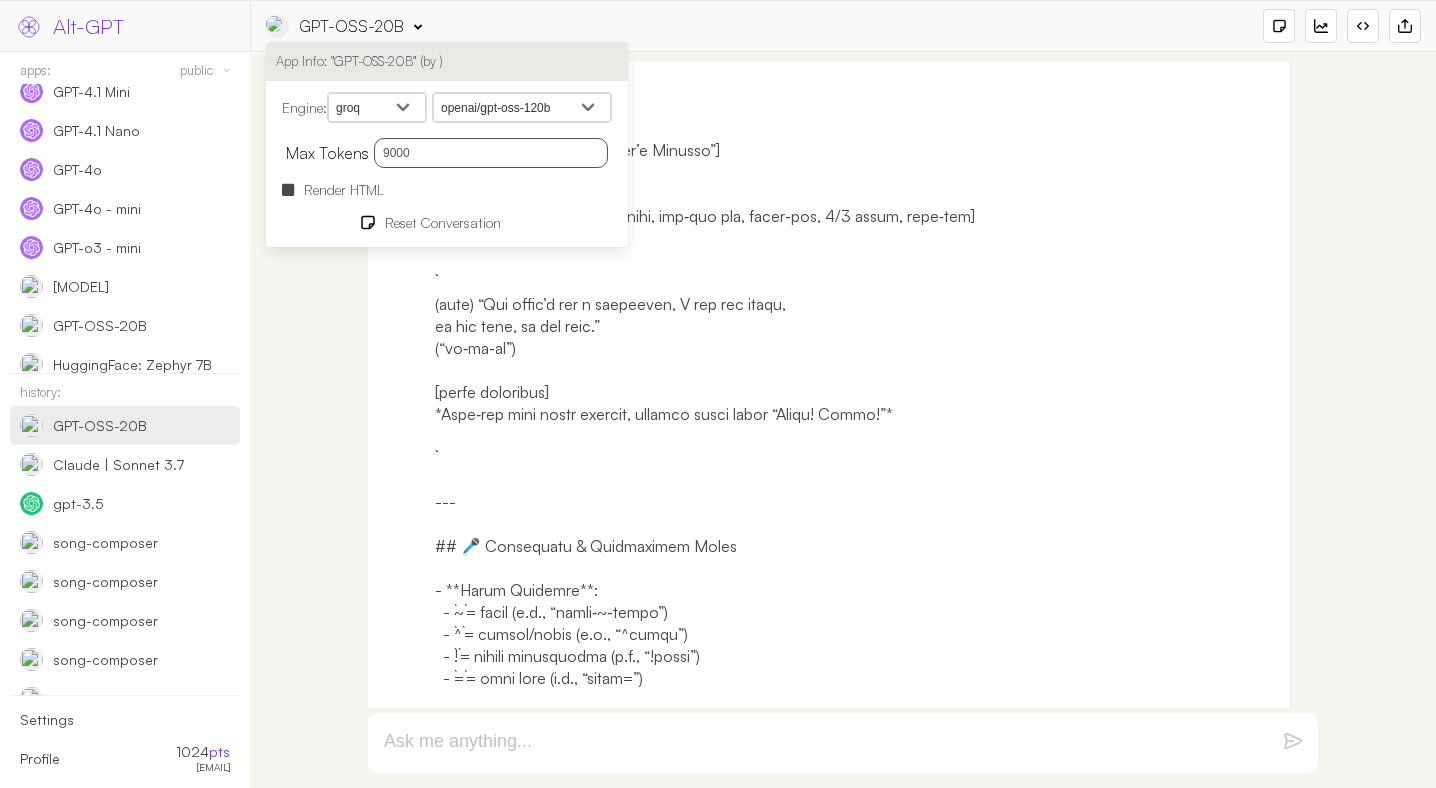 click on "Render HTML" at bounding box center (344, 189) 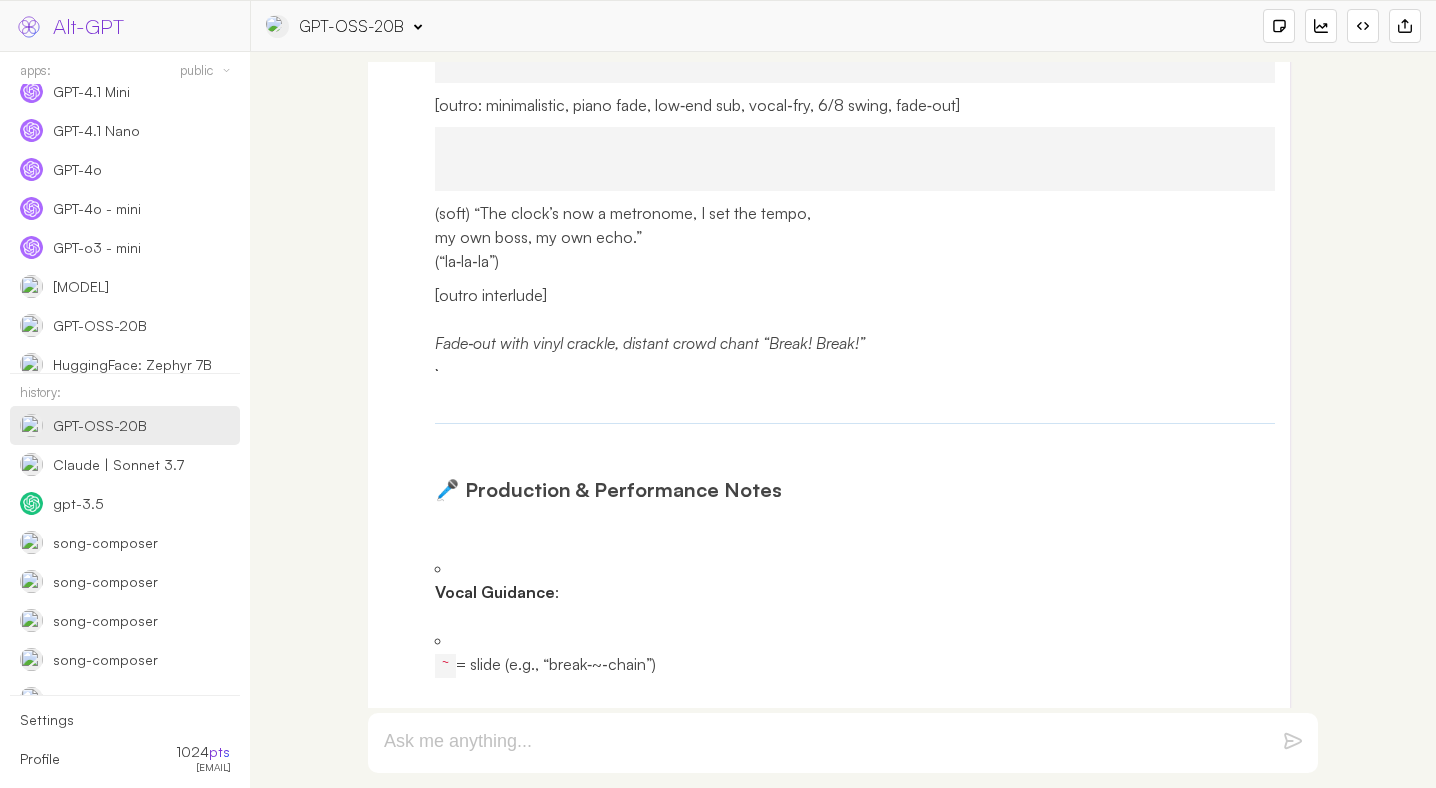 scroll, scrollTop: 8658, scrollLeft: 0, axis: vertical 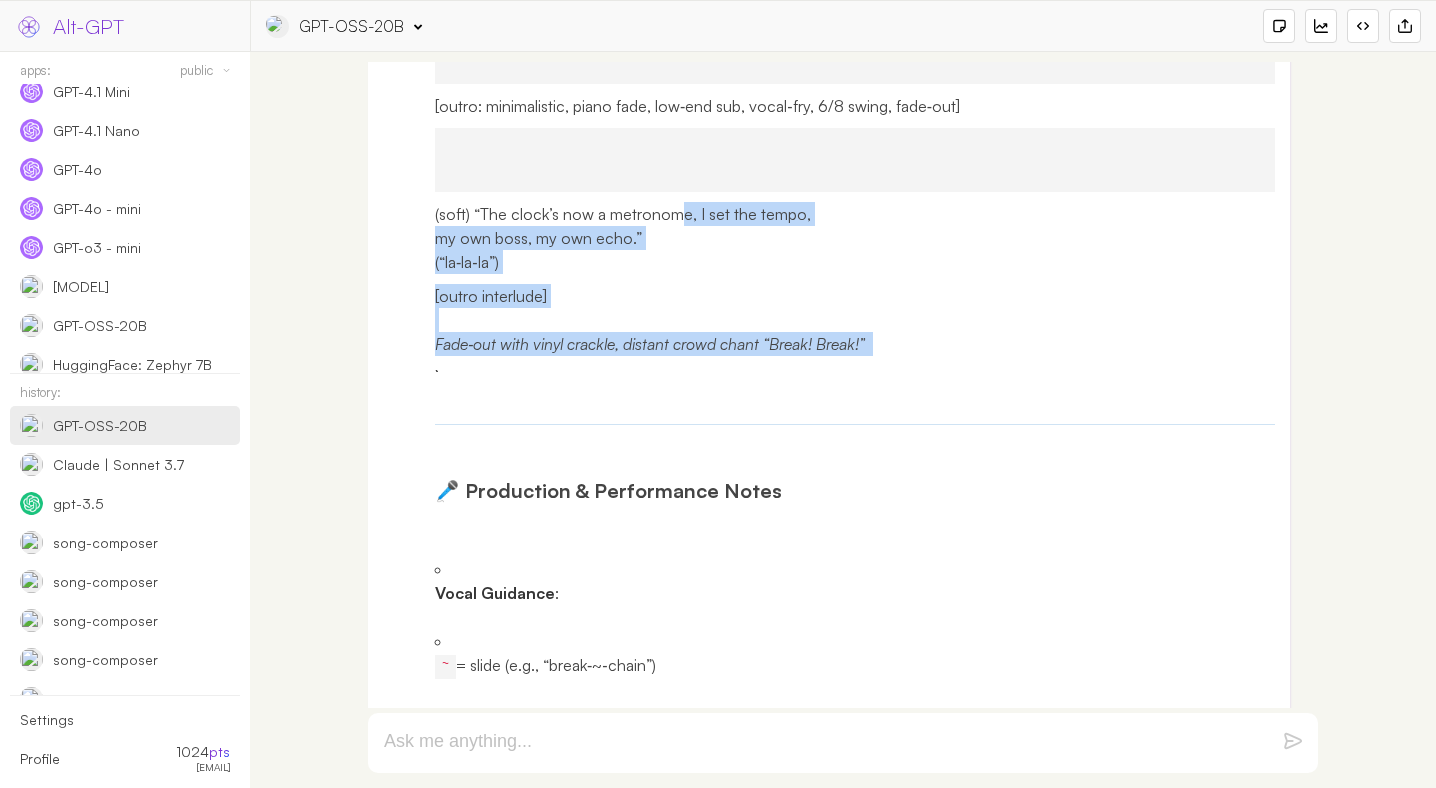 drag, startPoint x: 907, startPoint y: 588, endPoint x: 674, endPoint y: 365, distance: 322.51822 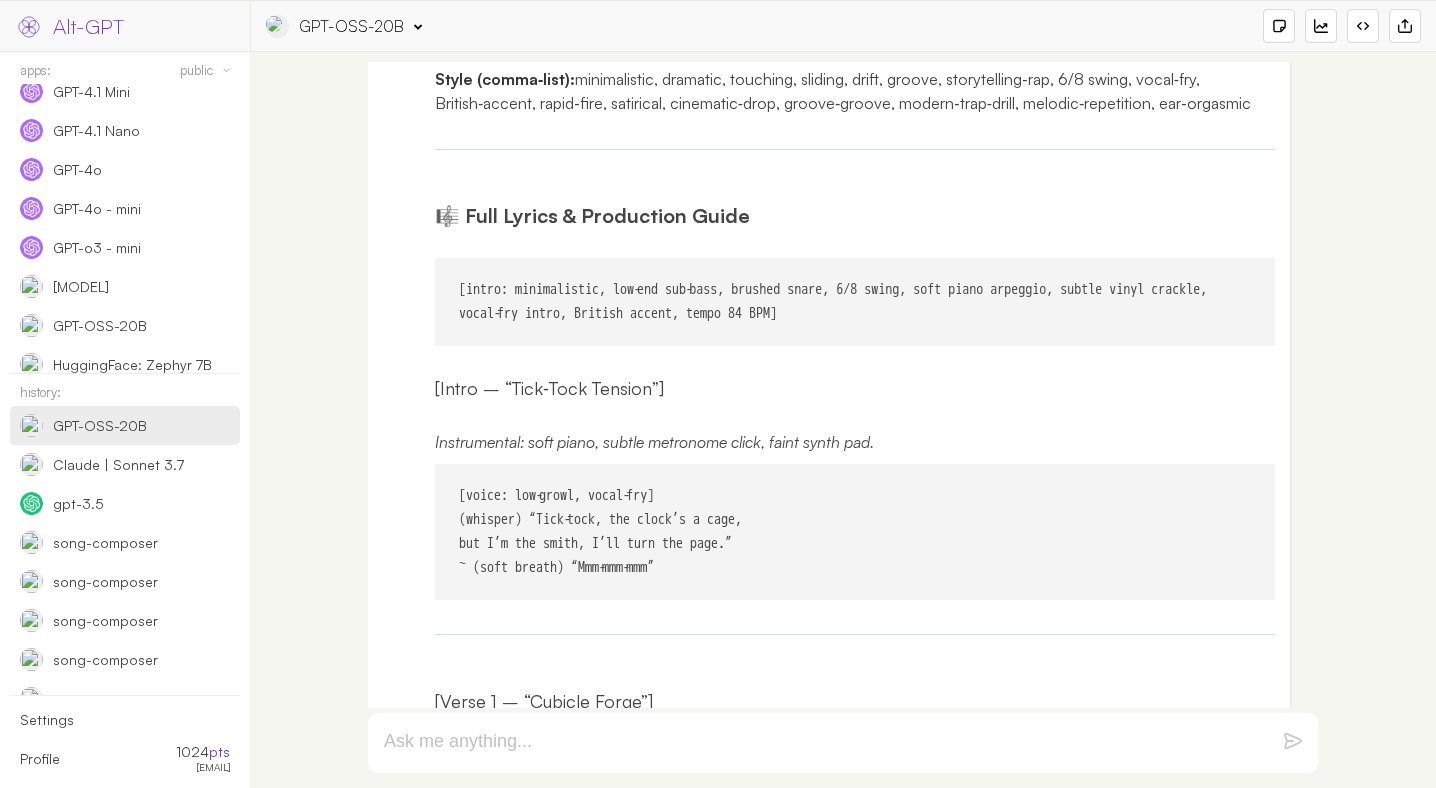 scroll, scrollTop: 5682, scrollLeft: 0, axis: vertical 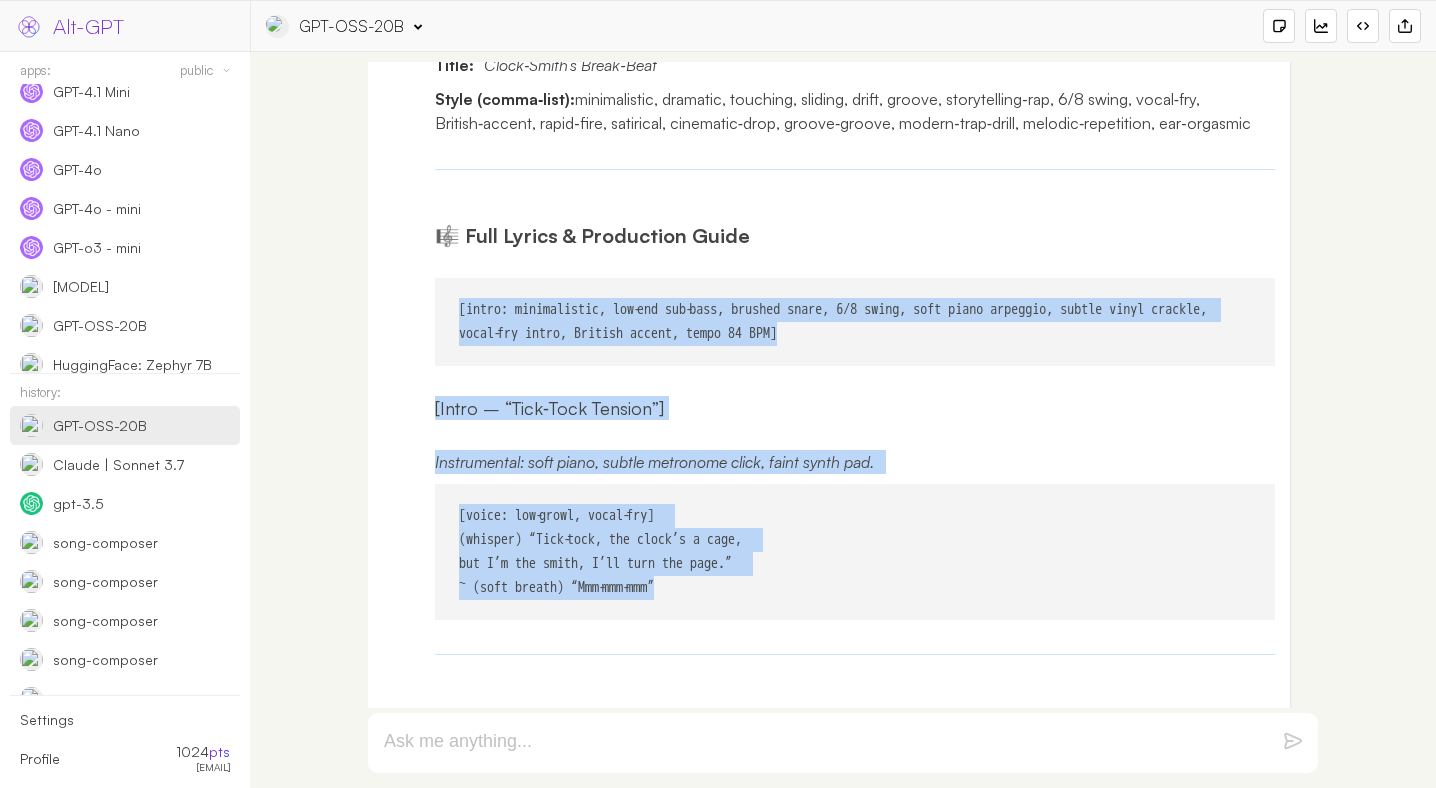 click on "[intro: minimalistic, low‑end sub‑bass, brushed snare, 6/8 swing, soft piano arpeggio, subtle vinyl crackle, vocal‑fry intro, British accent, tempo 84 BPM]" at bounding box center (855, 322) 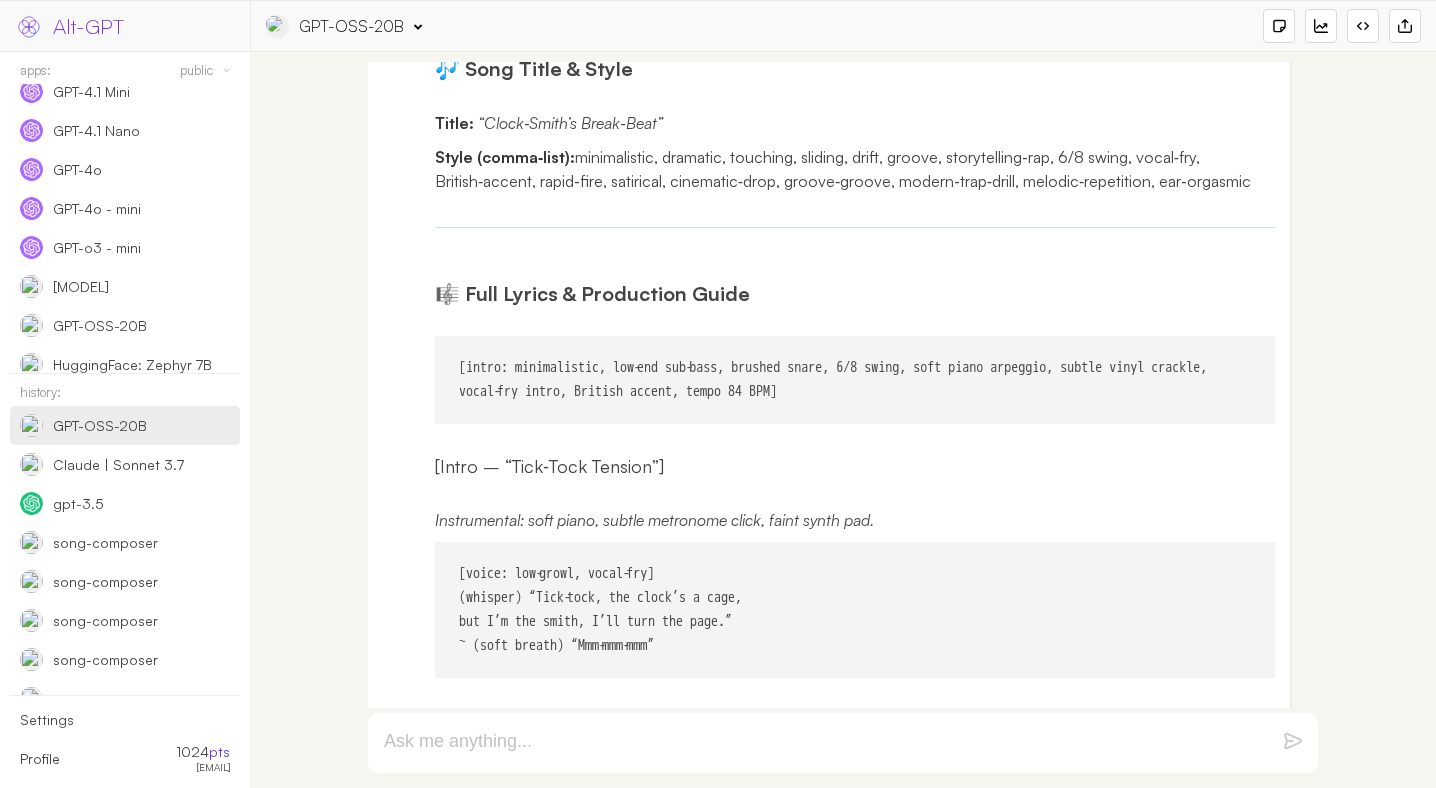 click on "“Clock‑Smith’s Break‑Beat”" at bounding box center [570, 123] 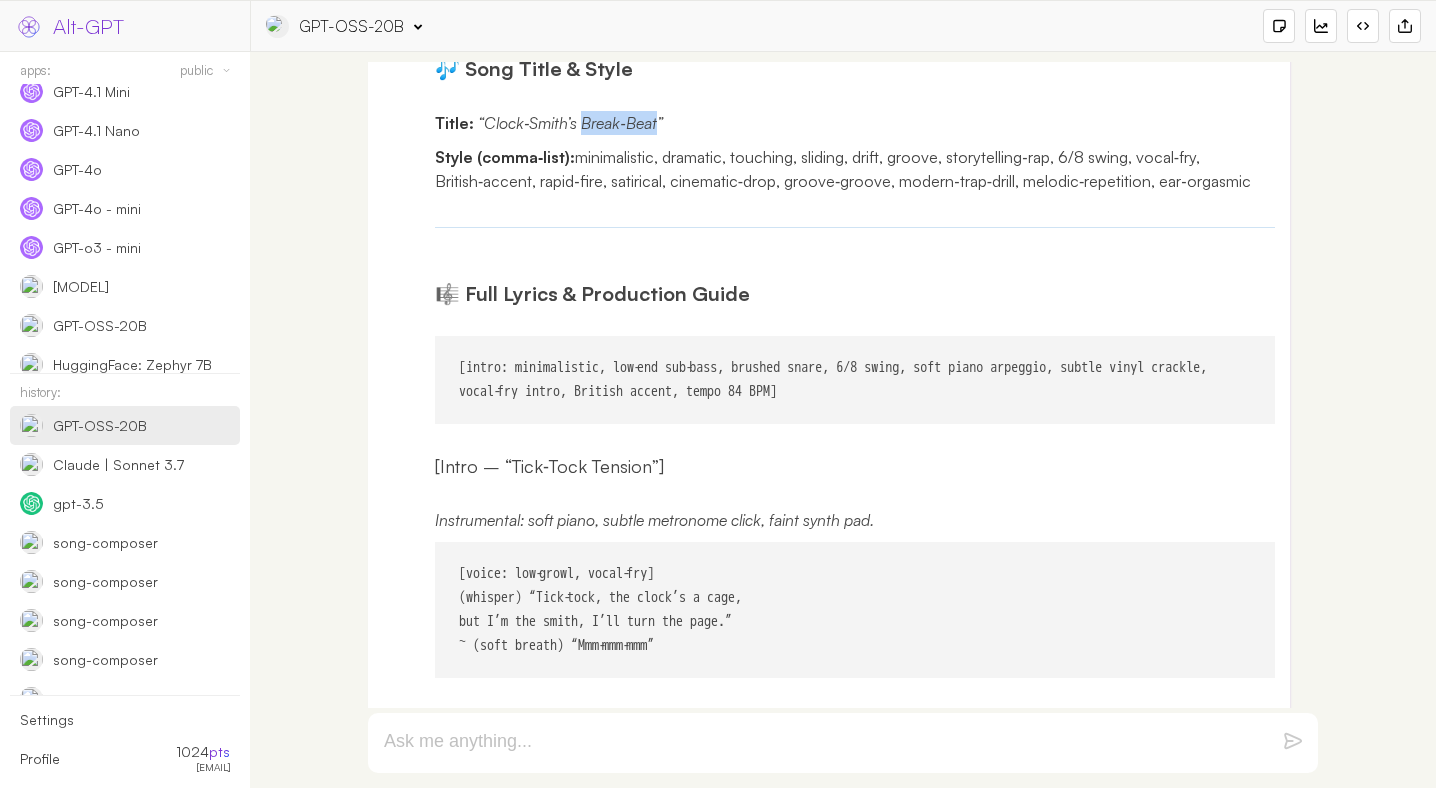 drag, startPoint x: 636, startPoint y: 196, endPoint x: 588, endPoint y: 196, distance: 48 